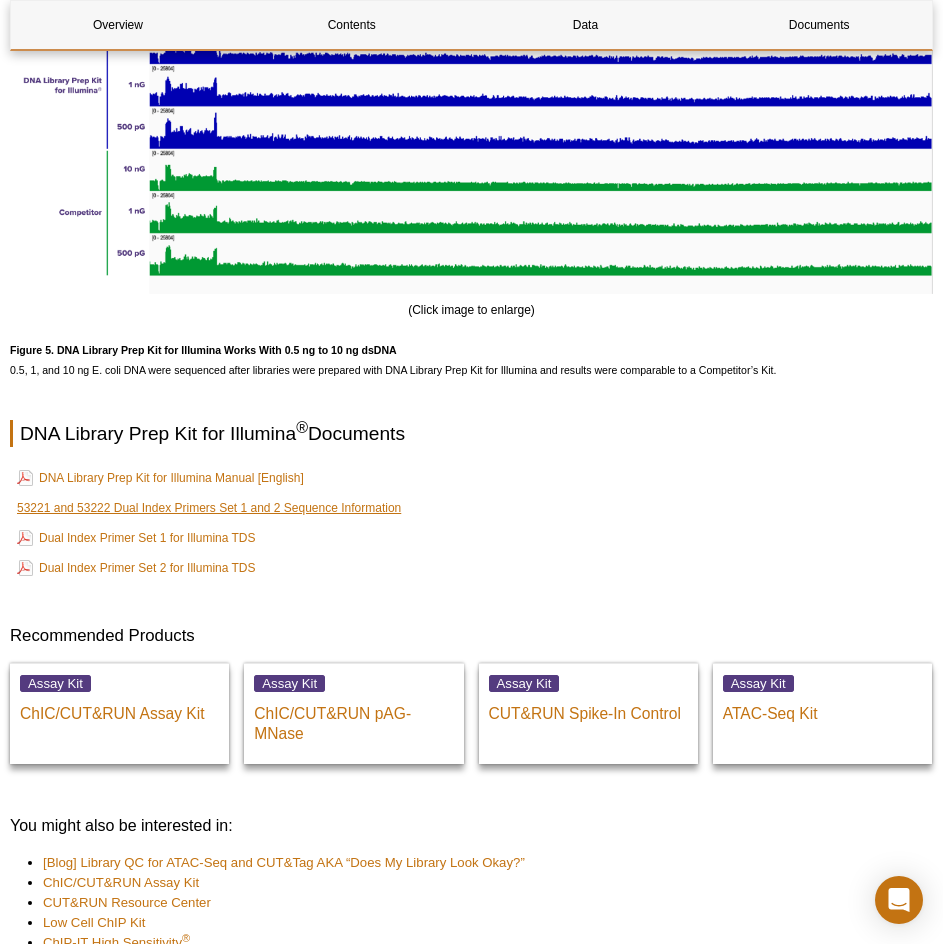scroll, scrollTop: 0, scrollLeft: 0, axis: both 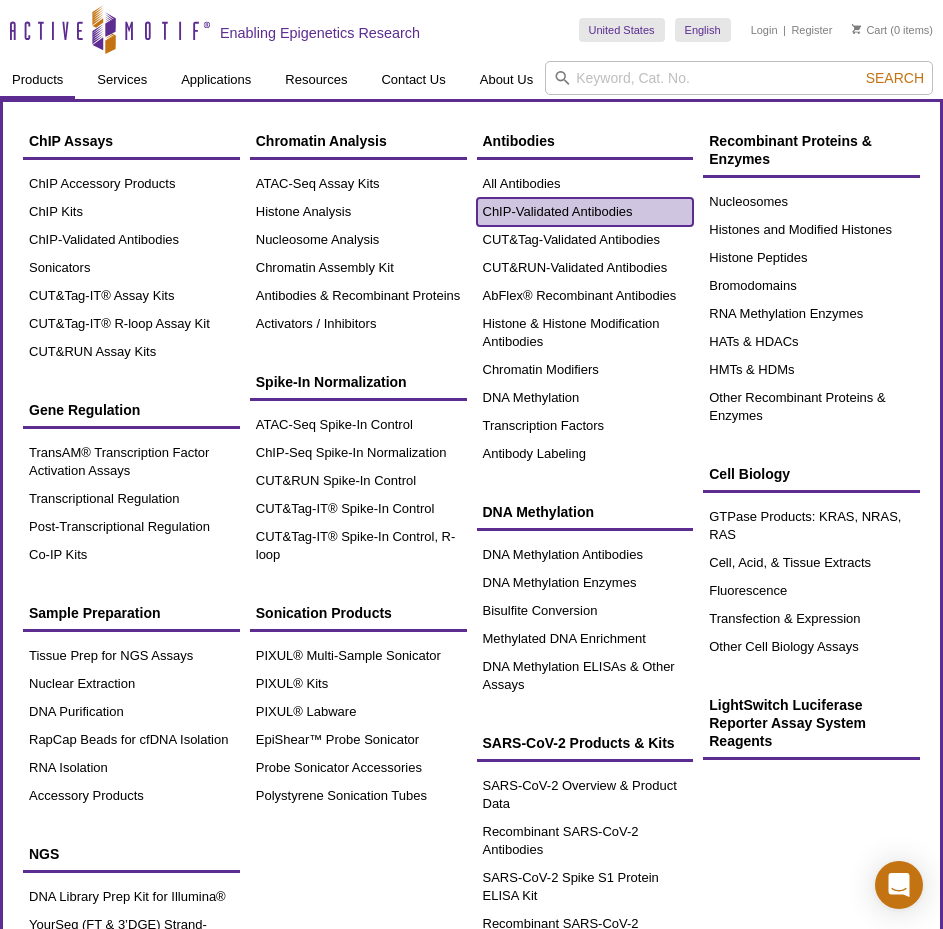 click on "ChIP-Validated Antibodies" at bounding box center (585, 212) 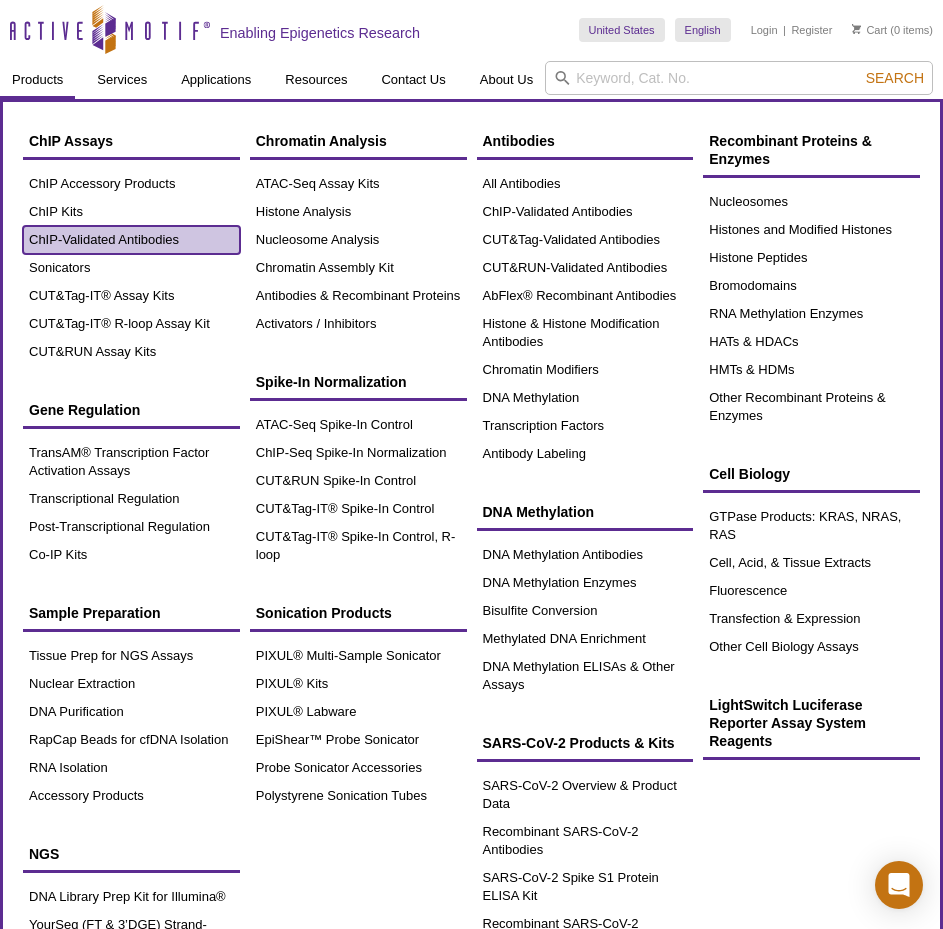 click on "ChIP-Validated Antibodies" at bounding box center [131, 240] 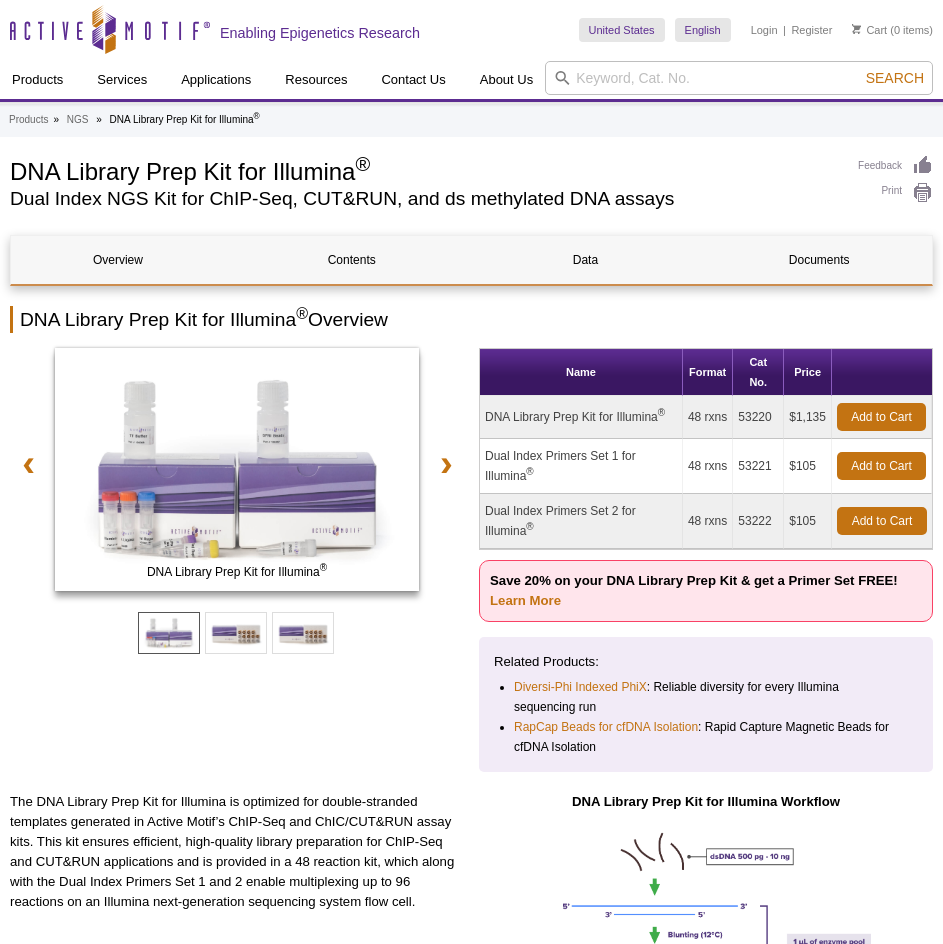 scroll, scrollTop: 0, scrollLeft: 0, axis: both 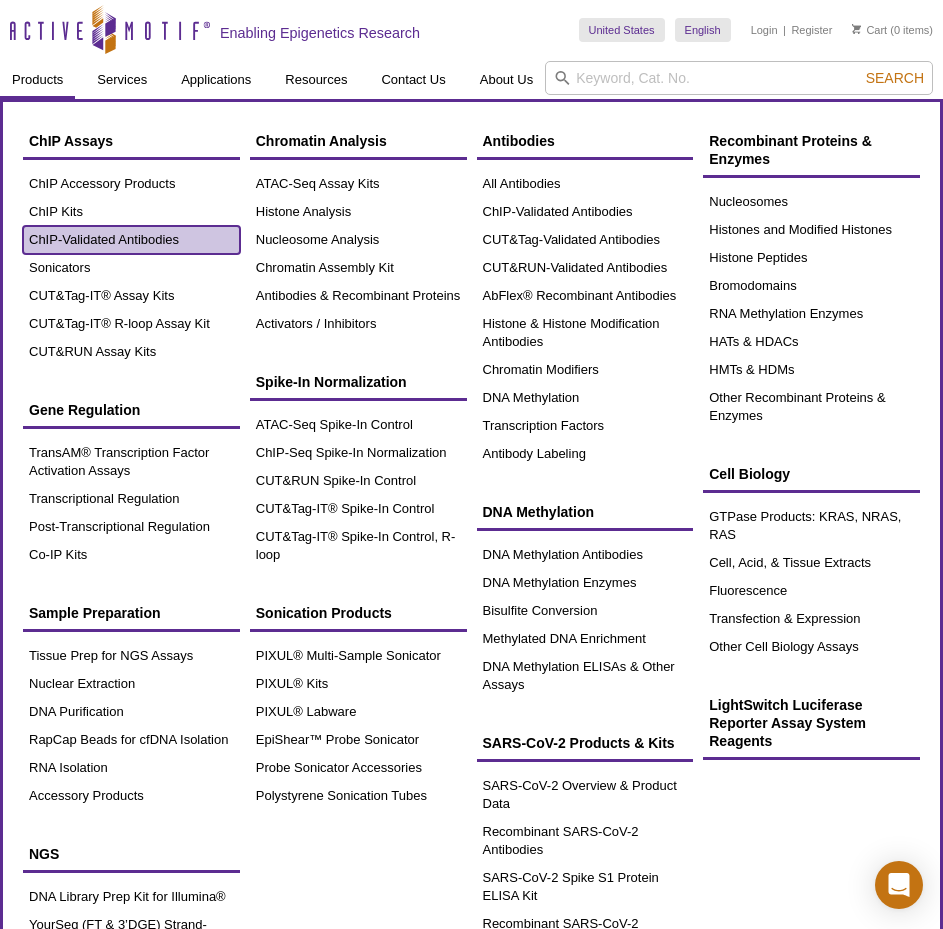 click on "ChIP-Validated Antibodies" at bounding box center (131, 240) 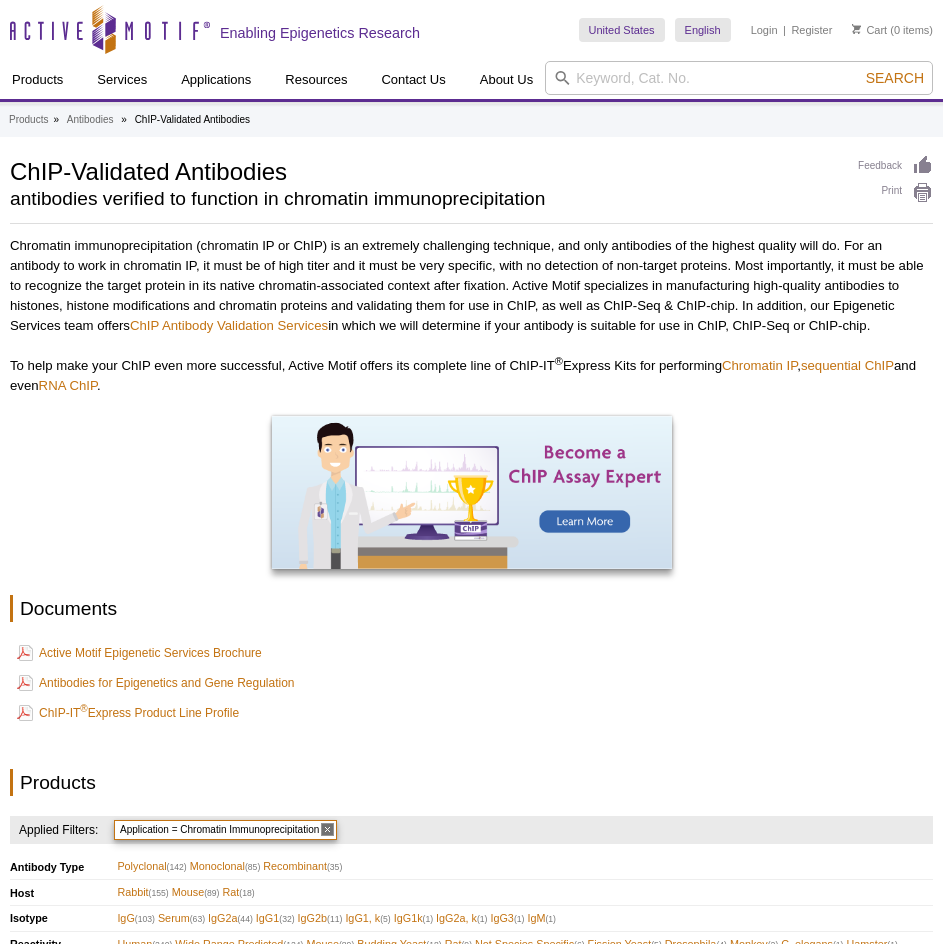 scroll, scrollTop: 0, scrollLeft: 0, axis: both 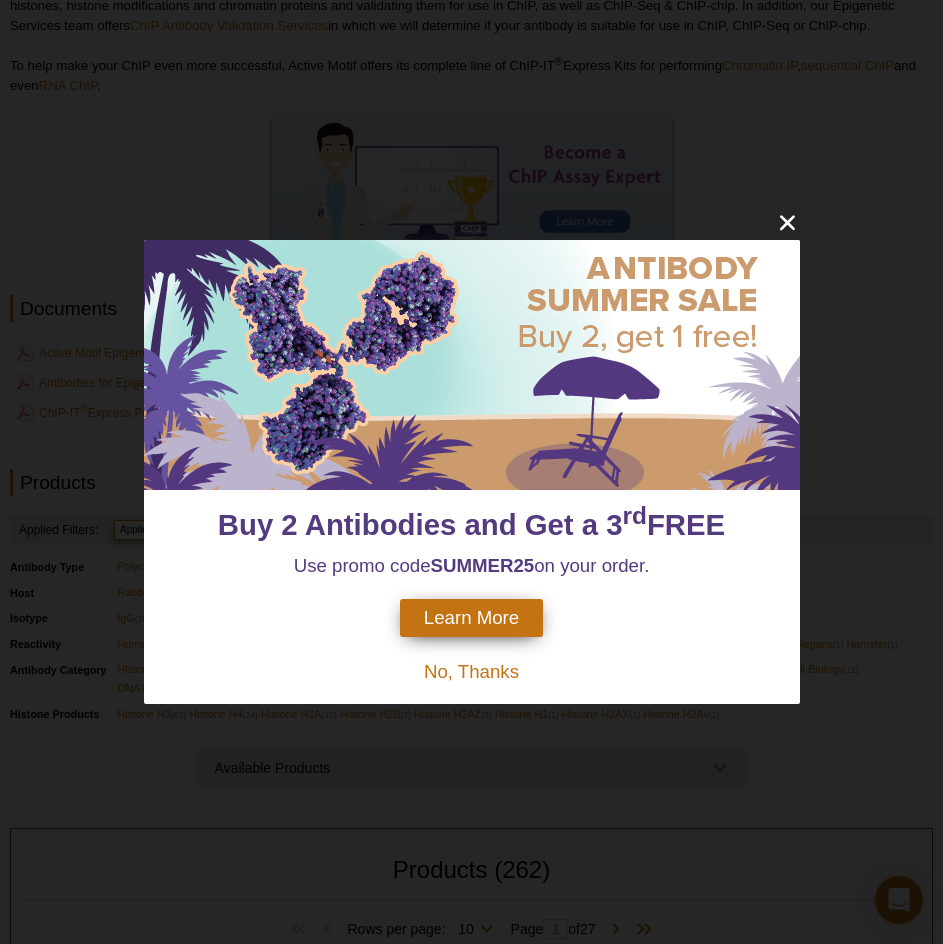 click on "Buy 2 Antibodies and Get a 3 rd  FREE Use promo code  SUMMER25  on your order.
Learn More No, Thanks" at bounding box center [471, 472] 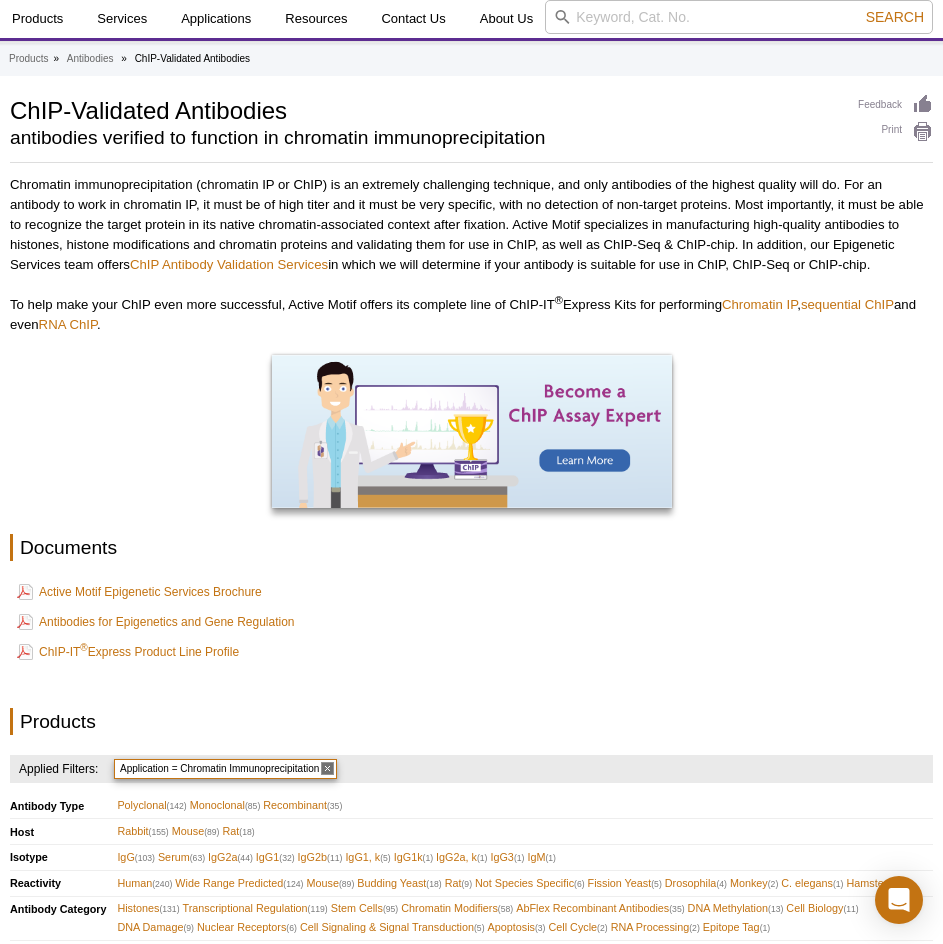 scroll, scrollTop: 0, scrollLeft: 0, axis: both 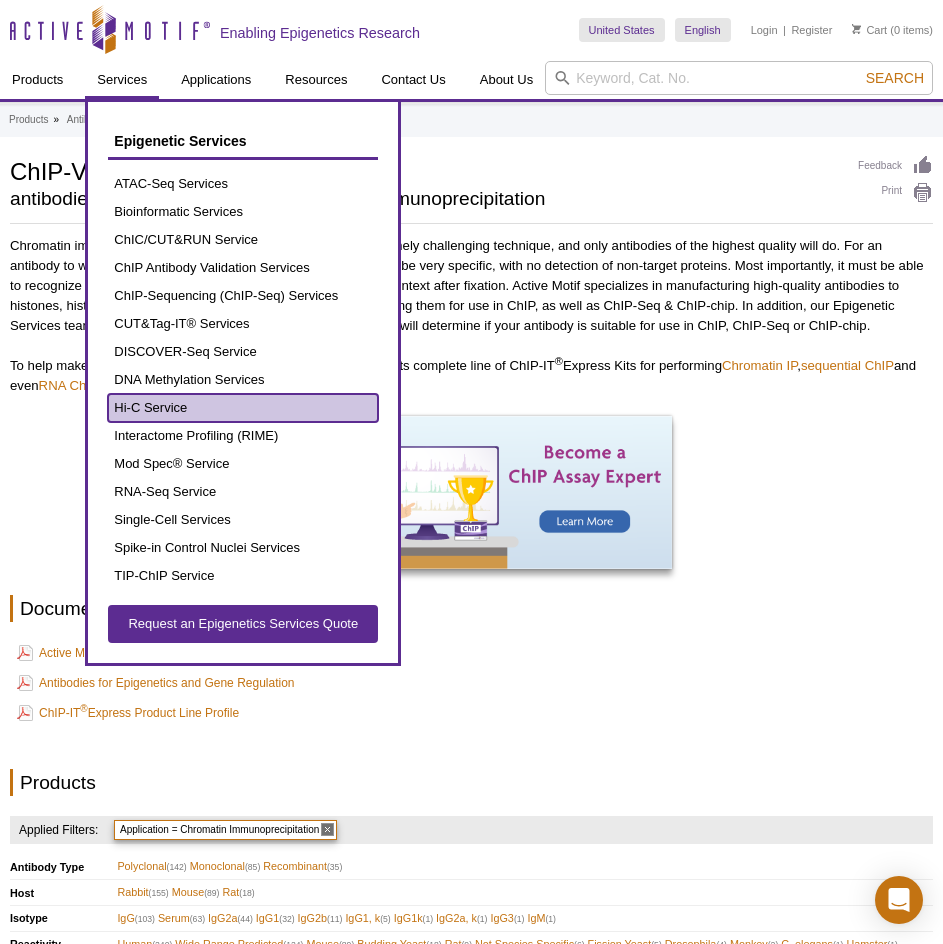 click on "Hi-C Service" at bounding box center [243, 408] 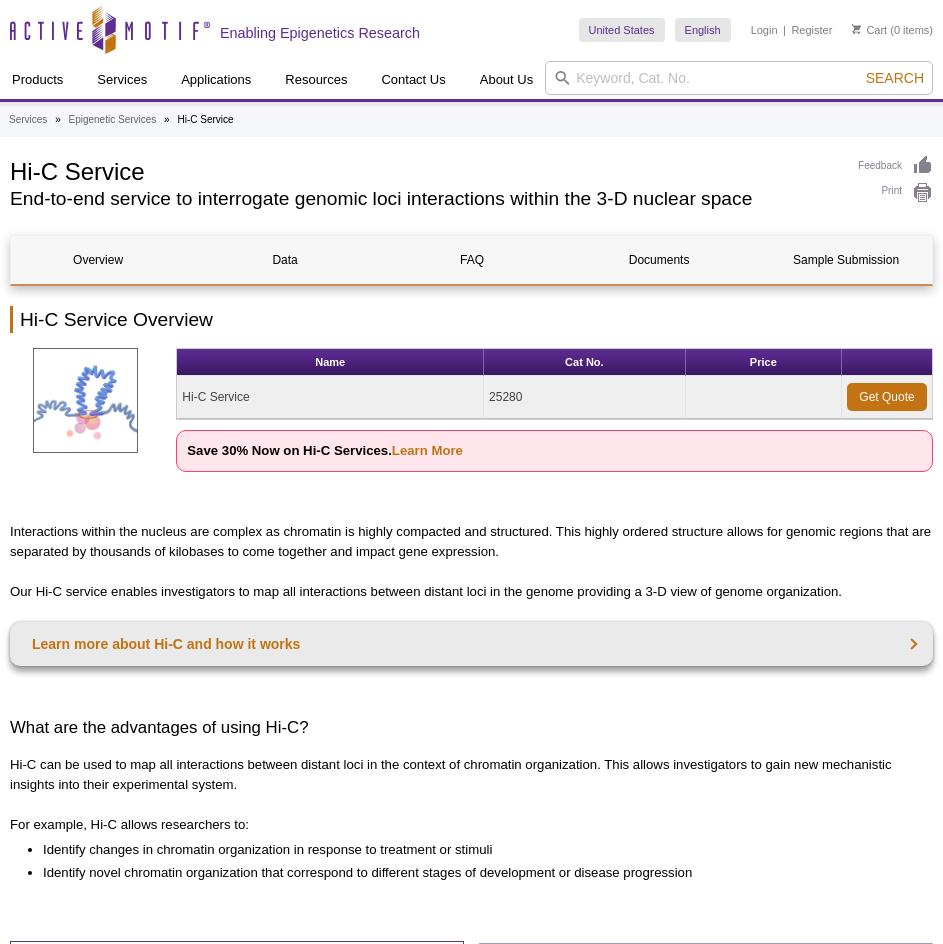 scroll, scrollTop: 0, scrollLeft: 0, axis: both 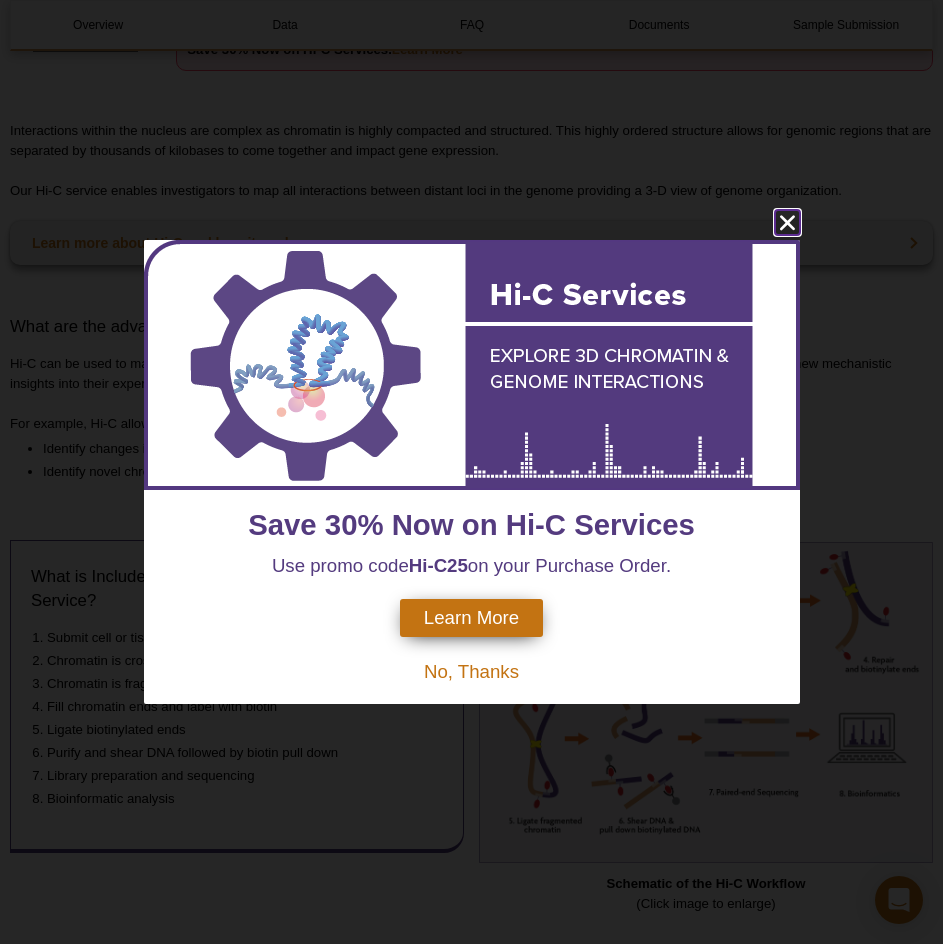 click 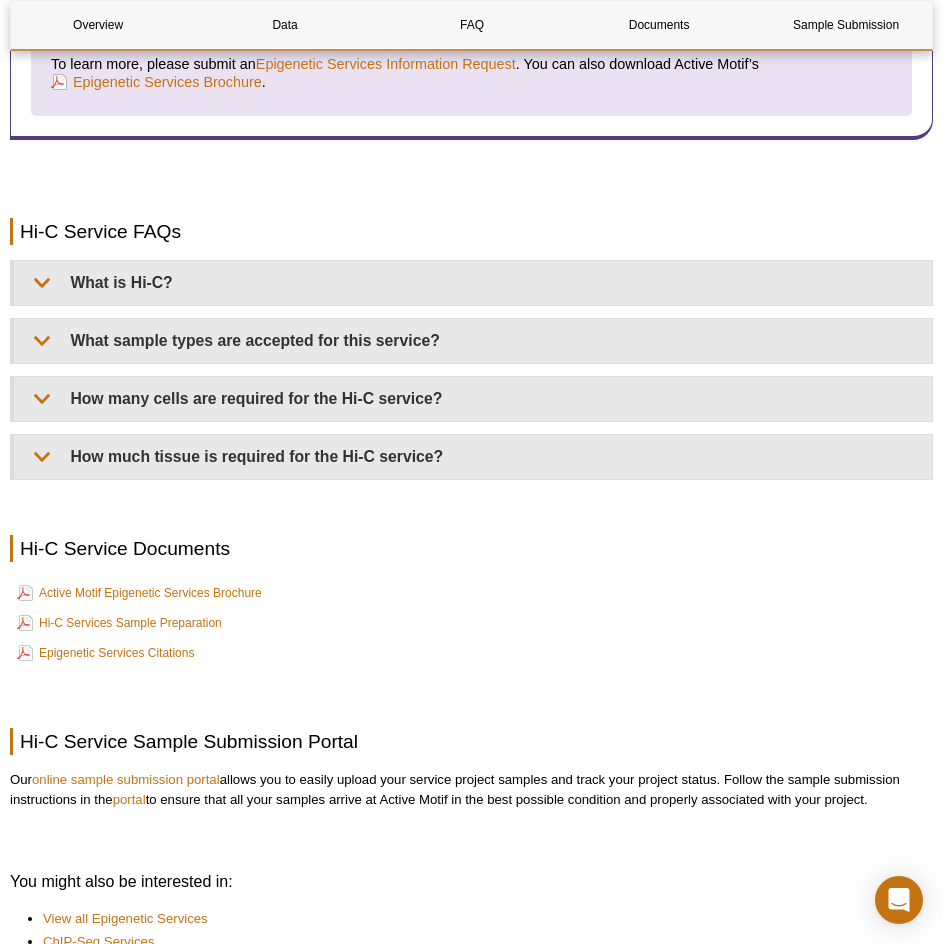 scroll, scrollTop: 2887, scrollLeft: 0, axis: vertical 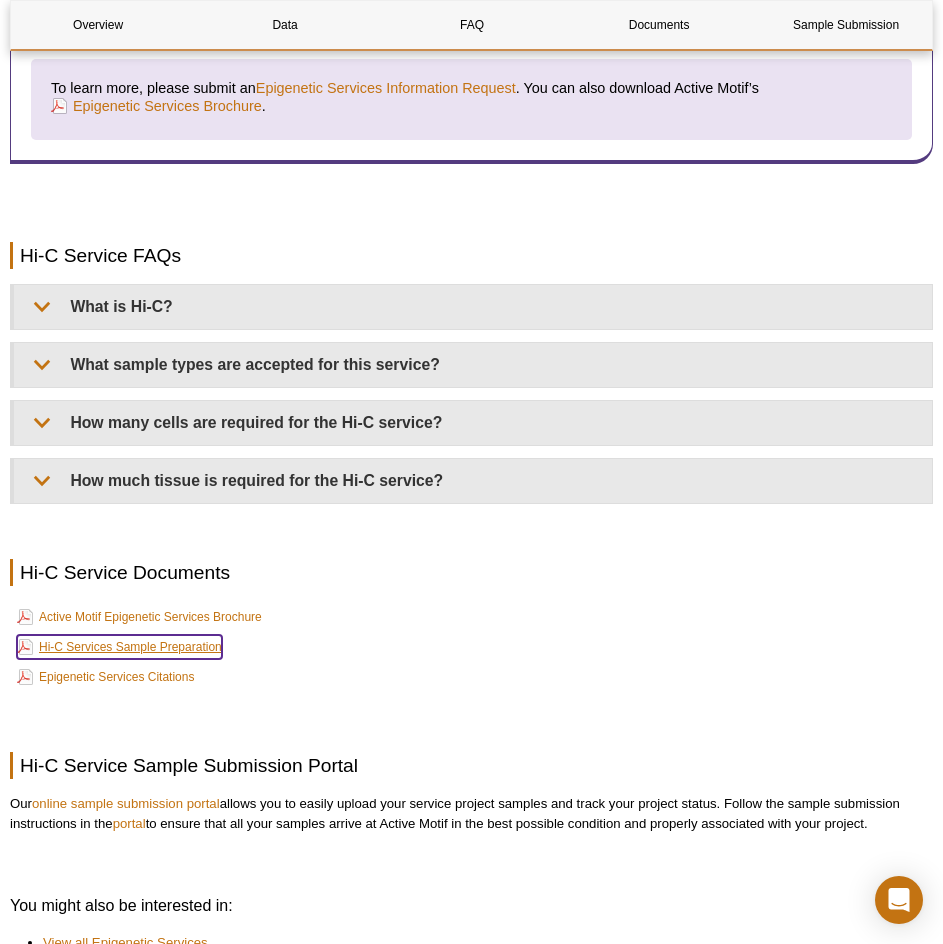 click on "Hi-C Services Sample Preparation" at bounding box center [119, 647] 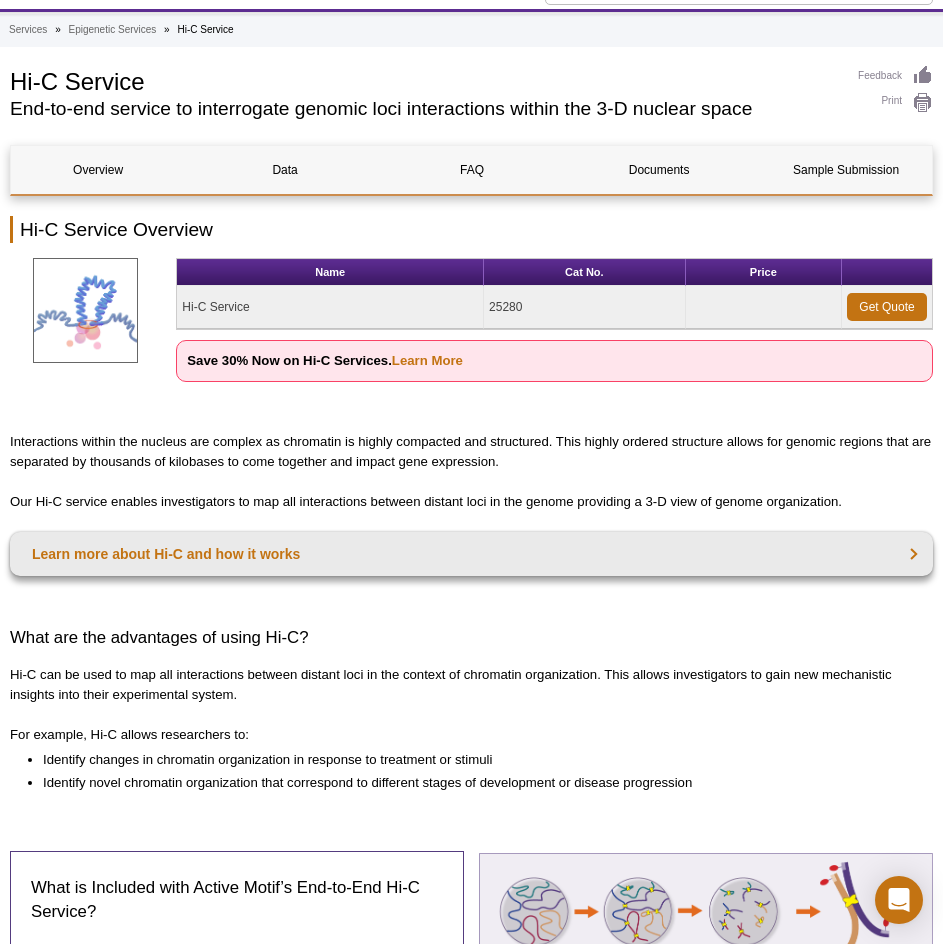 scroll, scrollTop: 87, scrollLeft: 0, axis: vertical 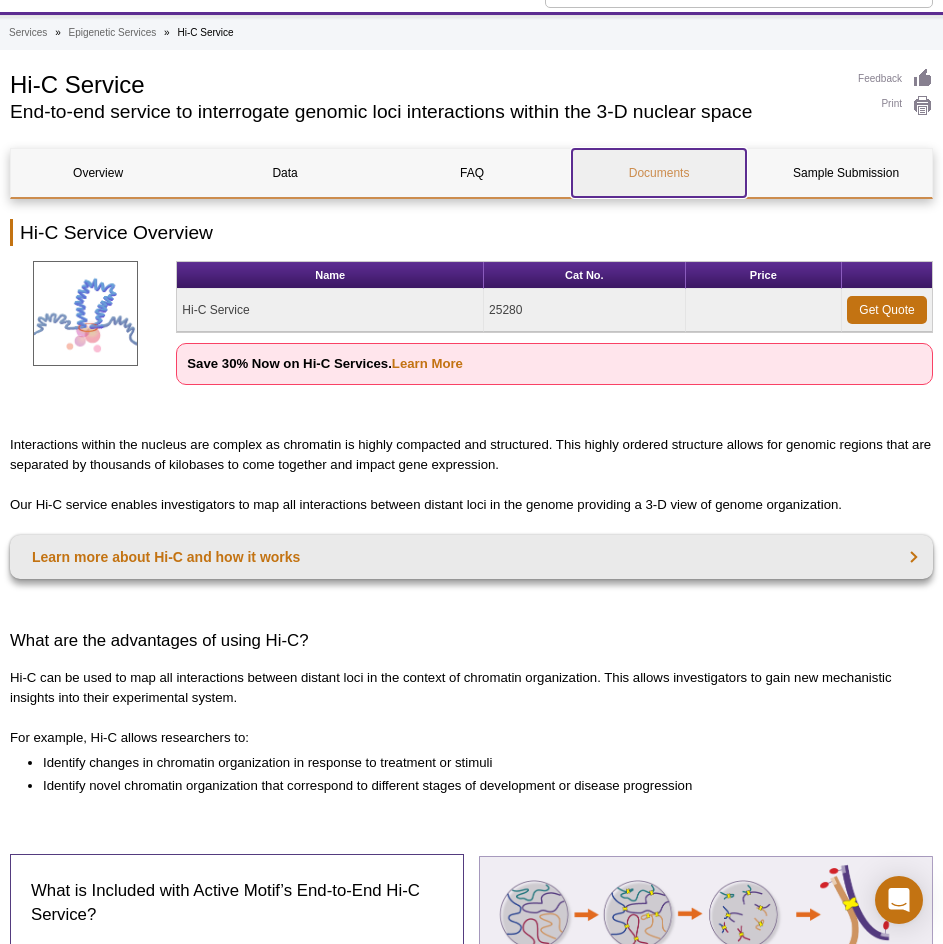 click on "Documents" at bounding box center [659, 173] 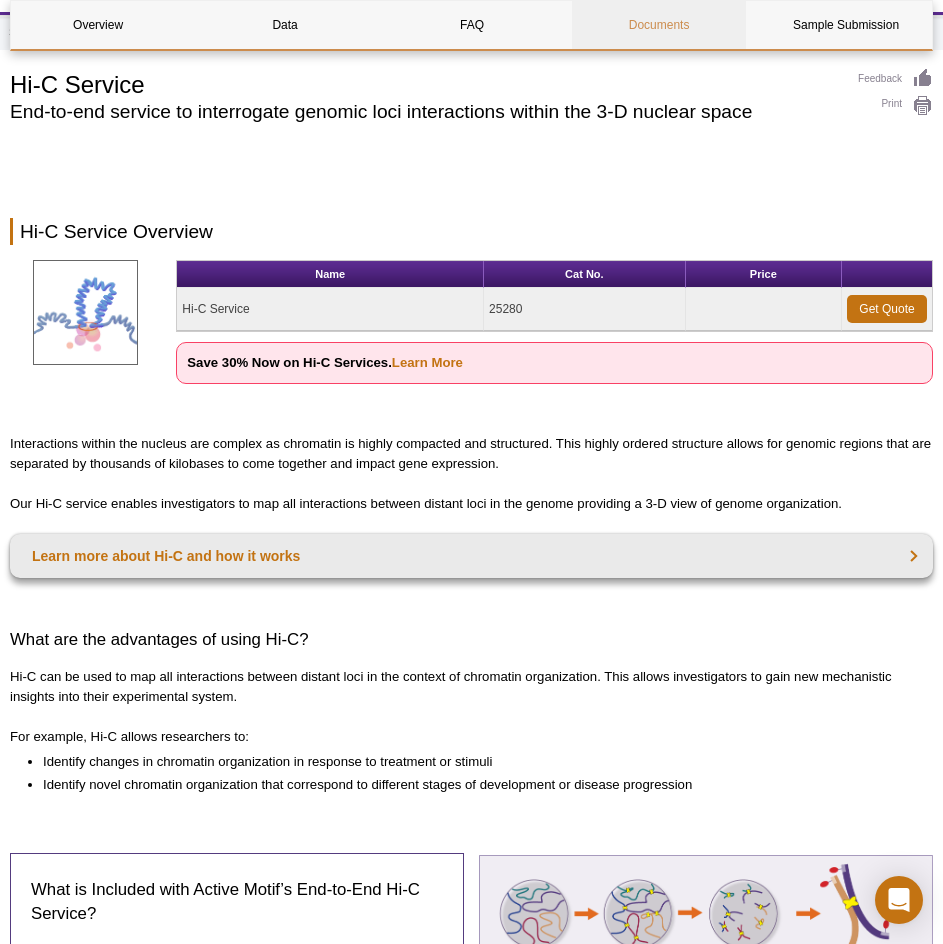 scroll, scrollTop: 3384, scrollLeft: 0, axis: vertical 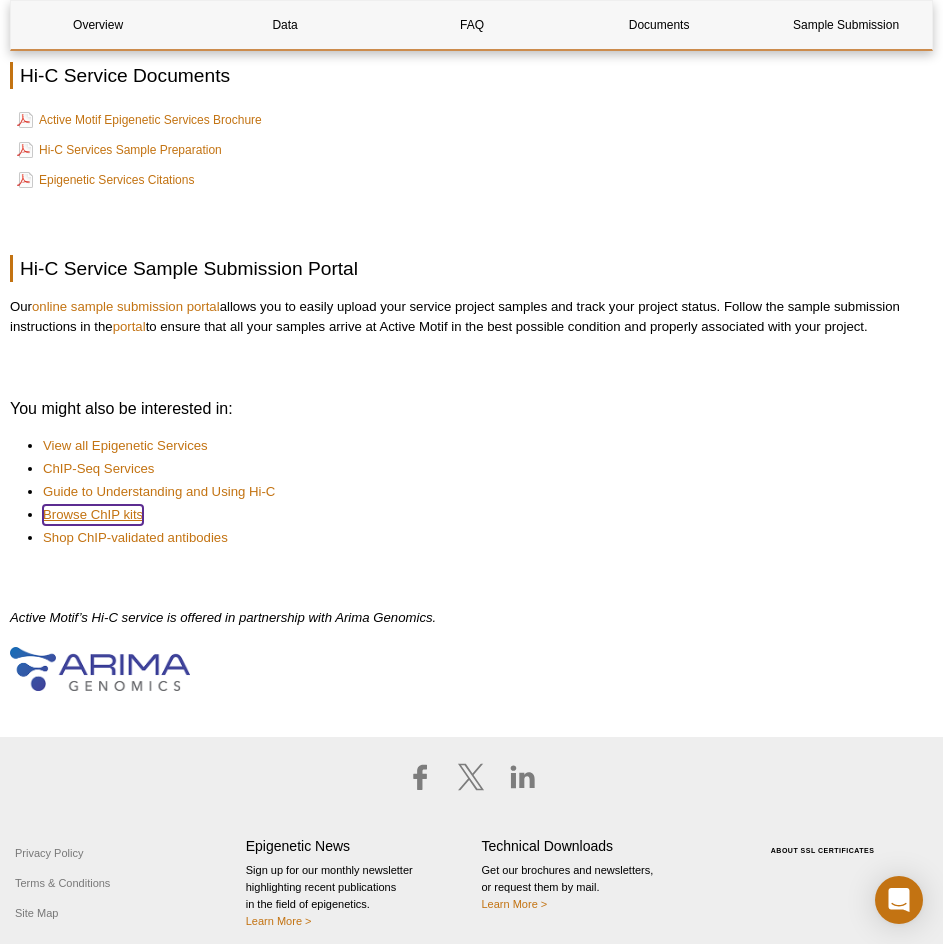 click on "Browse ChIP kits​" at bounding box center [93, 515] 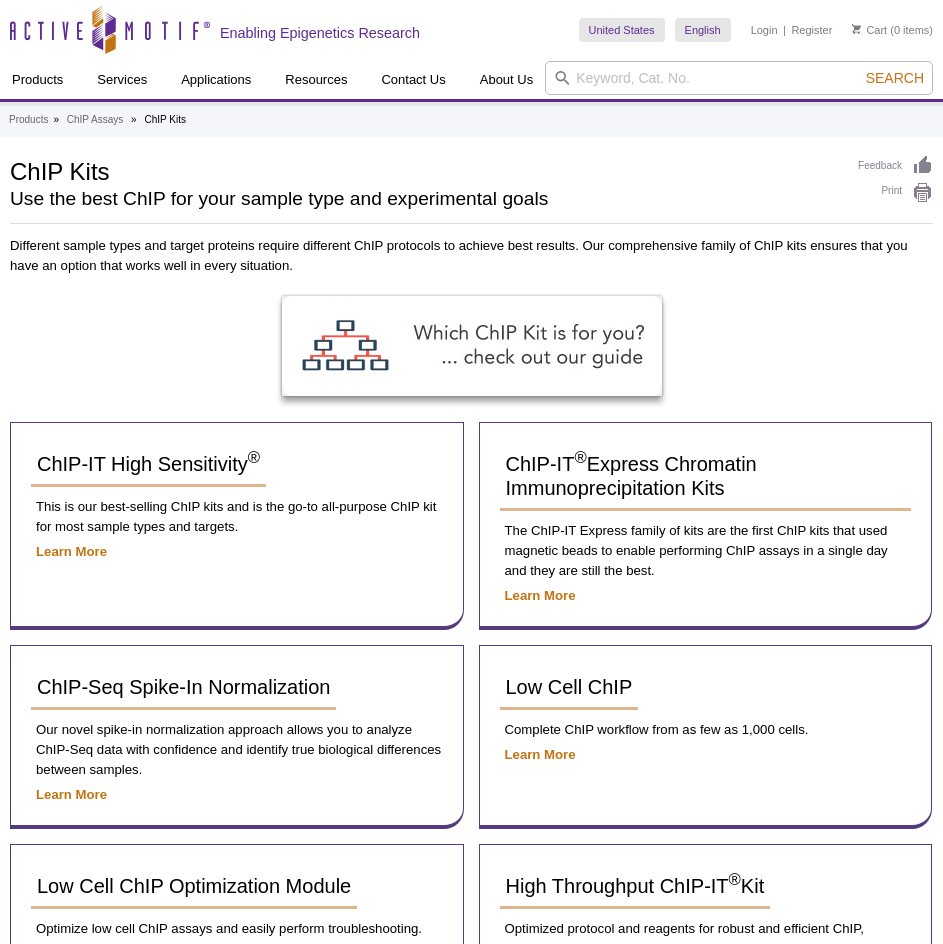 scroll, scrollTop: 0, scrollLeft: 0, axis: both 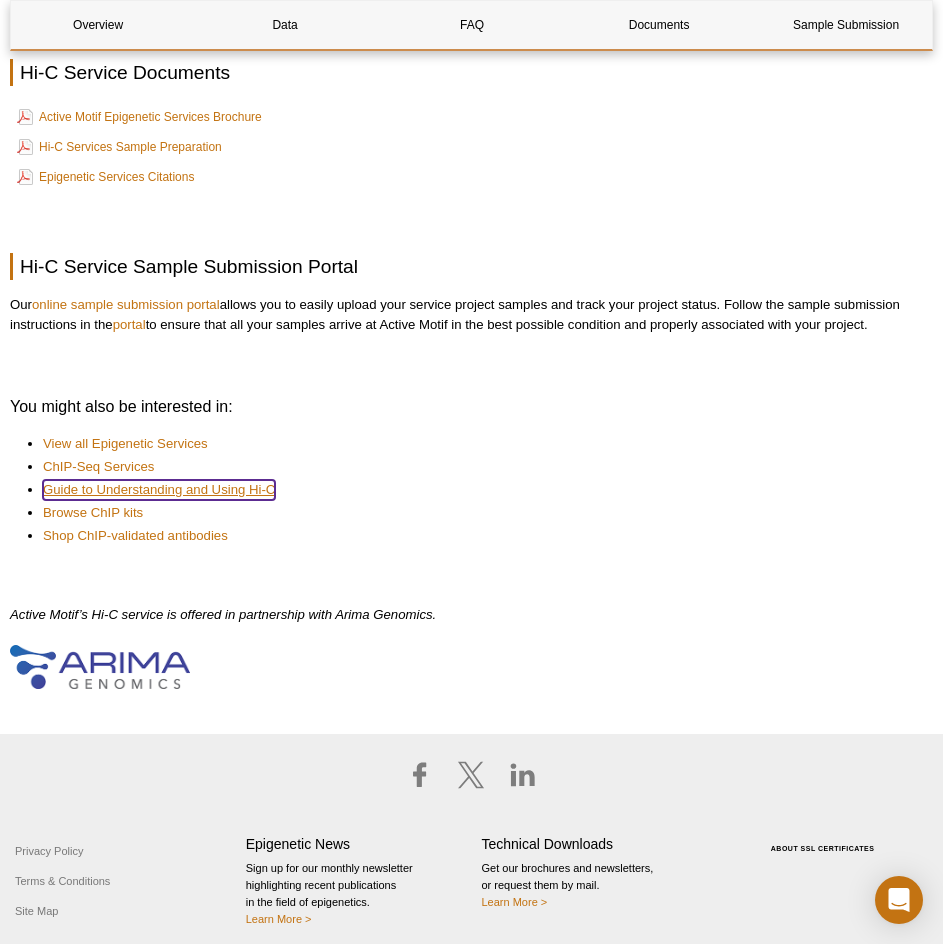 click on "Guide to Understanding and Using Hi-C​" at bounding box center (159, 490) 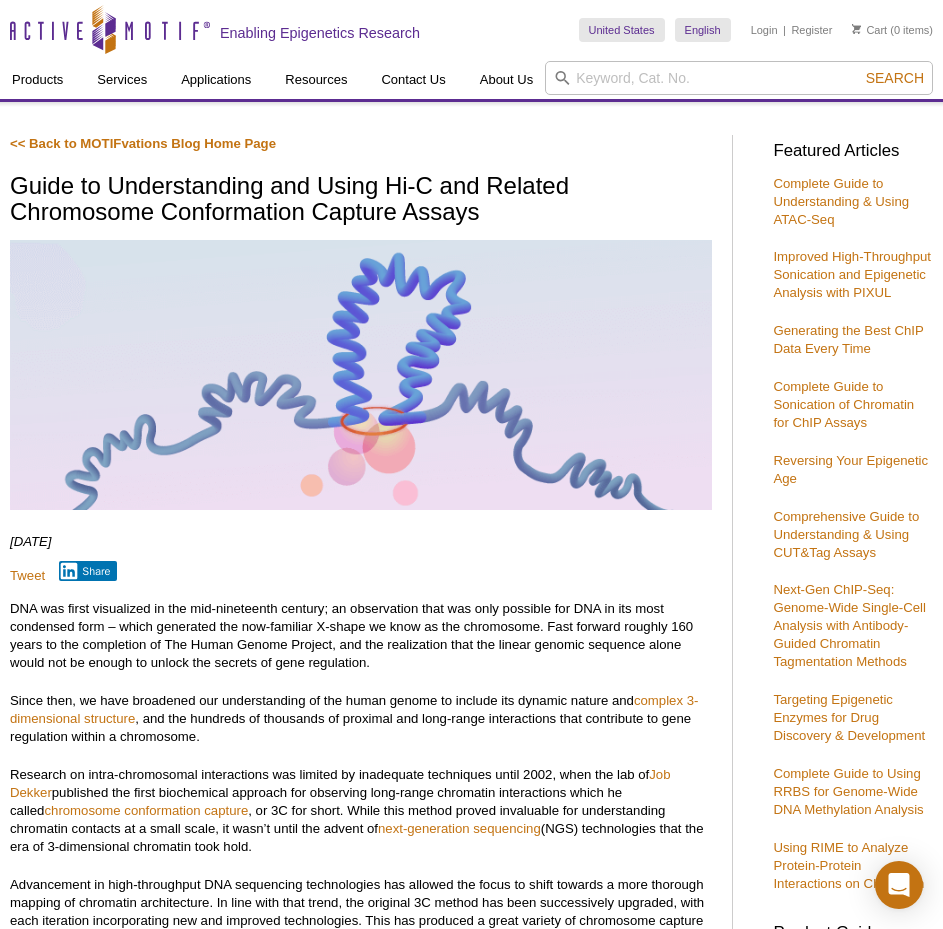 scroll, scrollTop: 0, scrollLeft: 0, axis: both 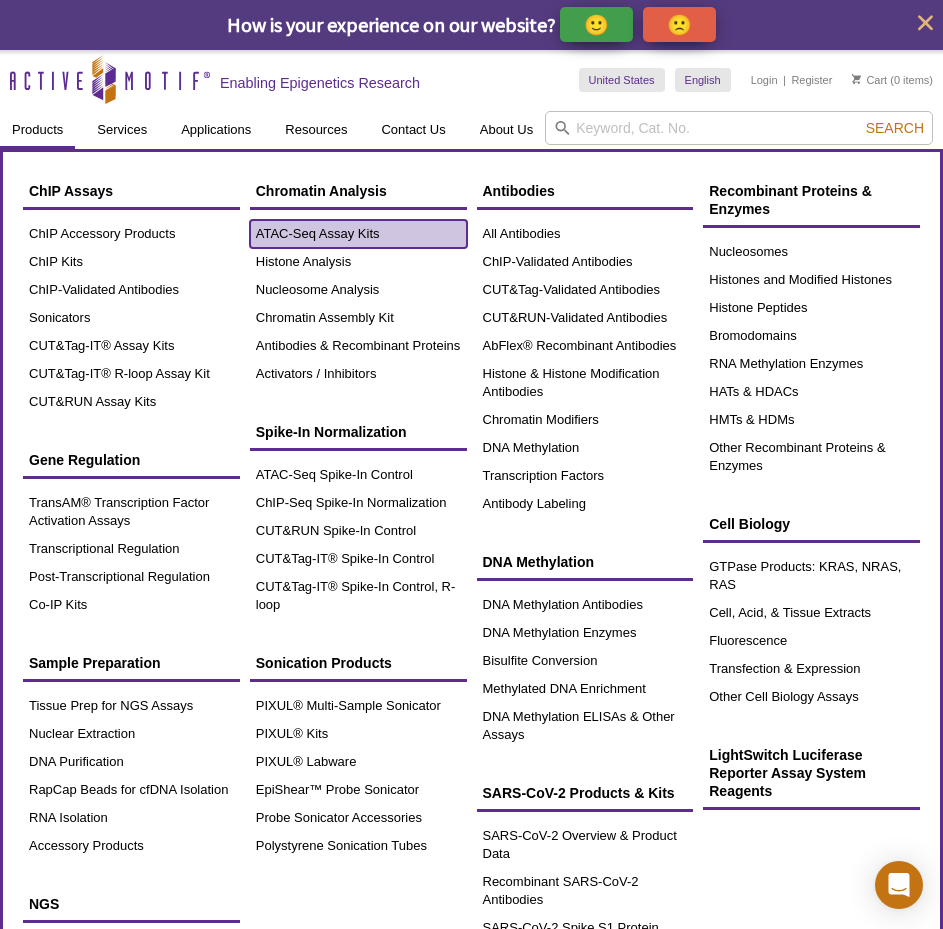 click on "ATAC-Seq Assay Kits" at bounding box center [358, 234] 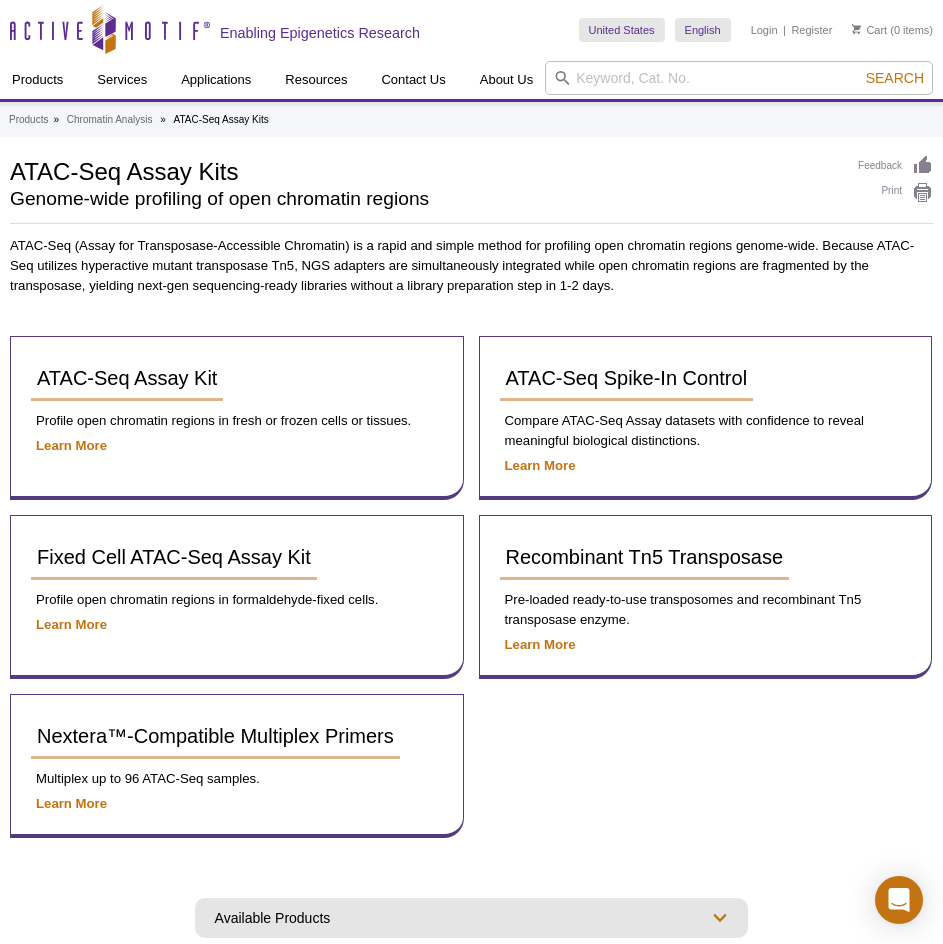 scroll, scrollTop: 0, scrollLeft: 0, axis: both 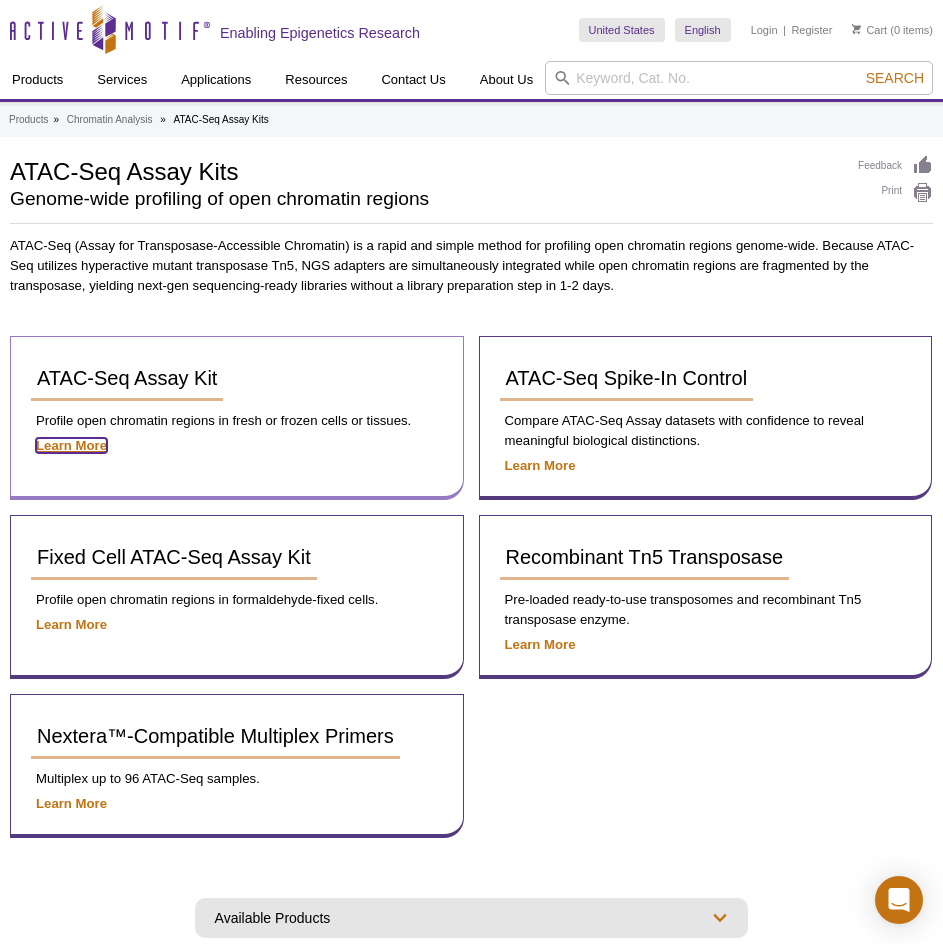 click on "Learn More" at bounding box center (71, 445) 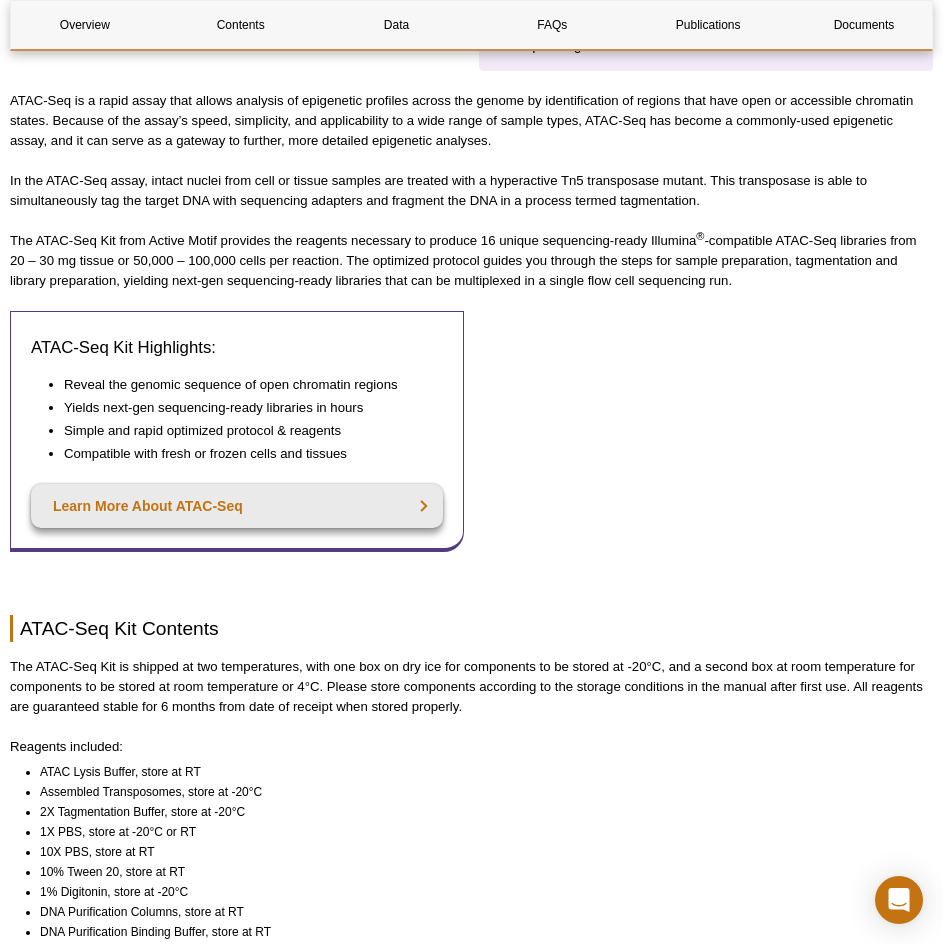 scroll, scrollTop: 796, scrollLeft: 0, axis: vertical 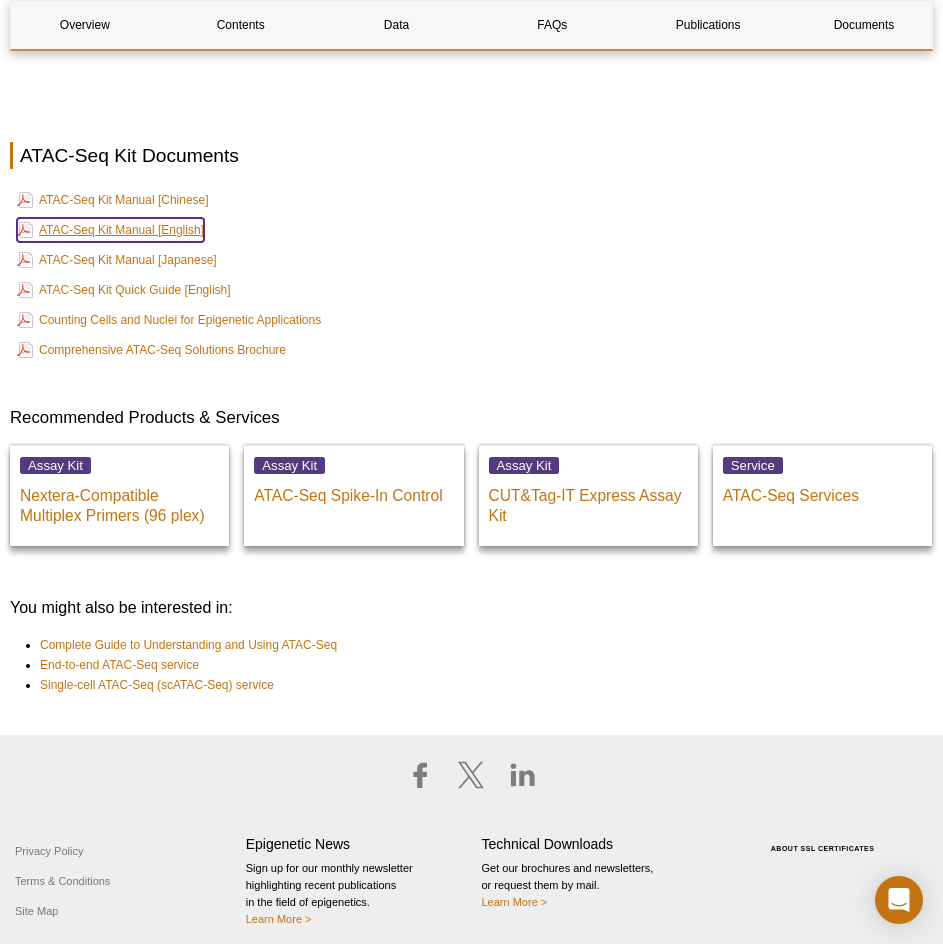 click on "ATAC-Seq Kit Manual [English]" at bounding box center (110, 230) 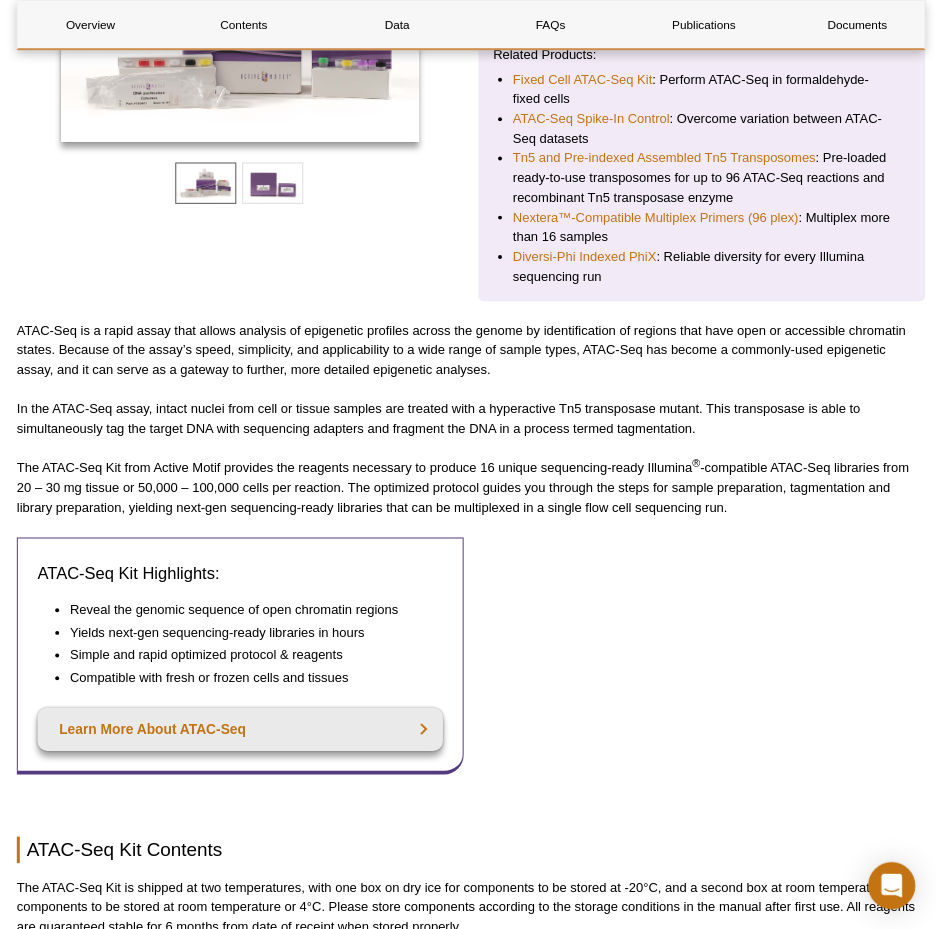 scroll, scrollTop: 0, scrollLeft: 0, axis: both 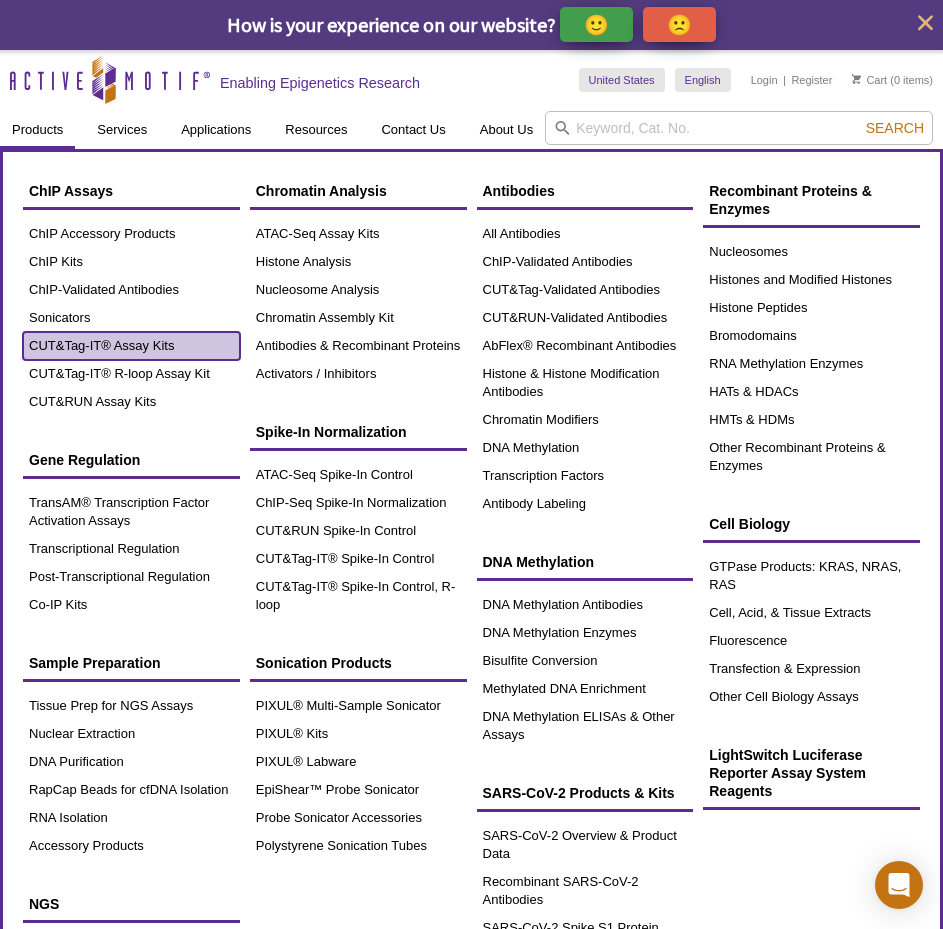 click on "CUT&Tag-IT® Assay Kits" at bounding box center (131, 346) 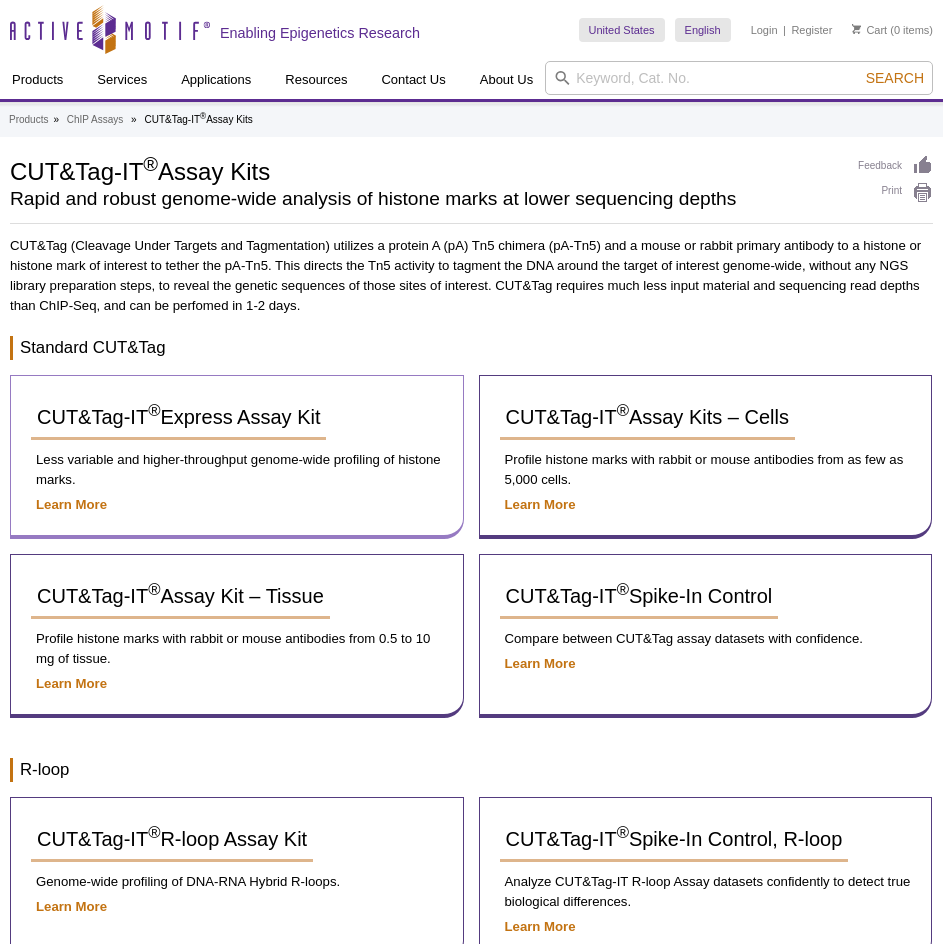 scroll, scrollTop: 0, scrollLeft: 0, axis: both 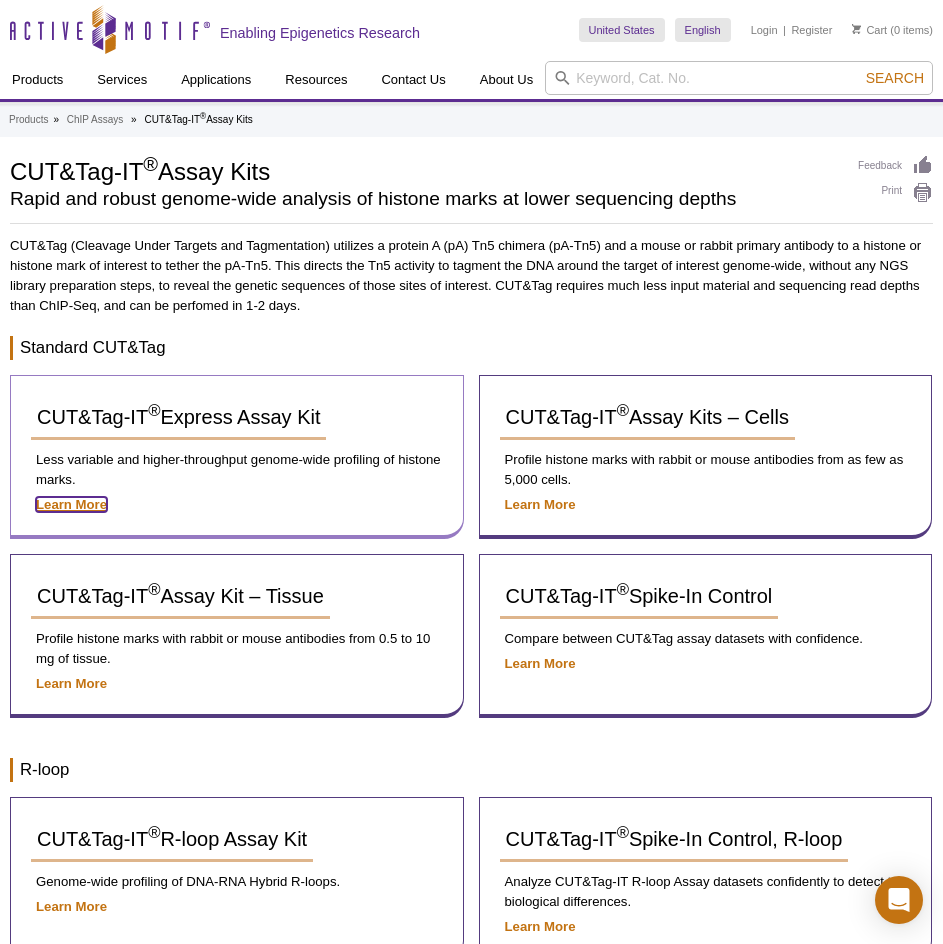 click on "Learn More" at bounding box center (71, 504) 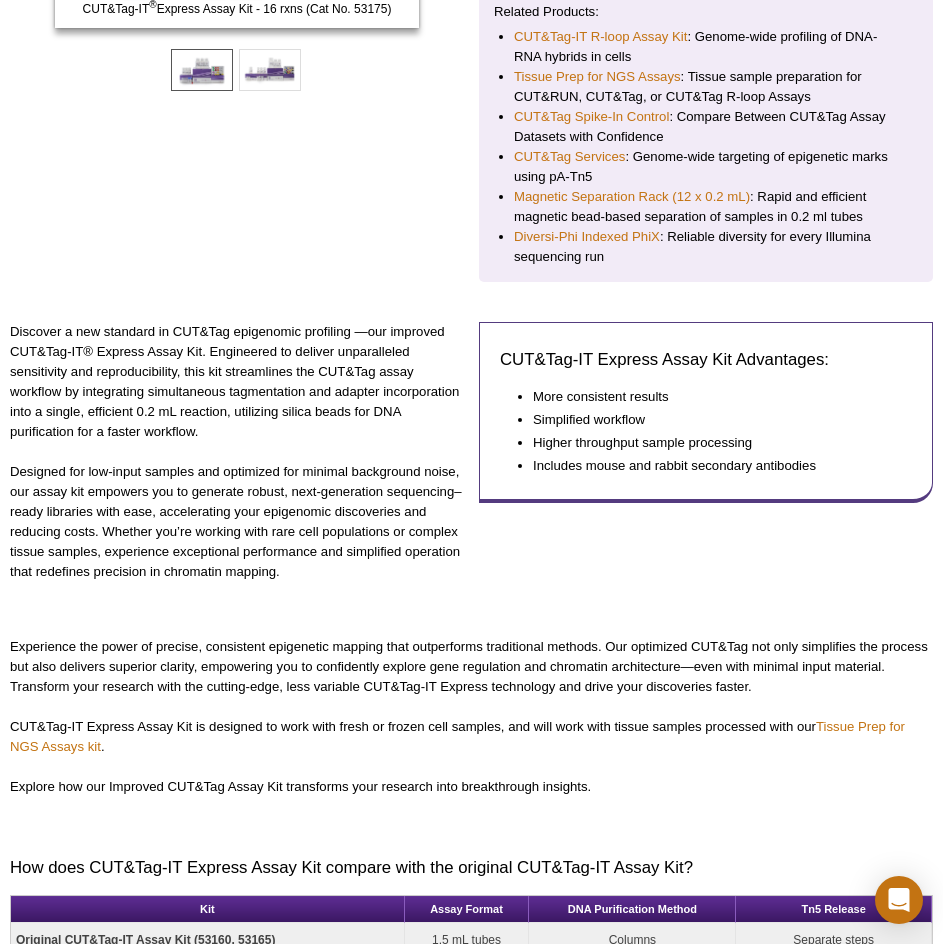 scroll, scrollTop: 0, scrollLeft: 0, axis: both 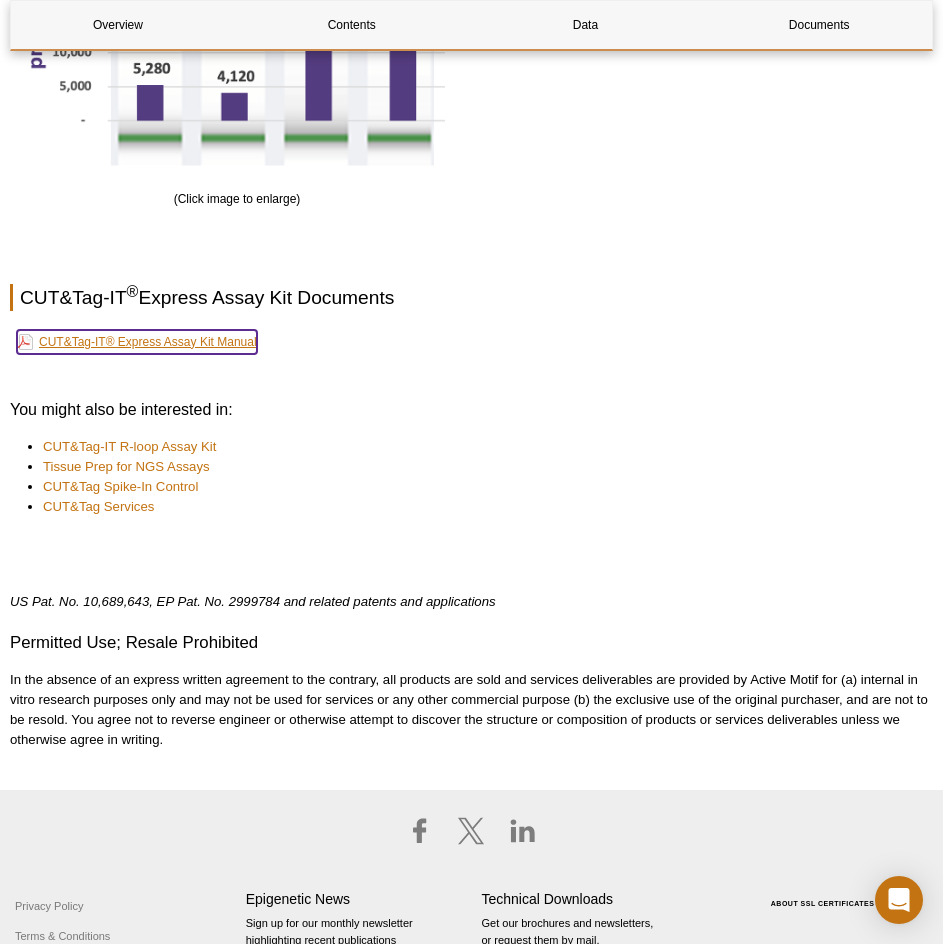 click on "CUT&Tag-IT® Express Assay Kit Manual" at bounding box center [137, 342] 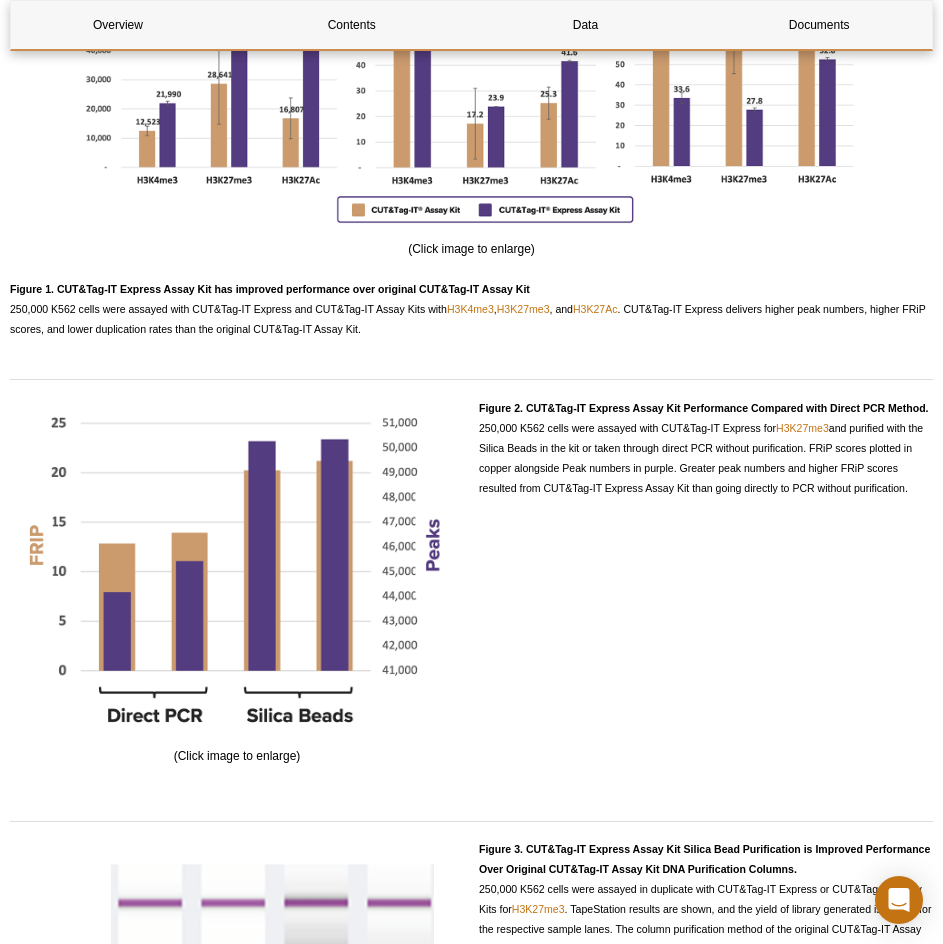 scroll, scrollTop: 1500, scrollLeft: 0, axis: vertical 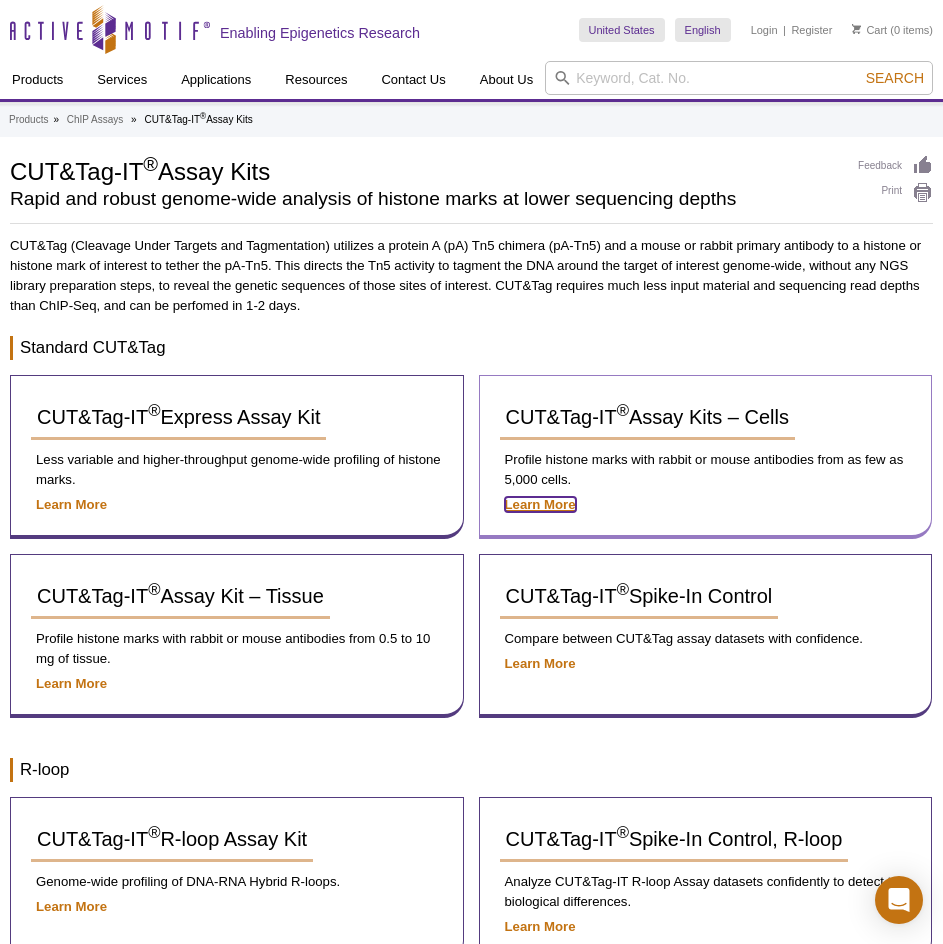 click on "Learn More" at bounding box center [540, 504] 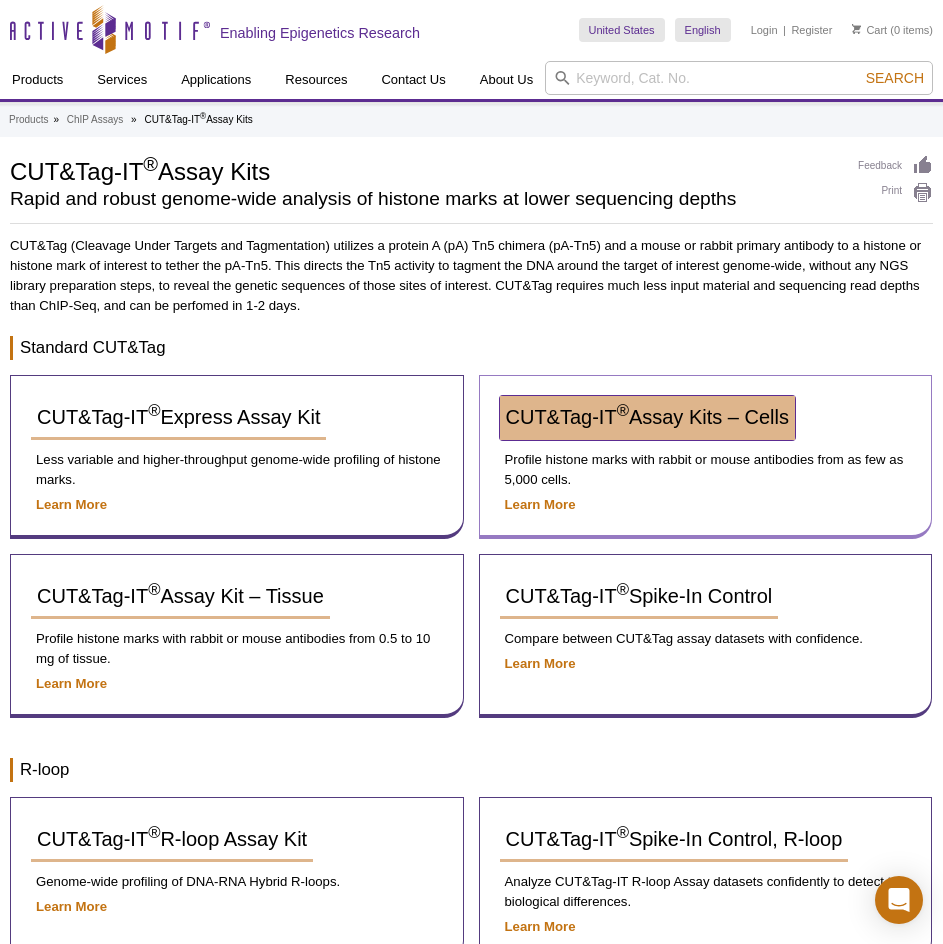 click on "CUT&Tag-IT ®  Assay Kits – Cells" at bounding box center (647, 417) 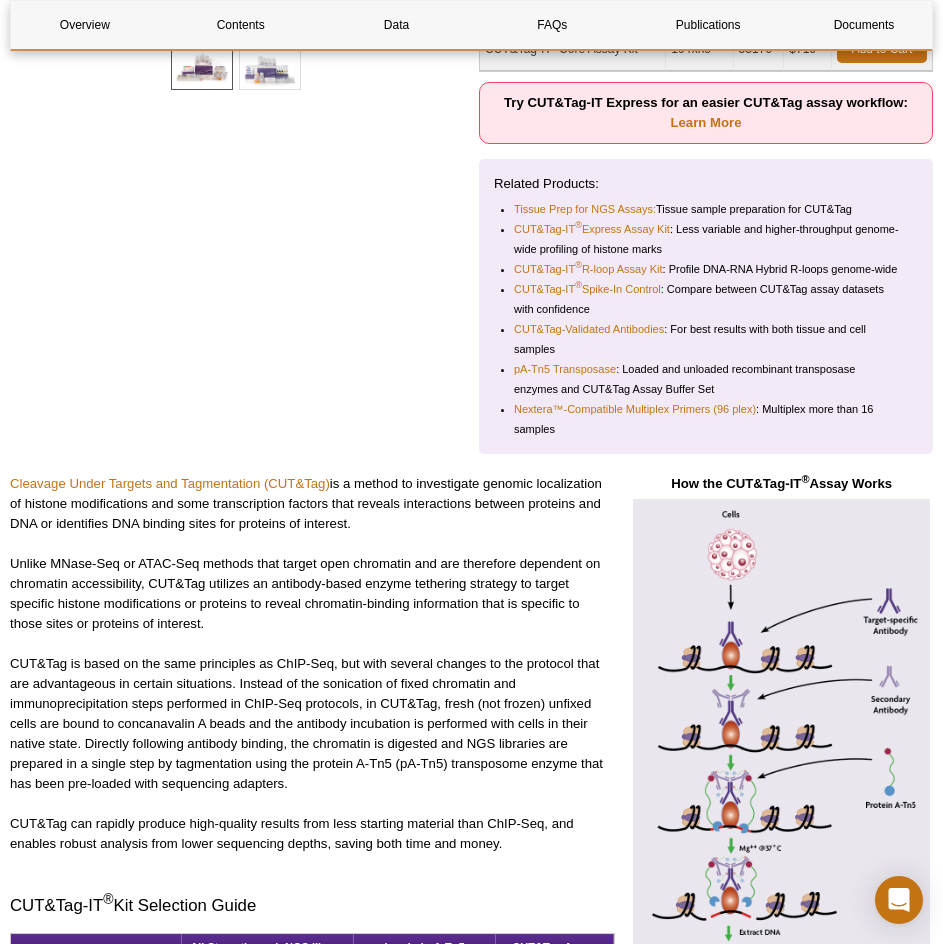 scroll, scrollTop: 1055, scrollLeft: 0, axis: vertical 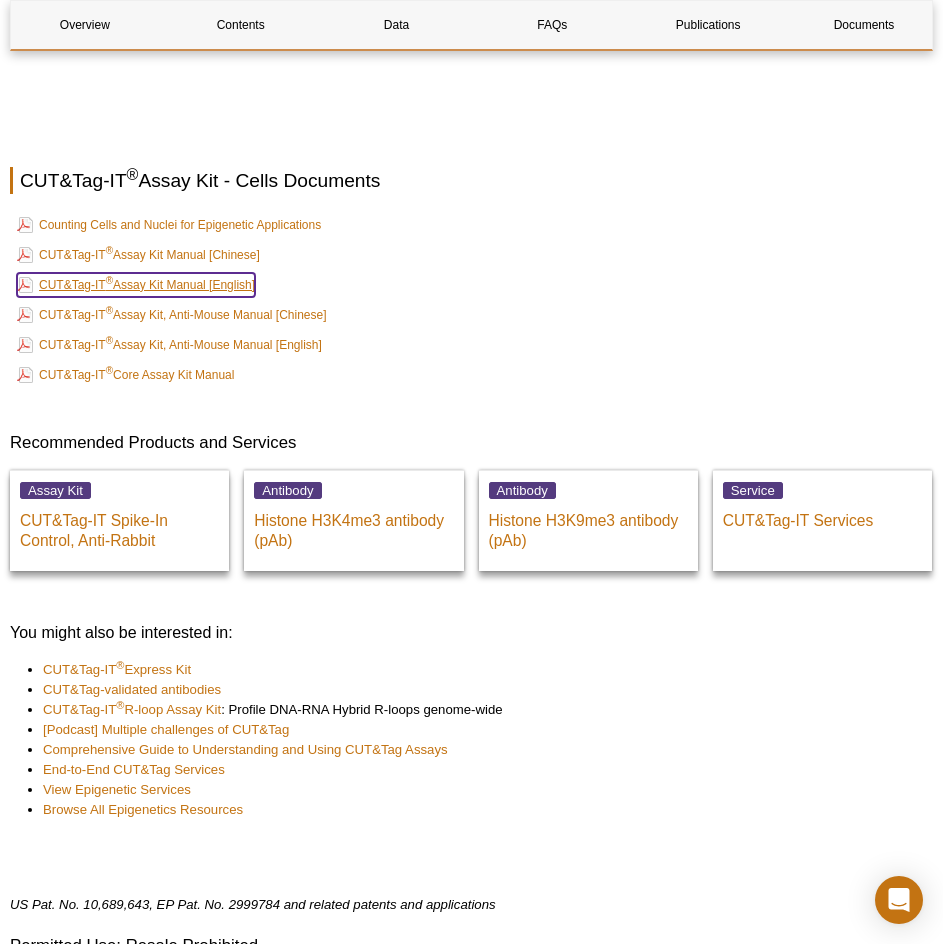 click on "CUT&Tag-IT ®  Assay Kit Manual [English]" at bounding box center [136, 285] 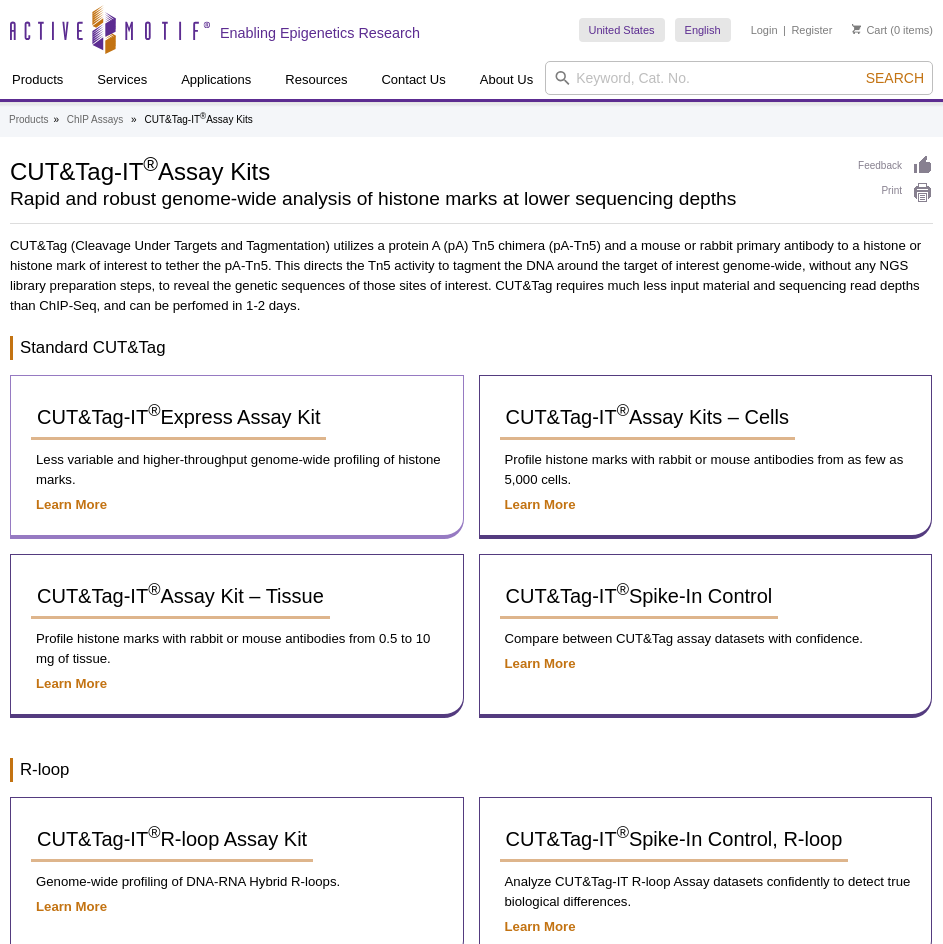 scroll, scrollTop: 0, scrollLeft: 0, axis: both 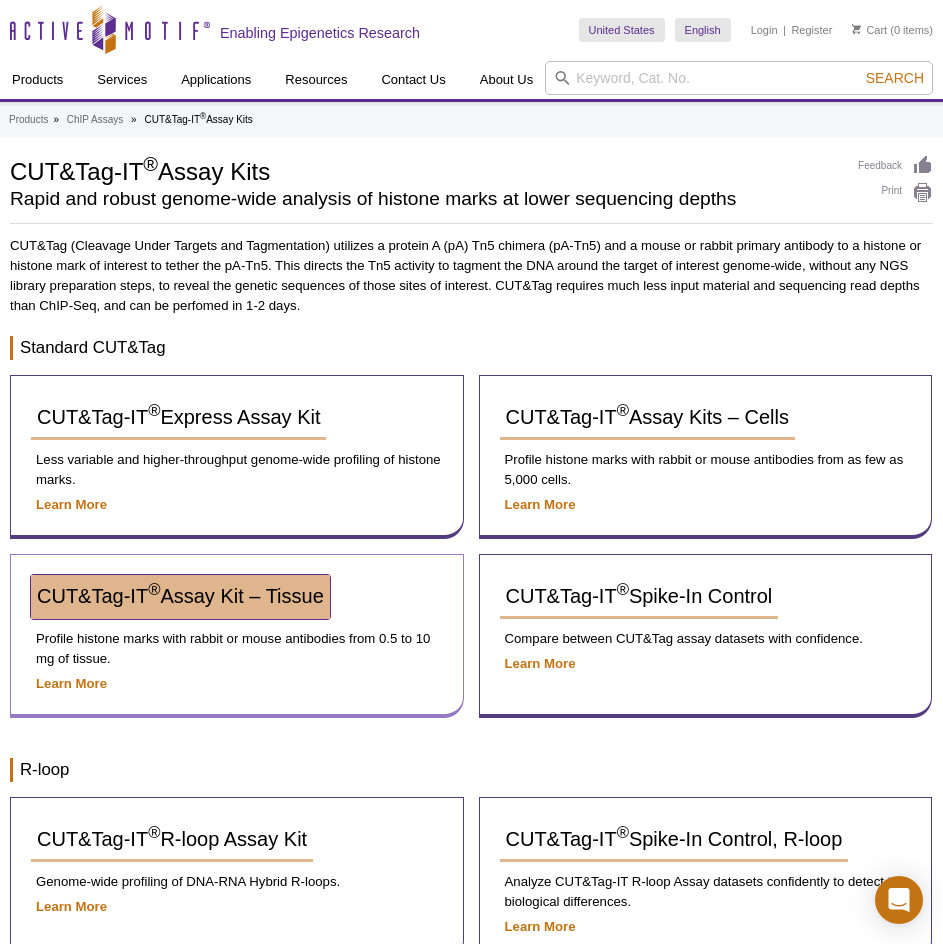 click on "CUT&Tag-IT ®  Assay Kit – Tissue" at bounding box center [180, 596] 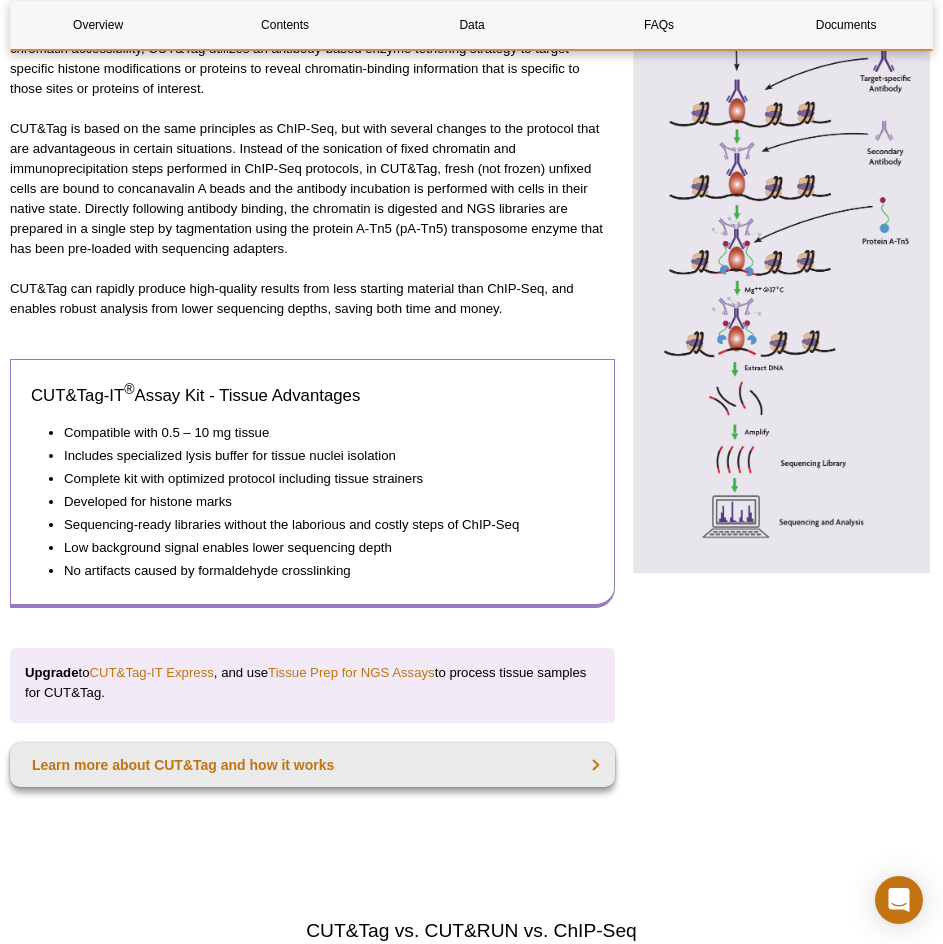 scroll, scrollTop: 1120, scrollLeft: 0, axis: vertical 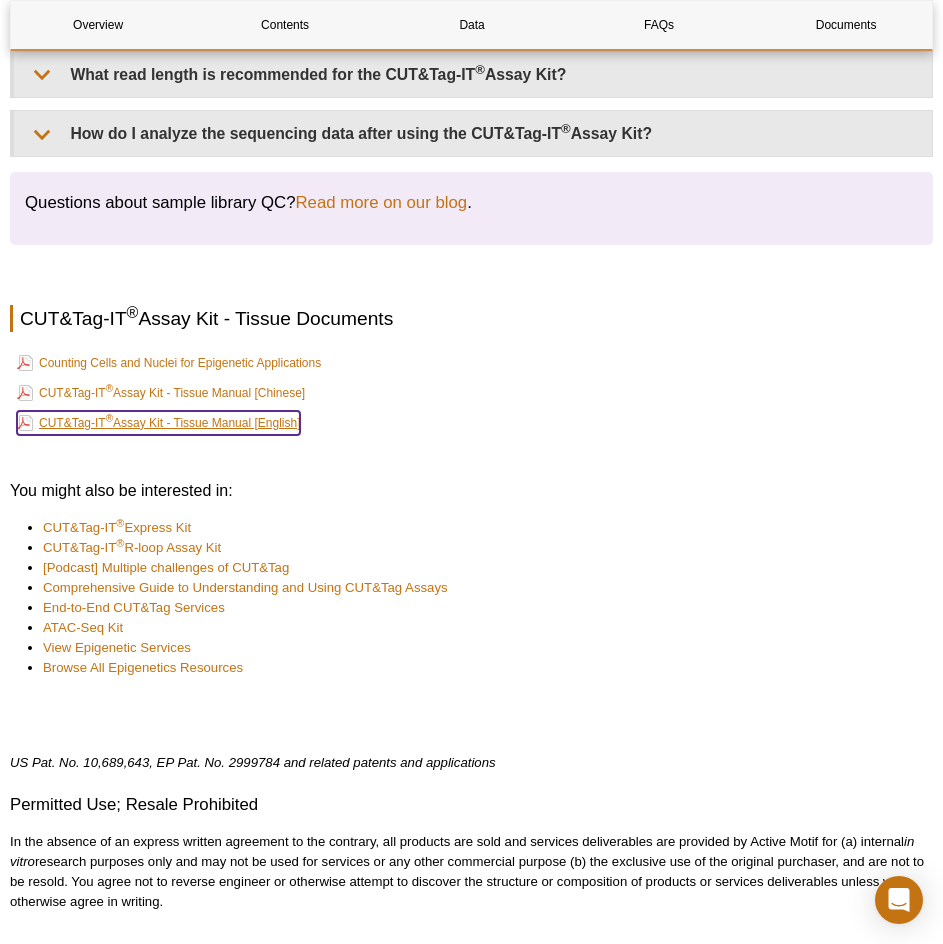 click on "CUT&Tag-IT ®  Assay Kit - Tissue Manual [English]" at bounding box center (158, 423) 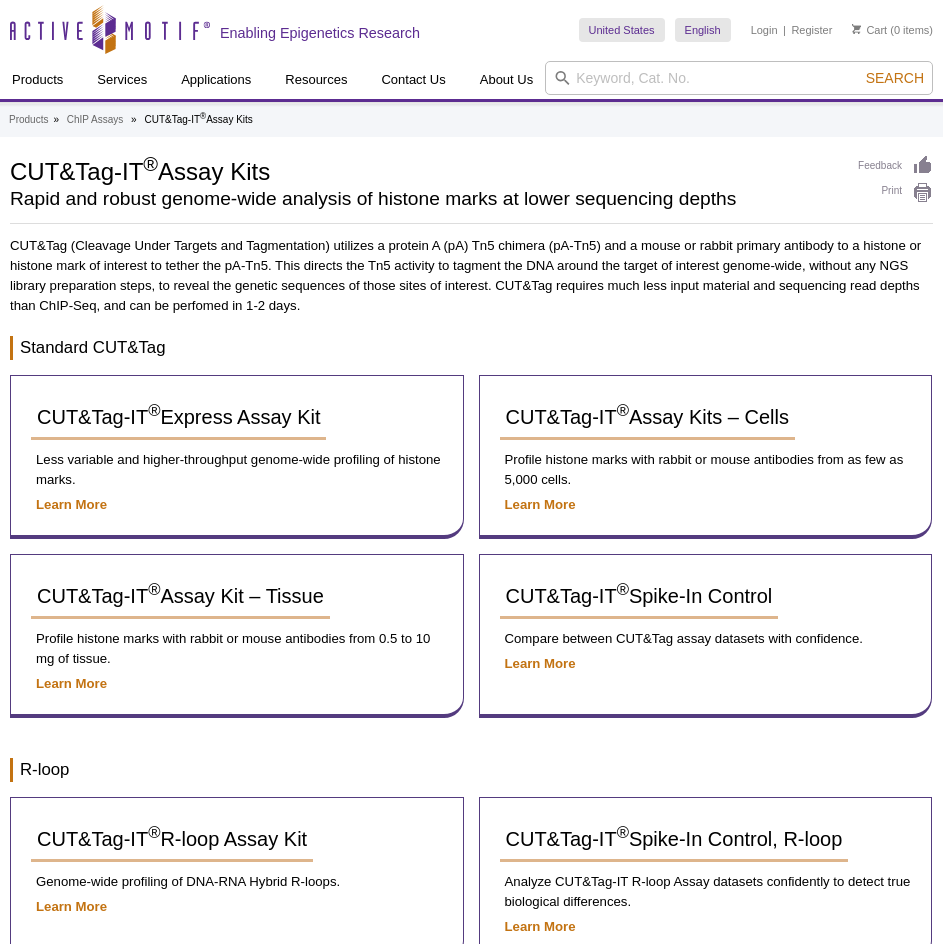 scroll, scrollTop: 0, scrollLeft: 0, axis: both 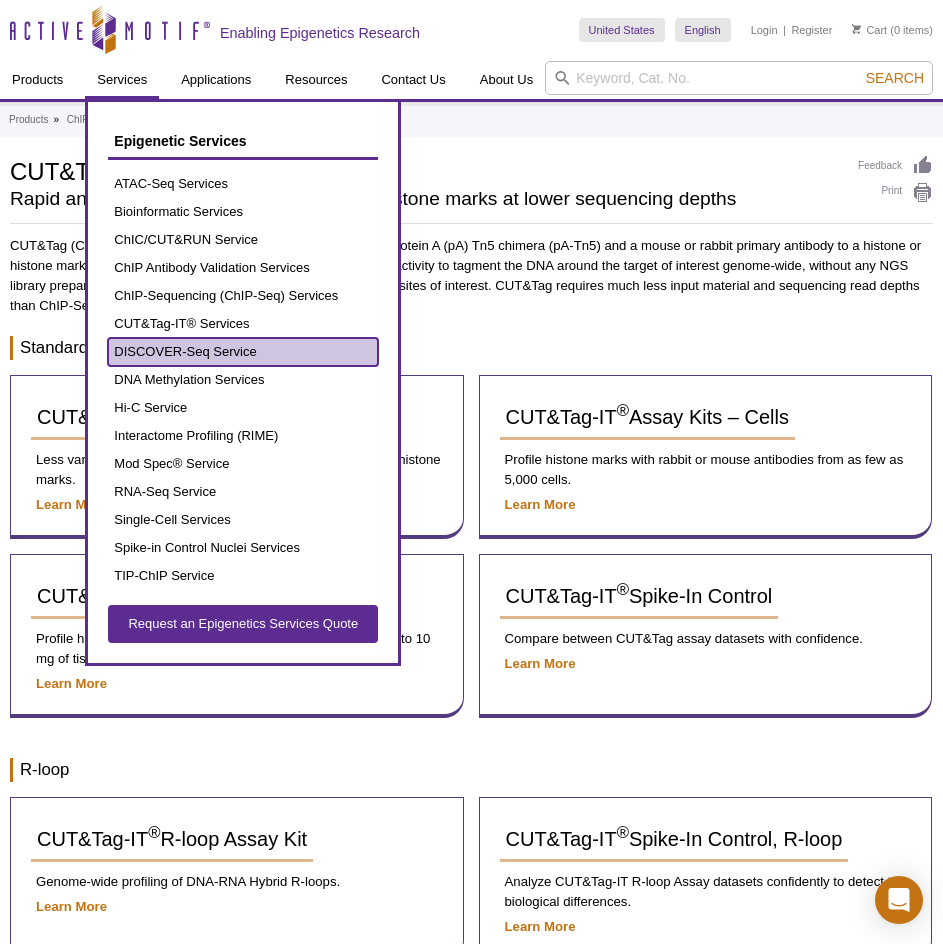 click on "DISCOVER-Seq Service" at bounding box center (243, 352) 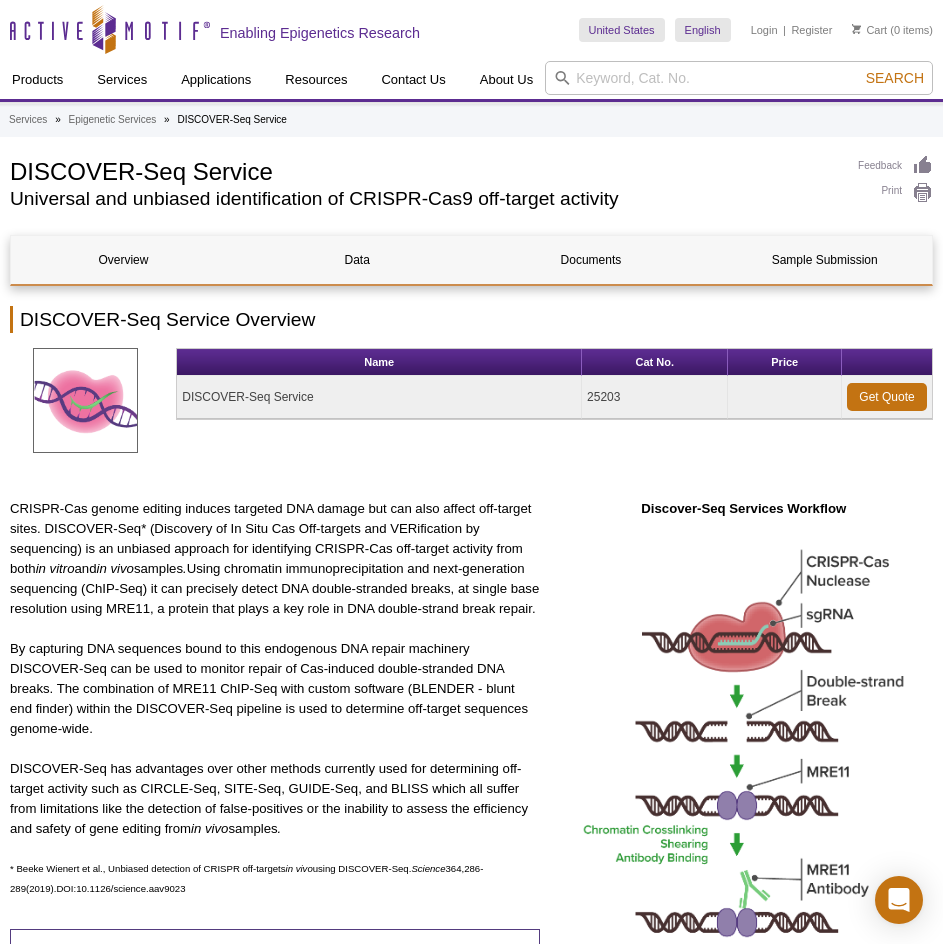 scroll, scrollTop: 0, scrollLeft: 0, axis: both 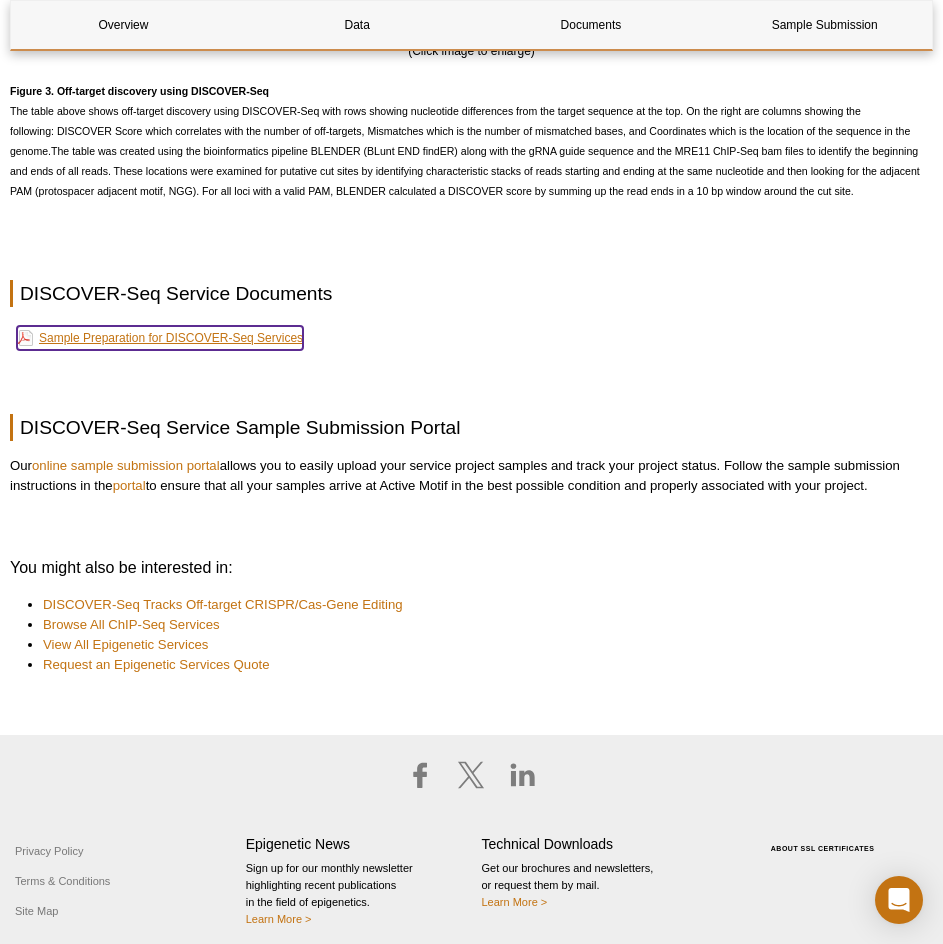 click on "Sample Preparation for DISCOVER-Seq Services" at bounding box center [160, 338] 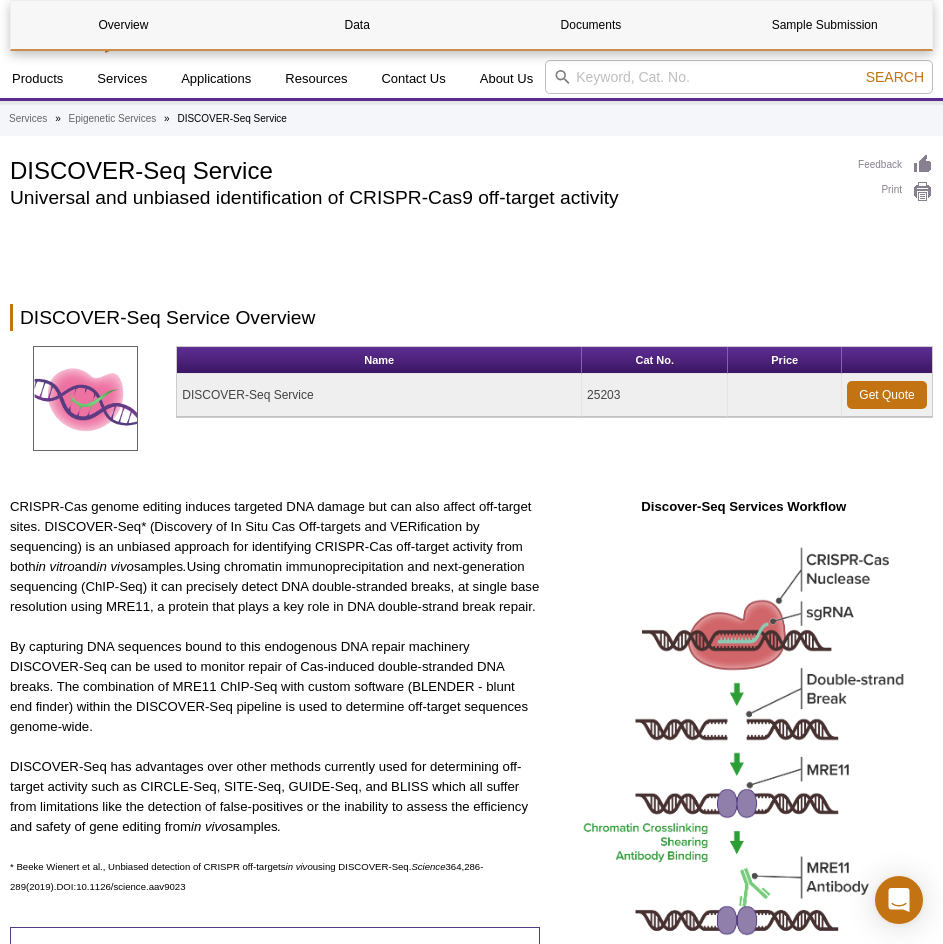 scroll, scrollTop: 0, scrollLeft: 0, axis: both 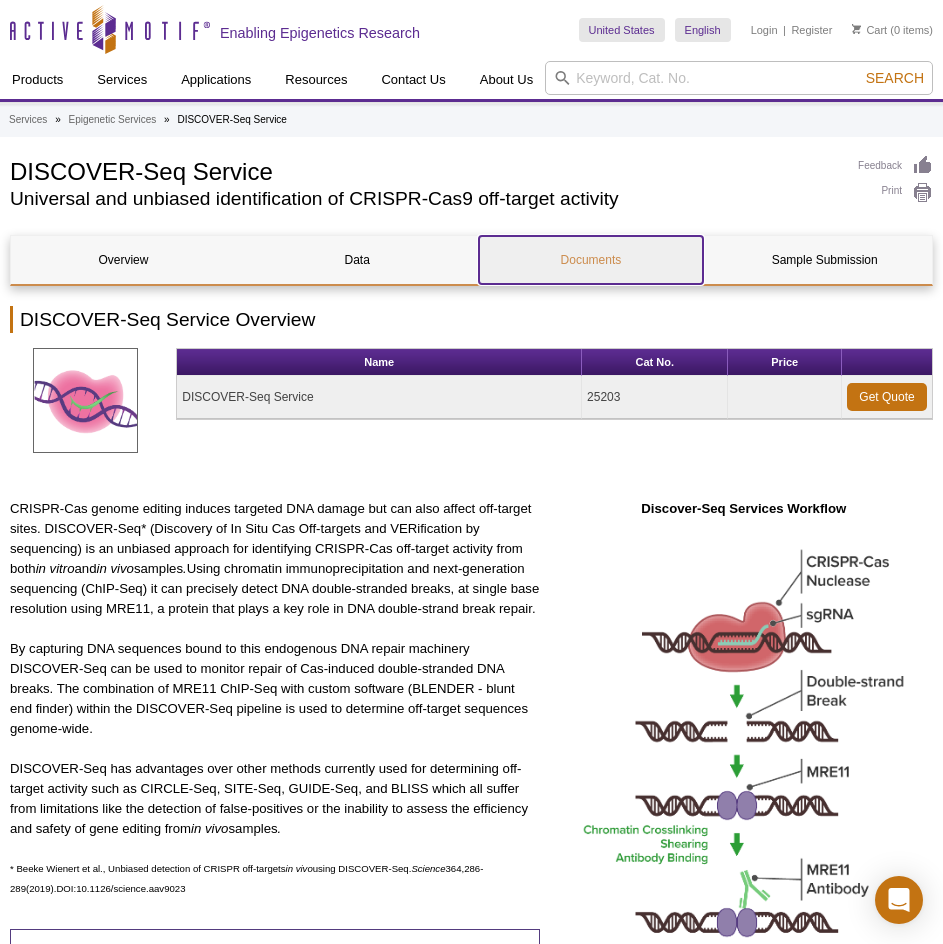 click on "Documents" at bounding box center [591, 260] 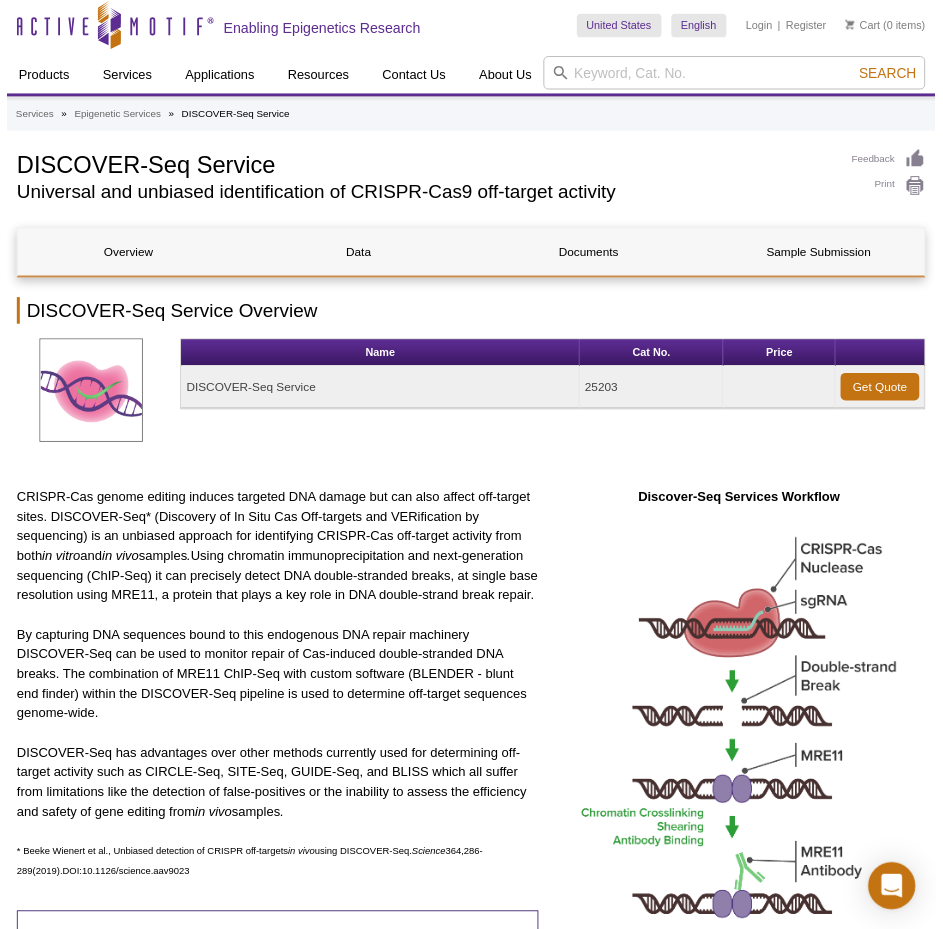 scroll, scrollTop: 0, scrollLeft: 0, axis: both 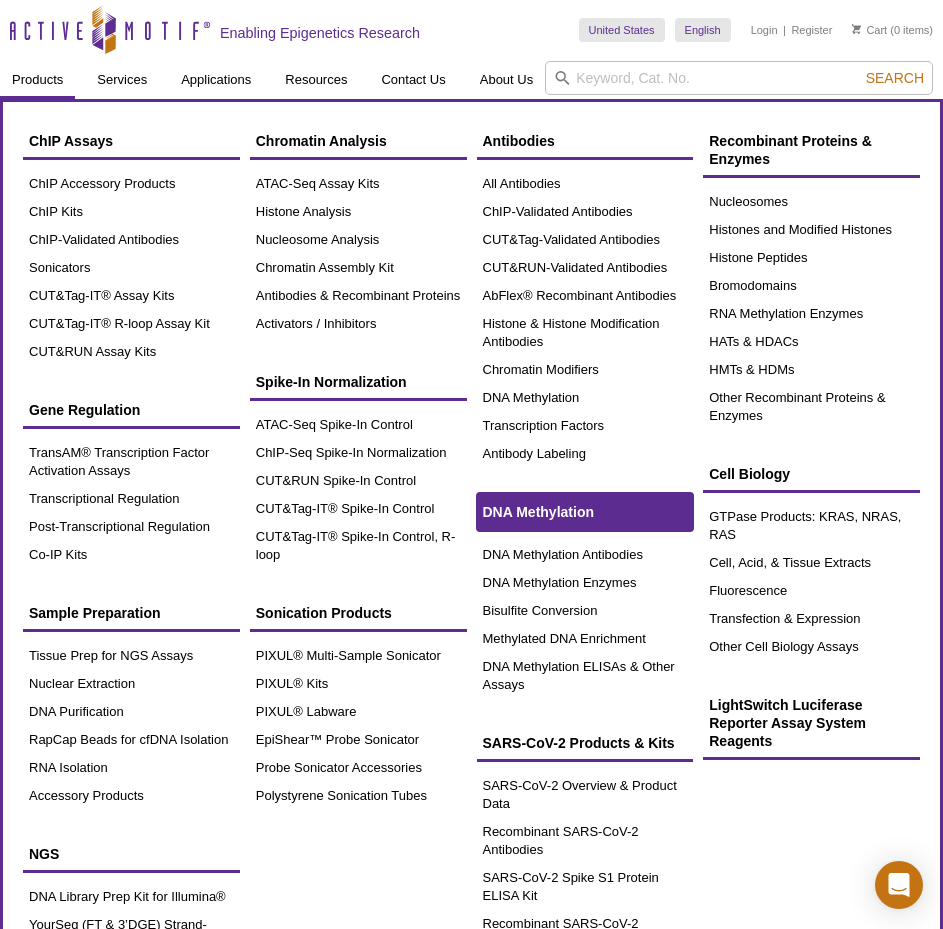click on "DNA Methylation" at bounding box center [538, 512] 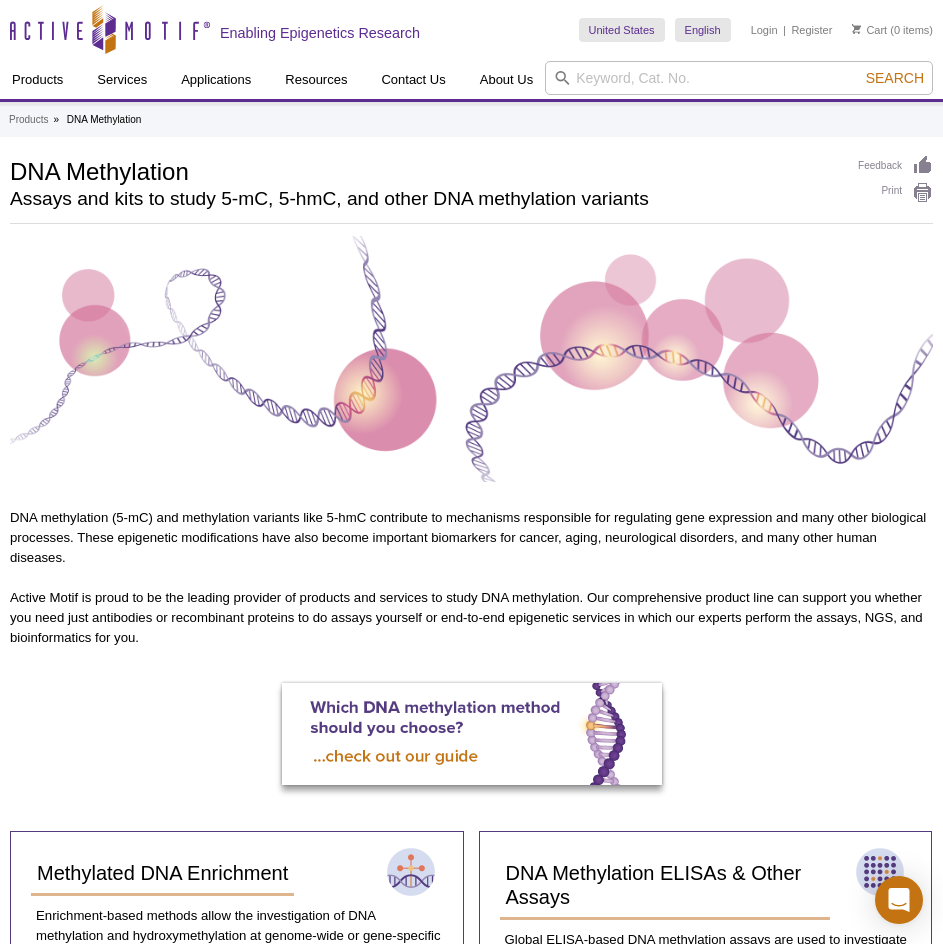 scroll, scrollTop: 0, scrollLeft: 0, axis: both 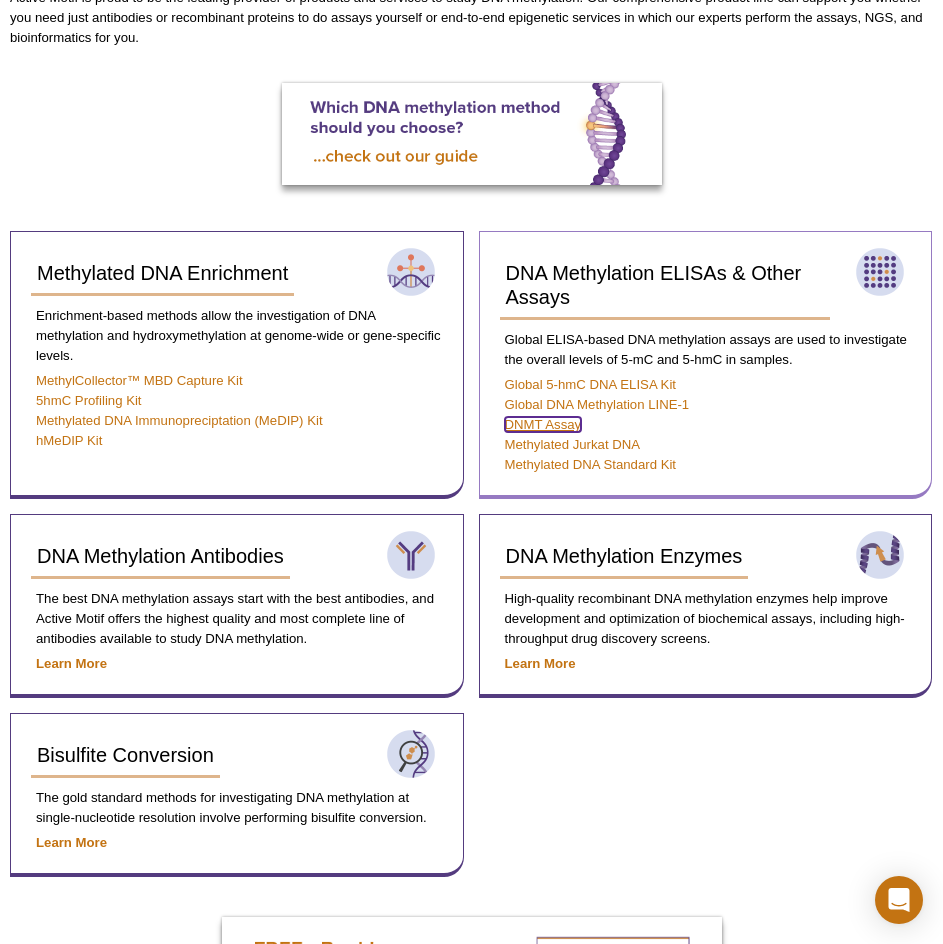 click on "DNMT Assay" at bounding box center [543, 424] 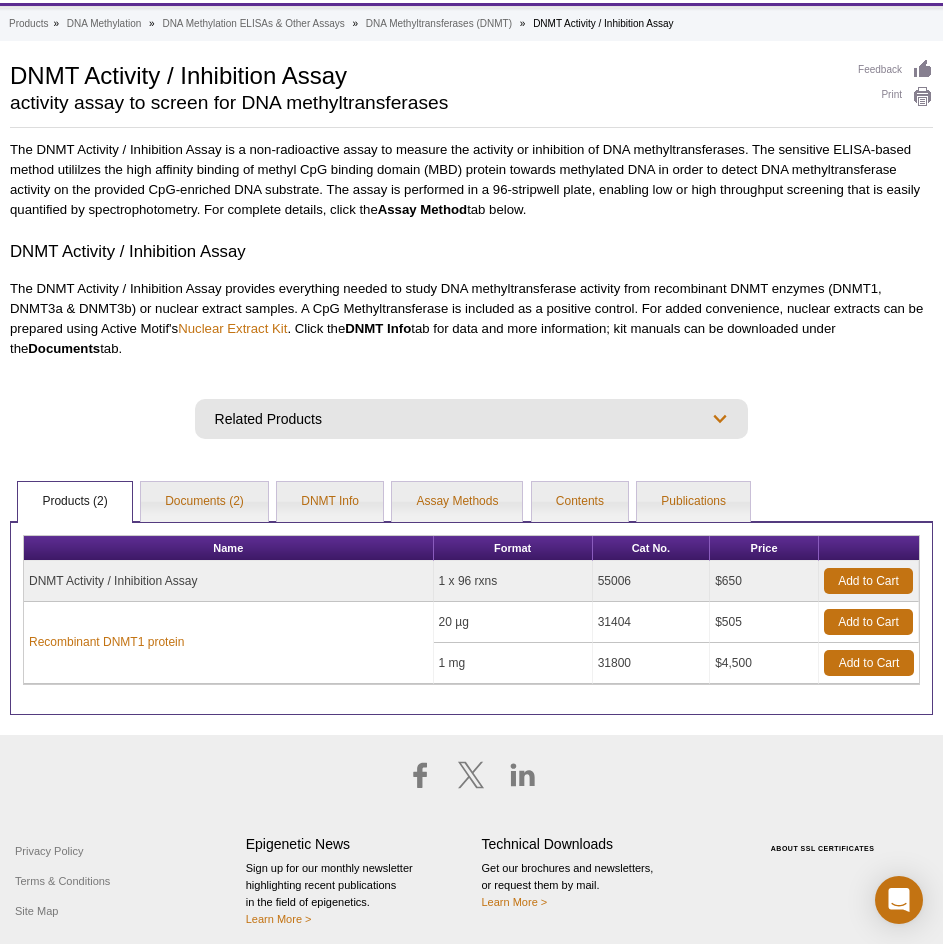 scroll, scrollTop: 96, scrollLeft: 0, axis: vertical 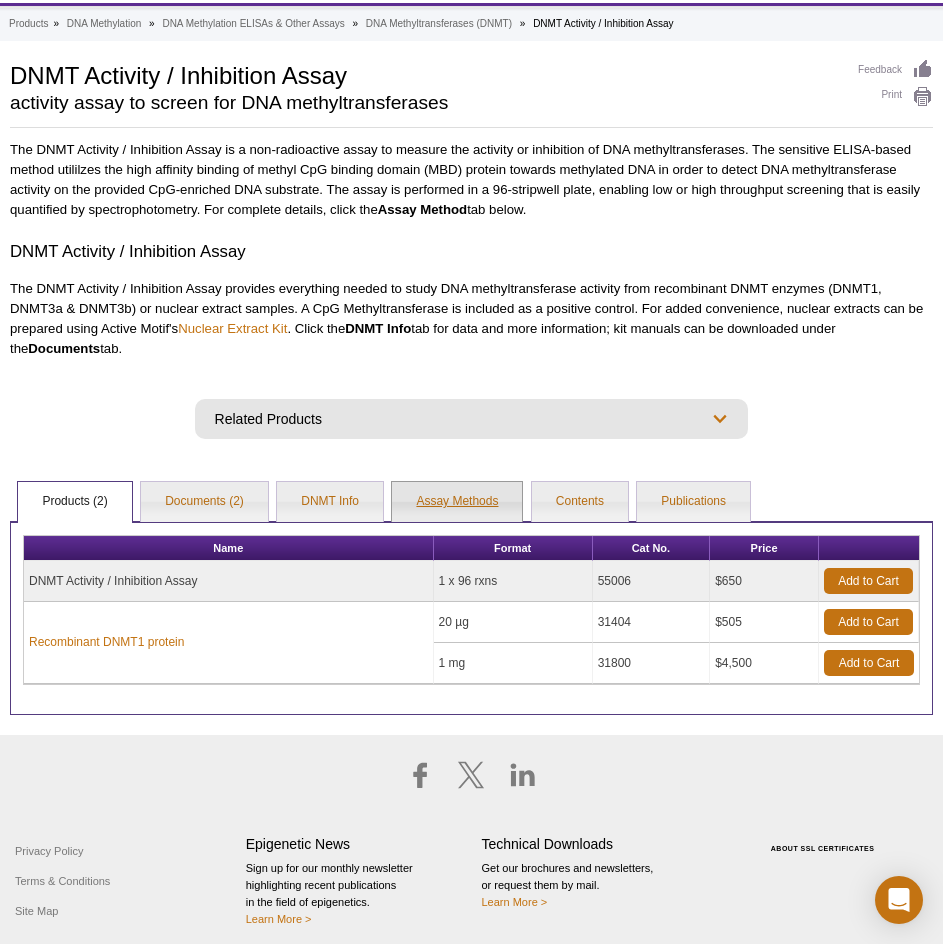 click on "Assay Methods" at bounding box center (457, 502) 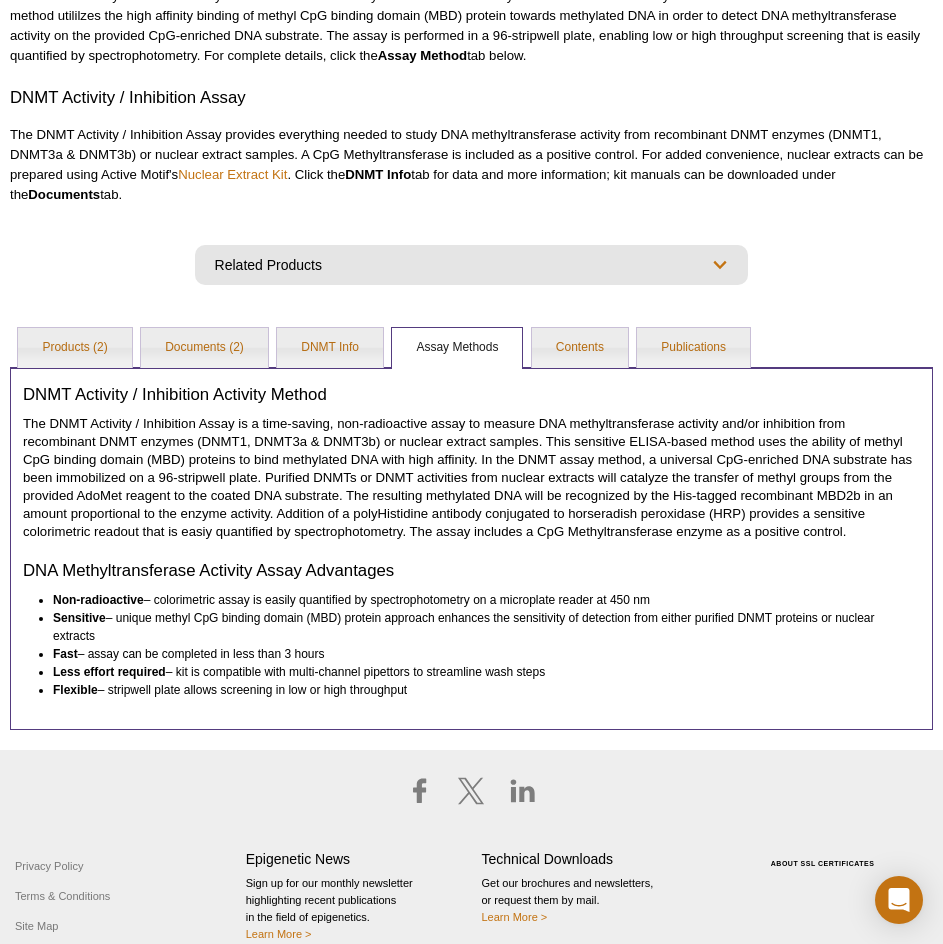 scroll, scrollTop: 266, scrollLeft: 0, axis: vertical 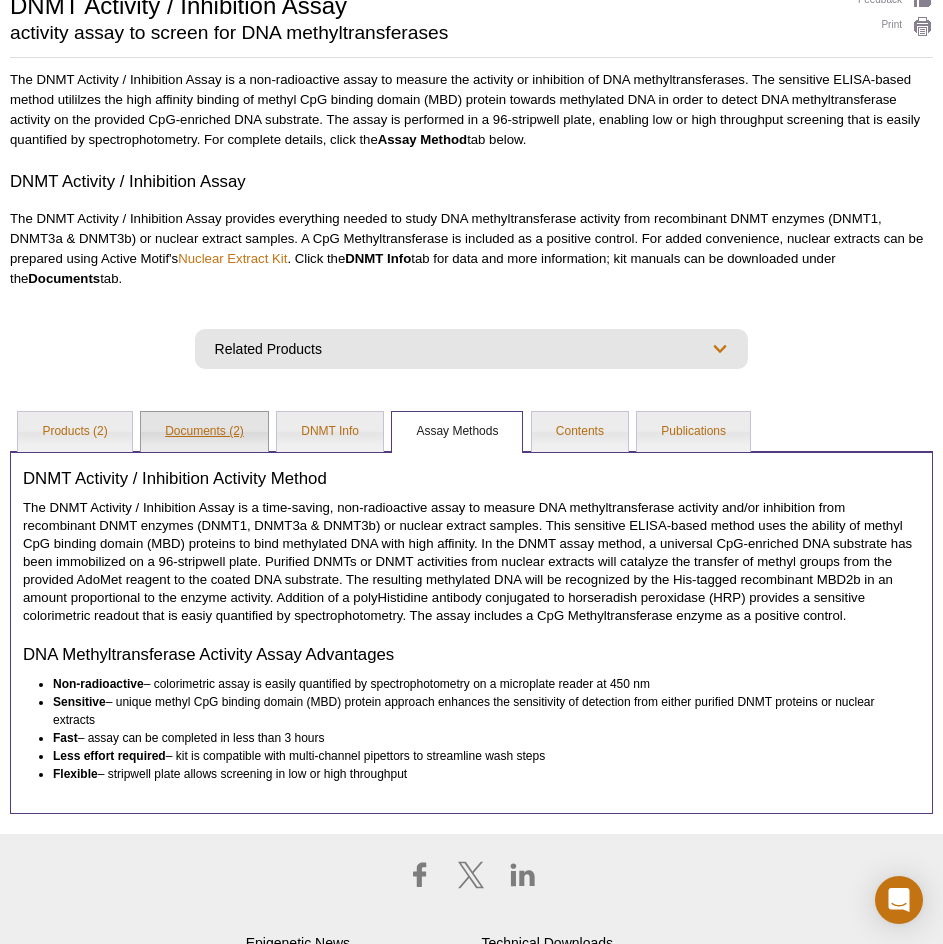 click on "Documents (2)" at bounding box center (204, 432) 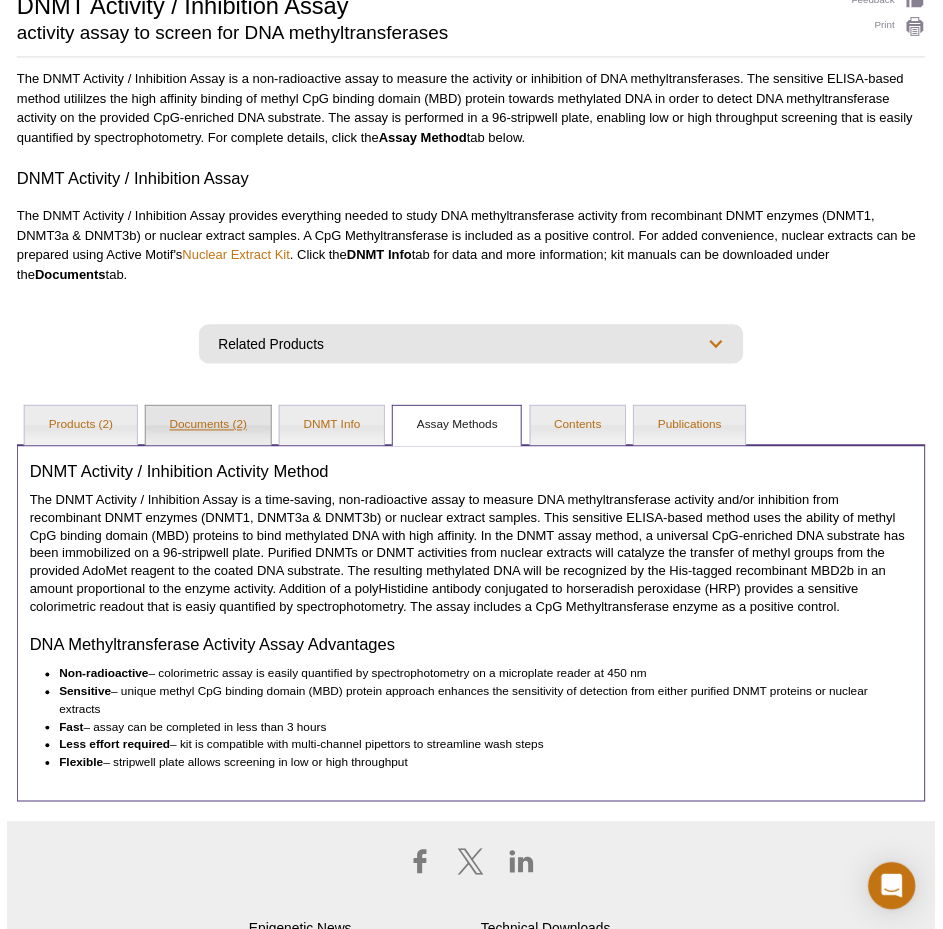 scroll, scrollTop: 4, scrollLeft: 0, axis: vertical 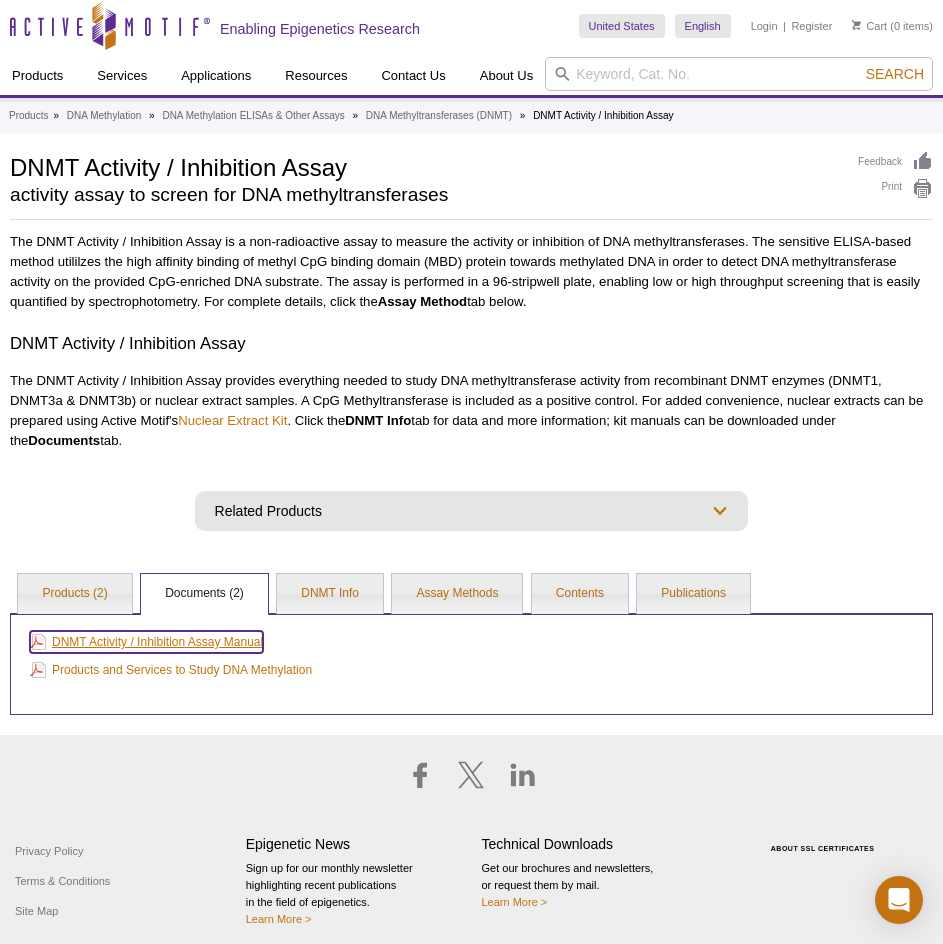 click on "DNMT Activity / Inhibition Assay Manual" at bounding box center [146, 642] 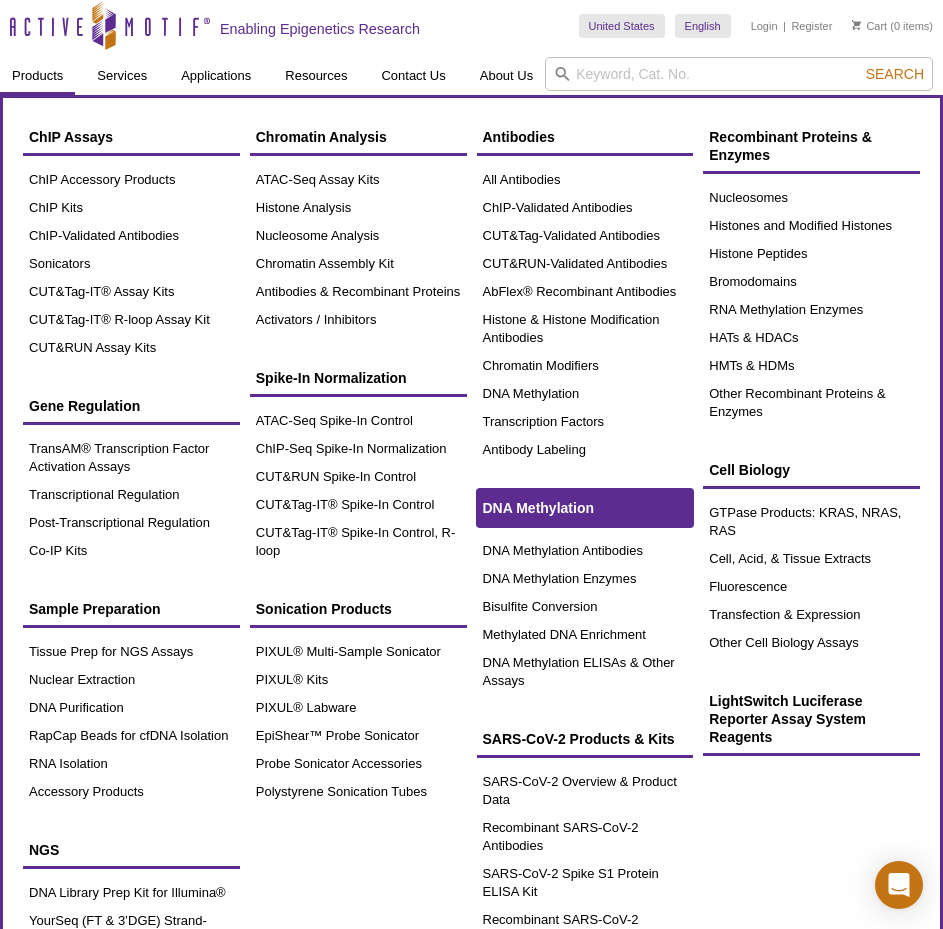 click on "DNA Methylation" at bounding box center [538, 508] 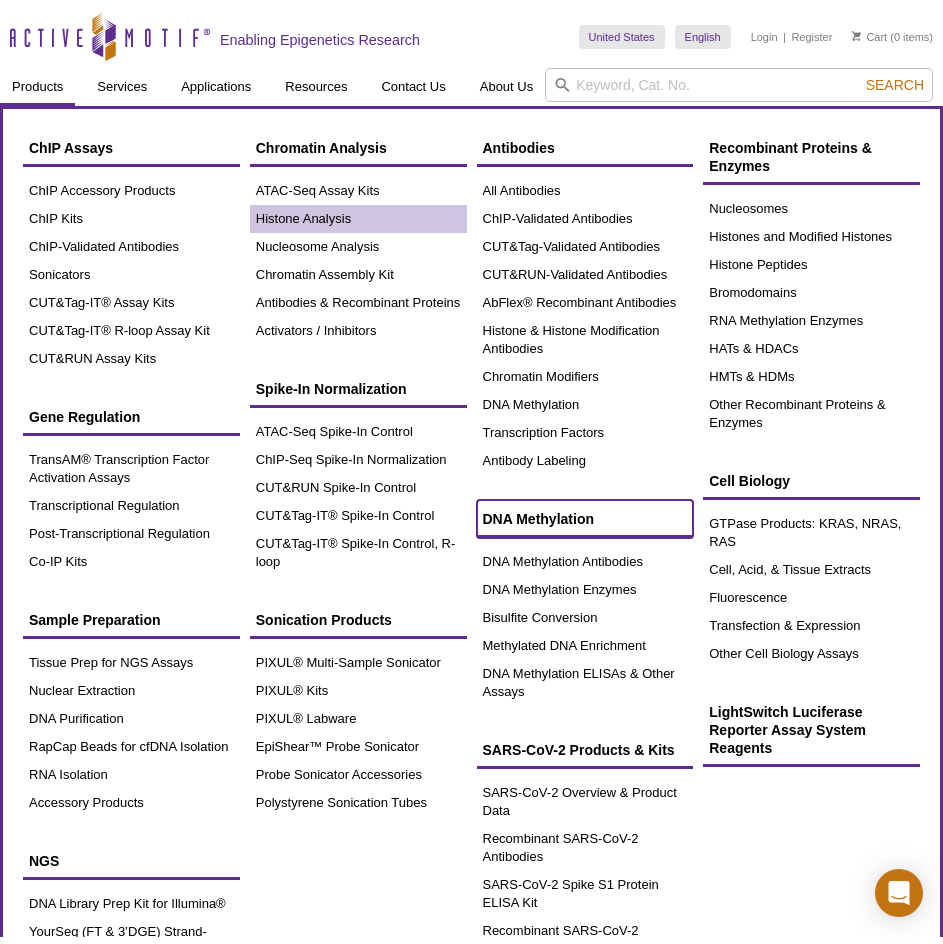 scroll, scrollTop: 0, scrollLeft: 0, axis: both 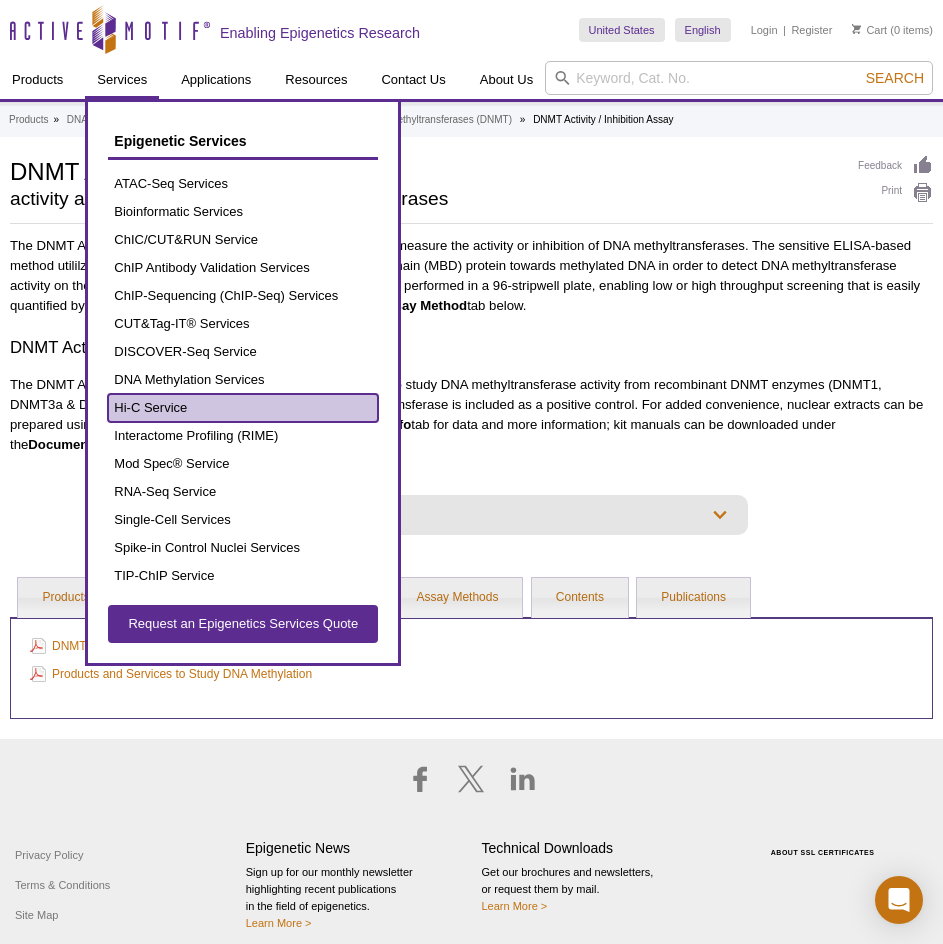 click on "Hi-C Service" at bounding box center [243, 408] 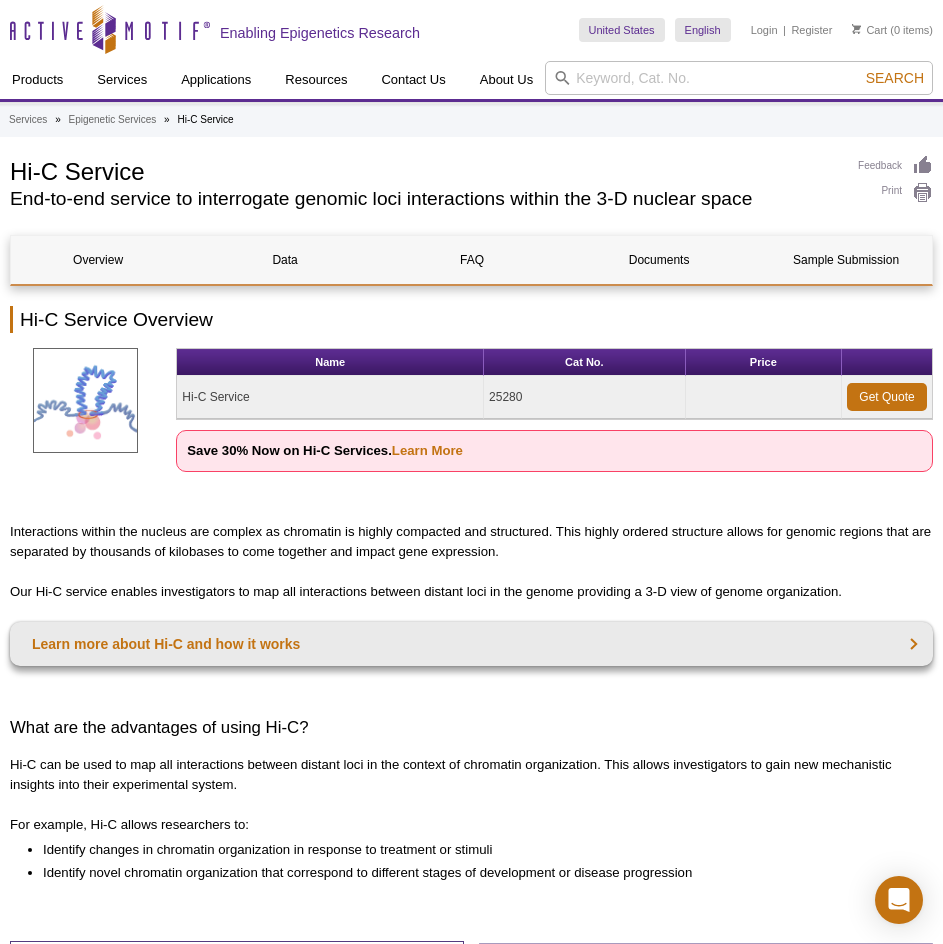scroll, scrollTop: 0, scrollLeft: 0, axis: both 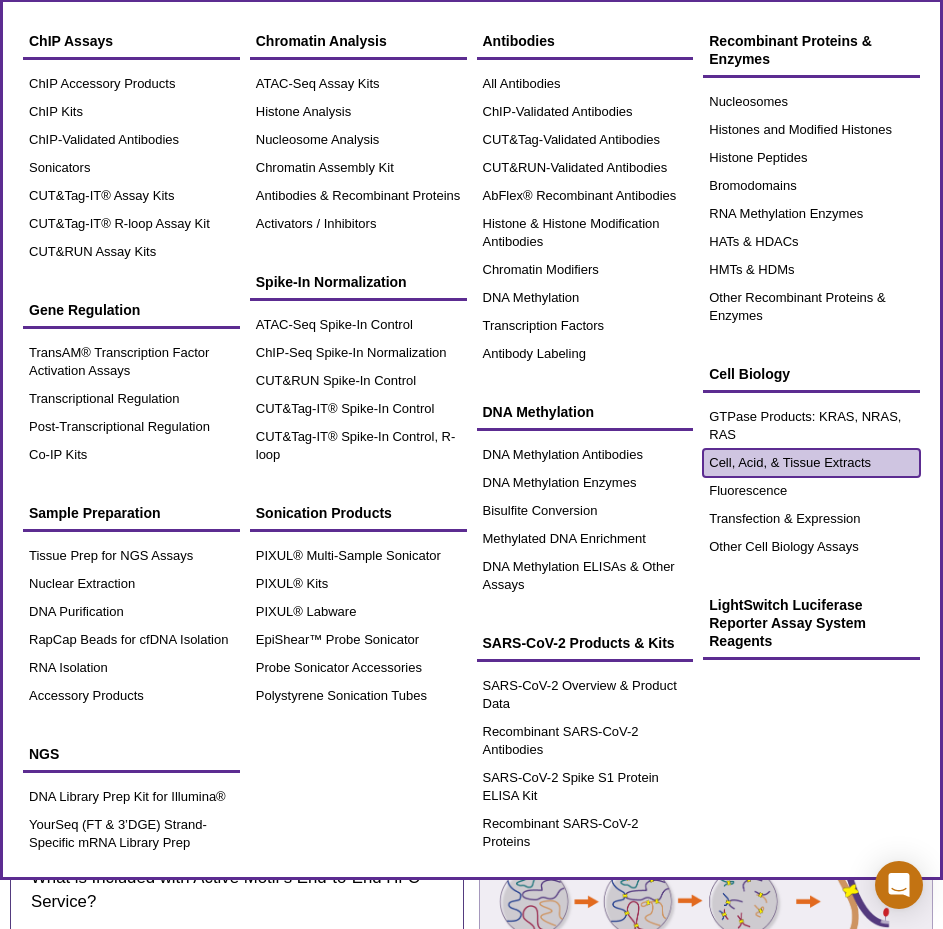 click on "Cell, Acid, & Tissue Extracts" at bounding box center [811, 463] 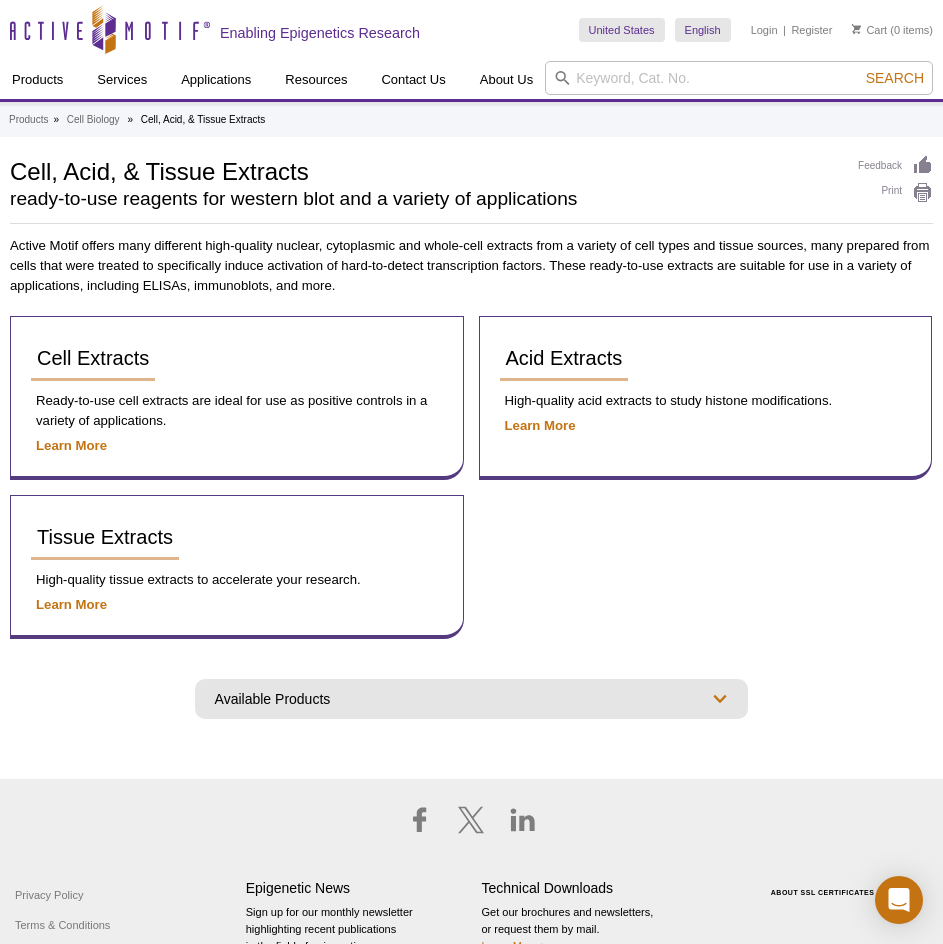 scroll, scrollTop: 0, scrollLeft: 0, axis: both 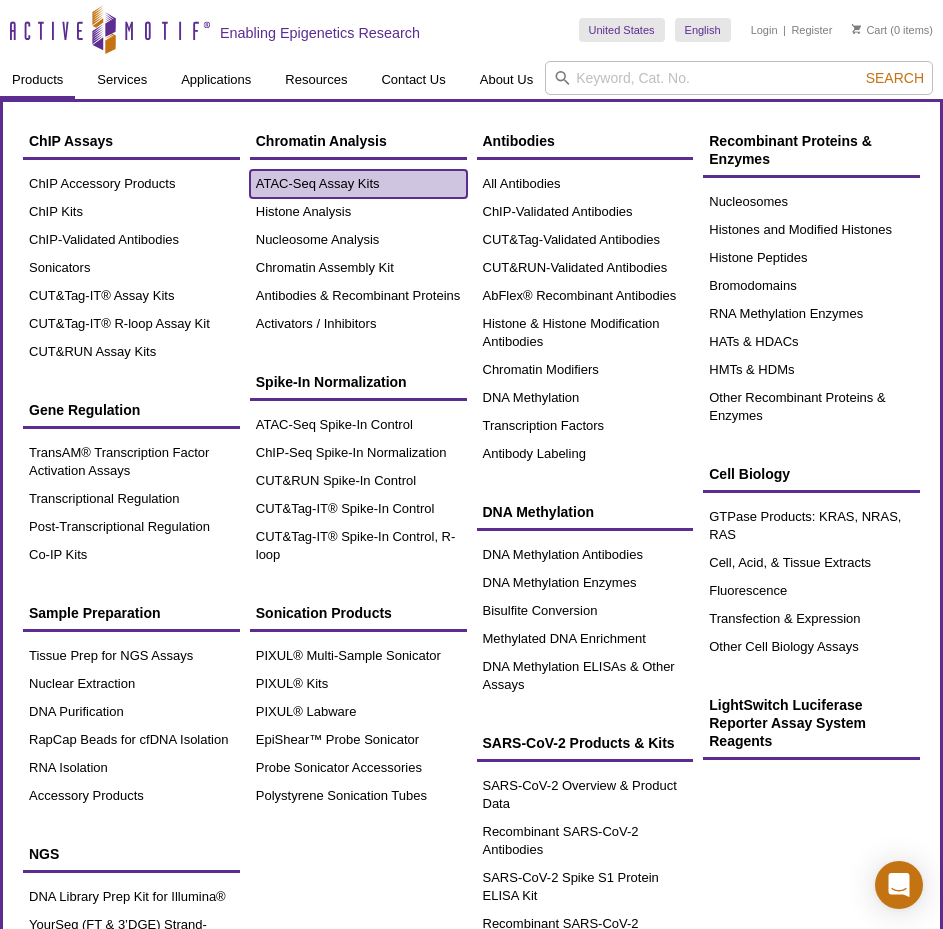 click on "ATAC-Seq Assay Kits" at bounding box center [358, 184] 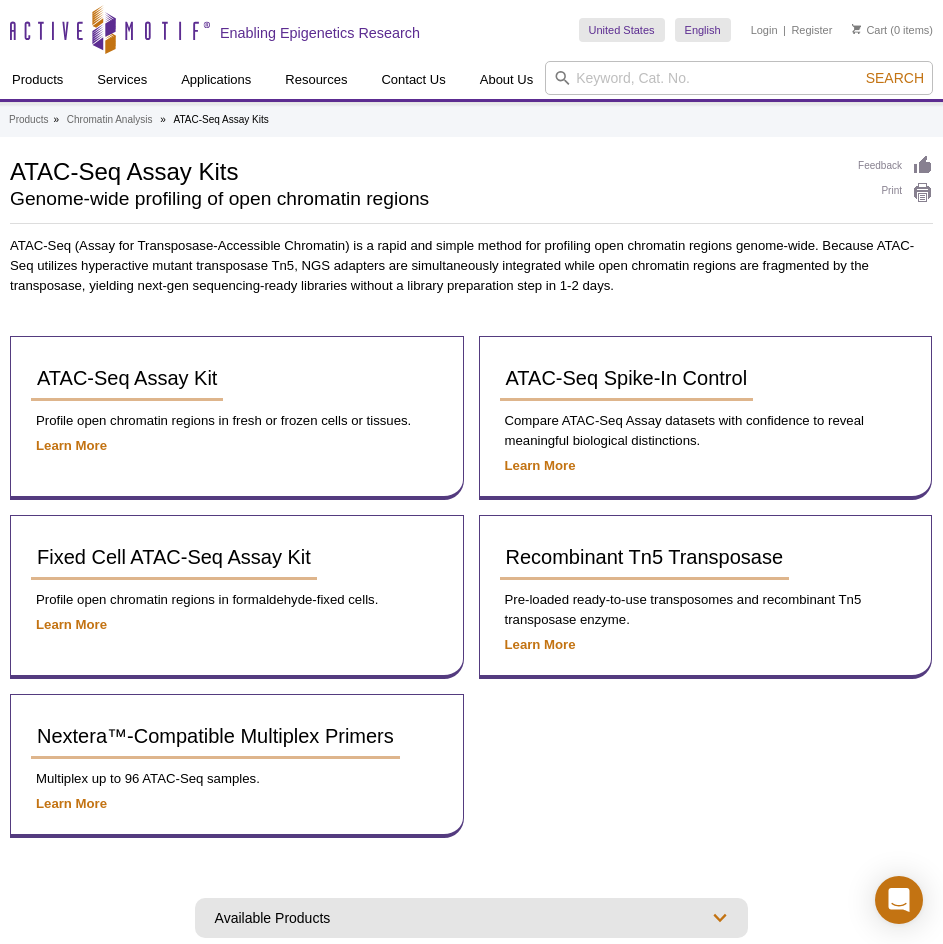 scroll, scrollTop: 0, scrollLeft: 0, axis: both 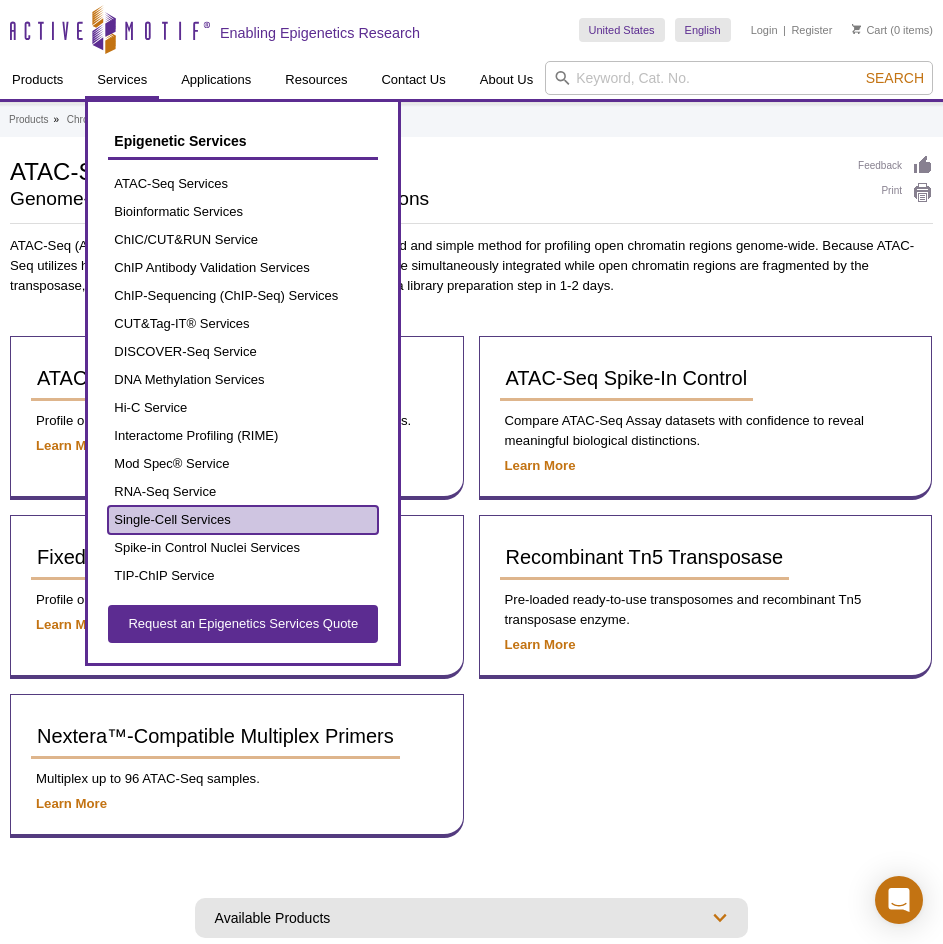 click on "Single-Cell Services" at bounding box center (243, 520) 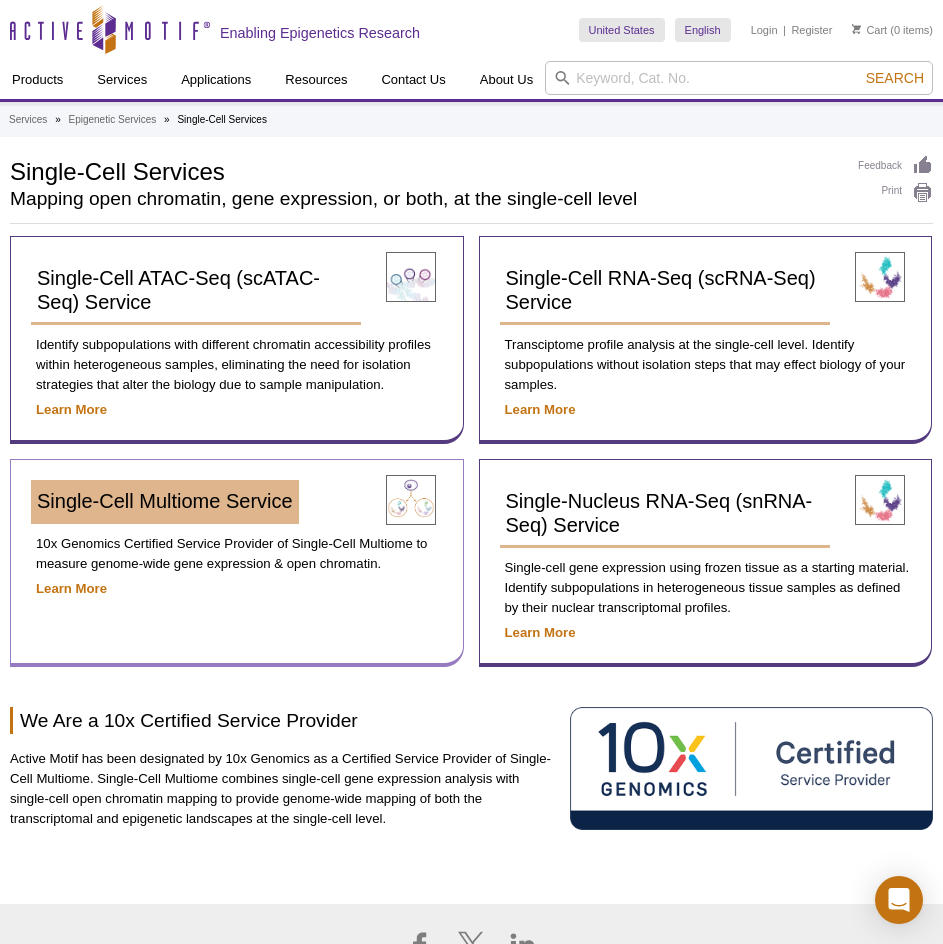scroll, scrollTop: 0, scrollLeft: 0, axis: both 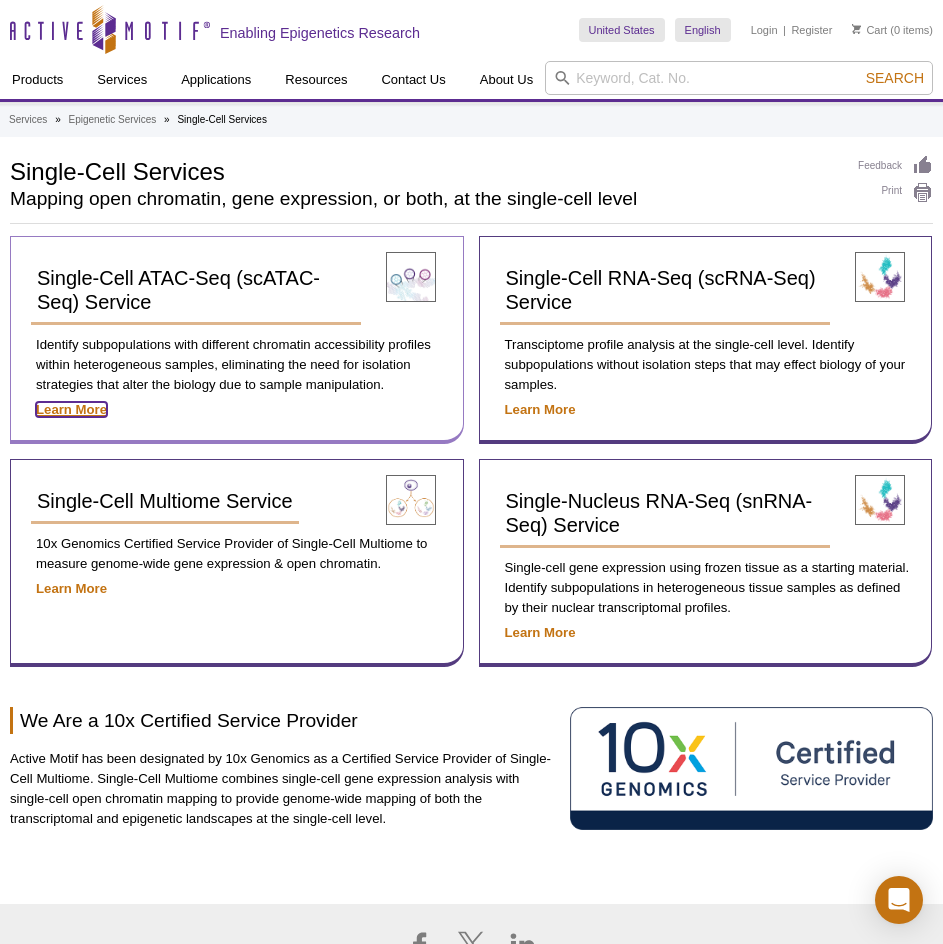 click on "Learn More" at bounding box center [71, 409] 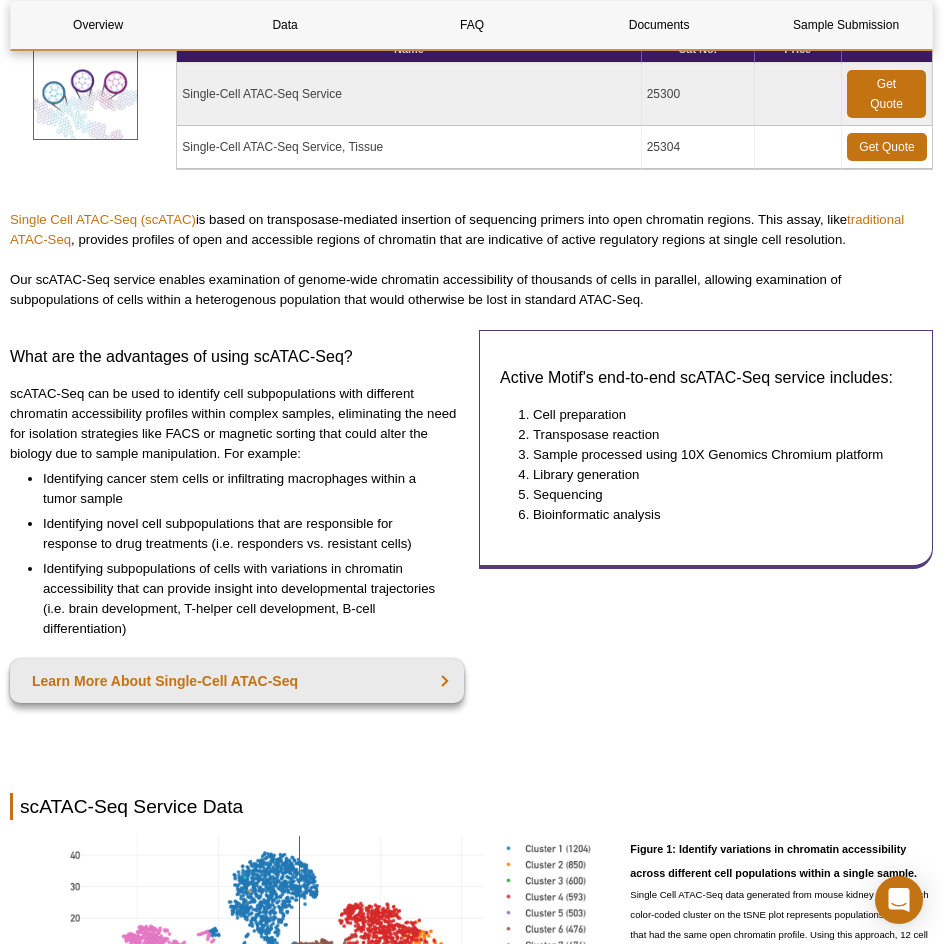 scroll, scrollTop: 400, scrollLeft: 0, axis: vertical 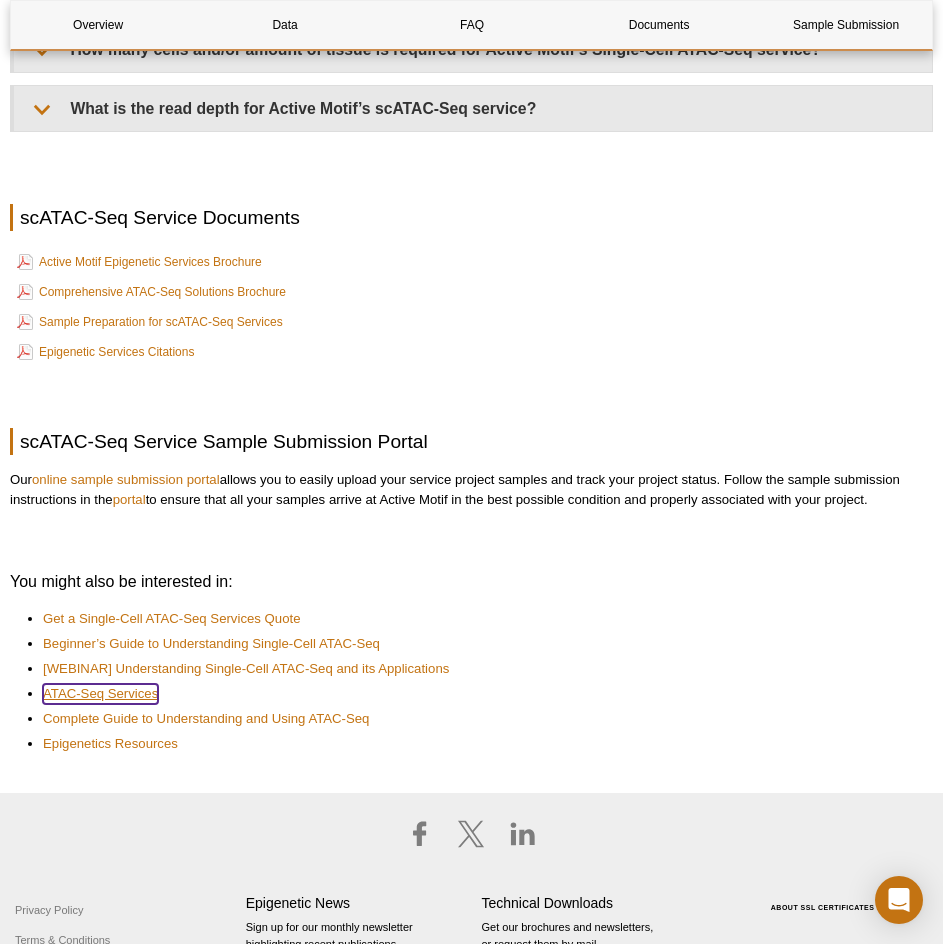 click on "ATAC-Seq Services" at bounding box center [100, 694] 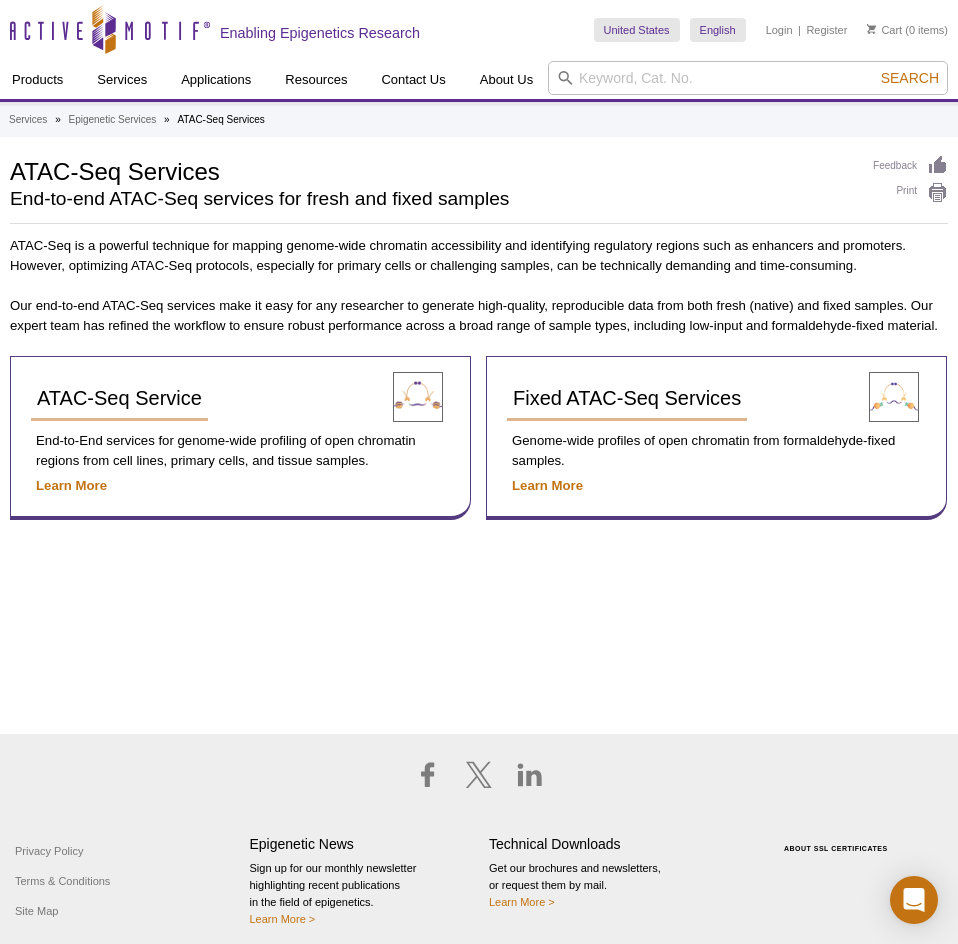 scroll, scrollTop: 0, scrollLeft: 0, axis: both 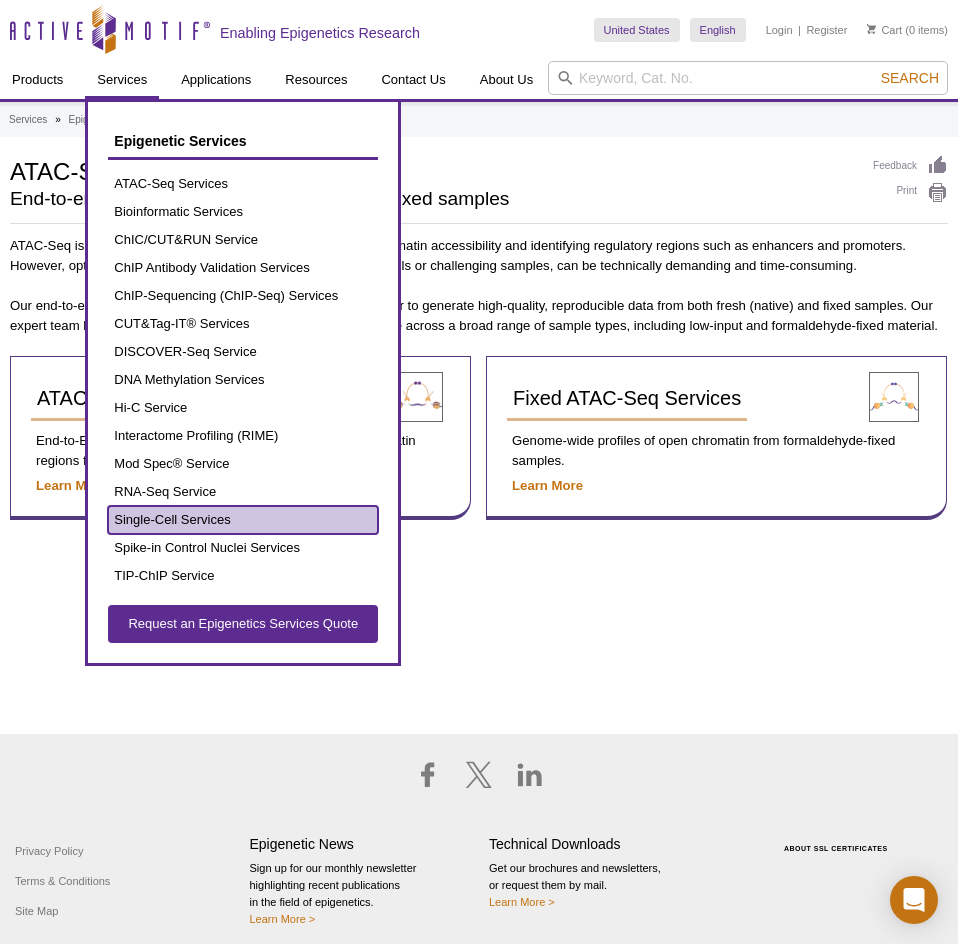 click on "Single-Cell Services" at bounding box center [243, 520] 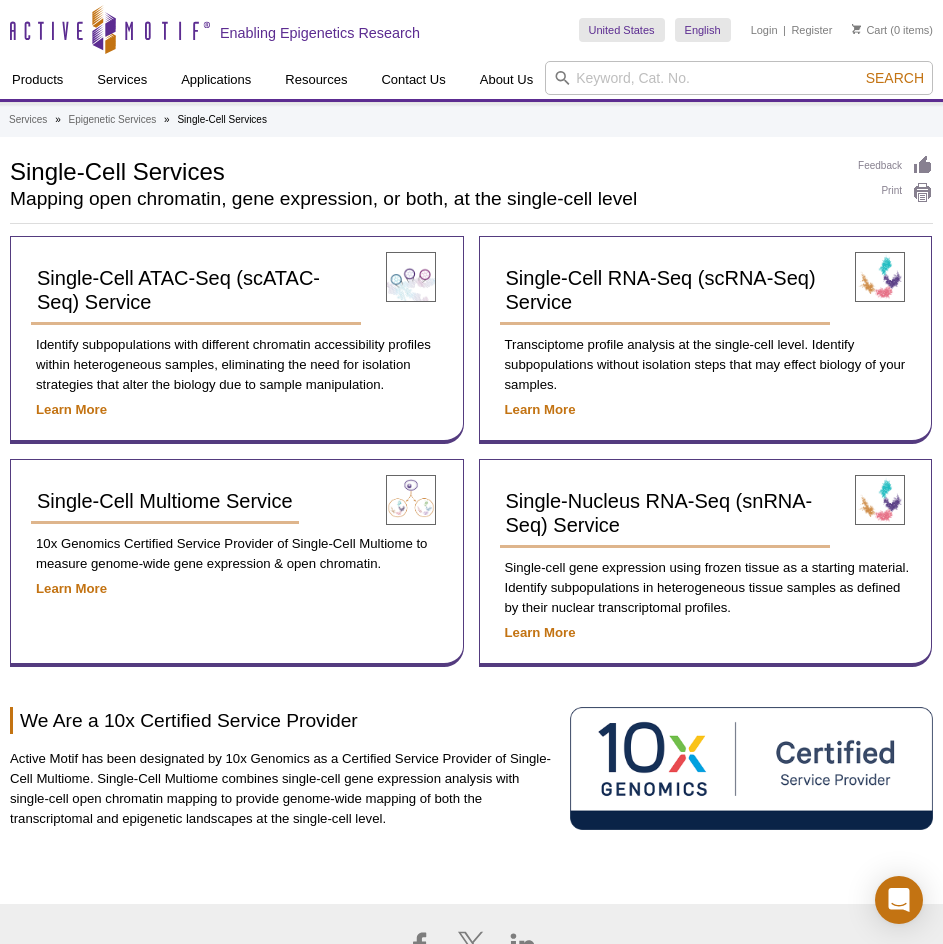 scroll, scrollTop: 0, scrollLeft: 0, axis: both 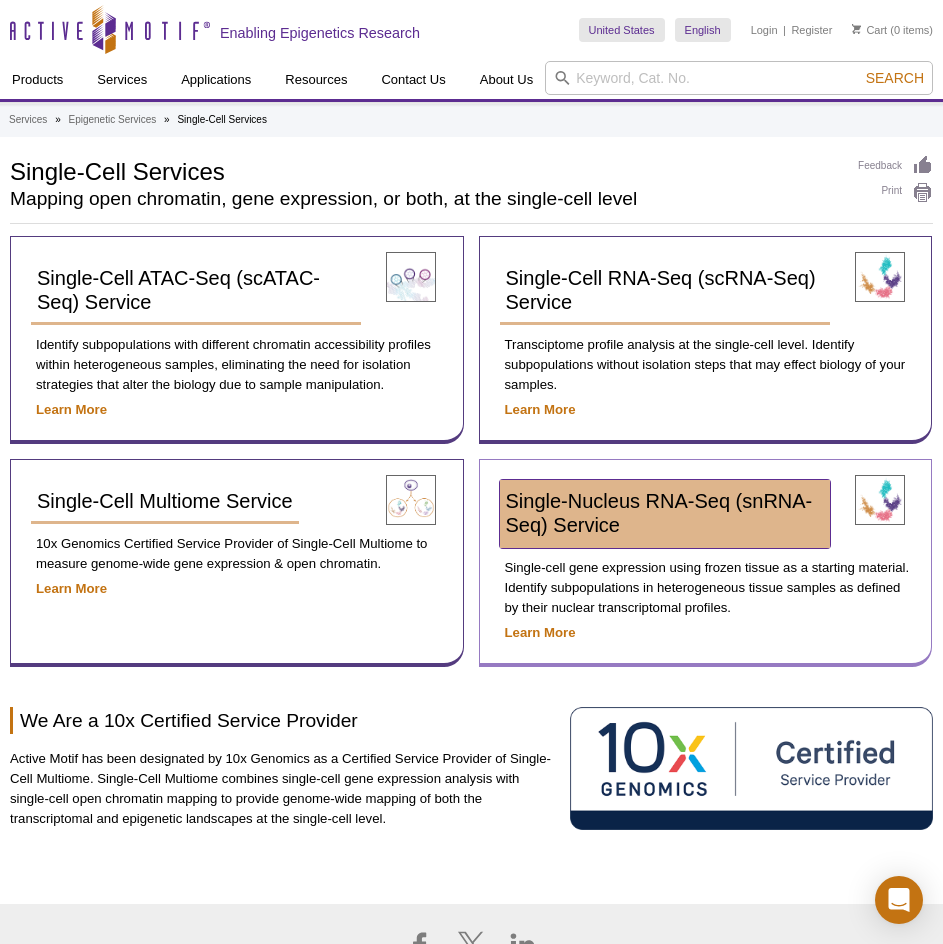 click on "Single-Nucleus RNA-Seq (snRNA-Seq) Service​" at bounding box center [659, 513] 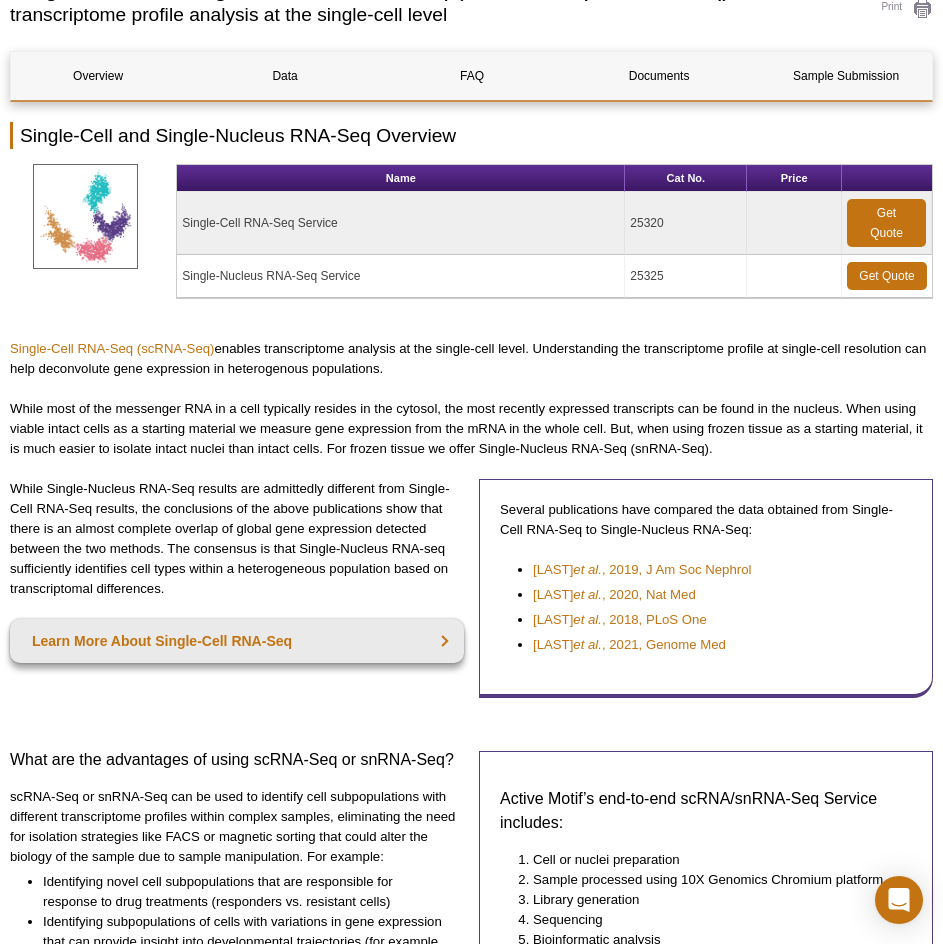 scroll, scrollTop: 200, scrollLeft: 0, axis: vertical 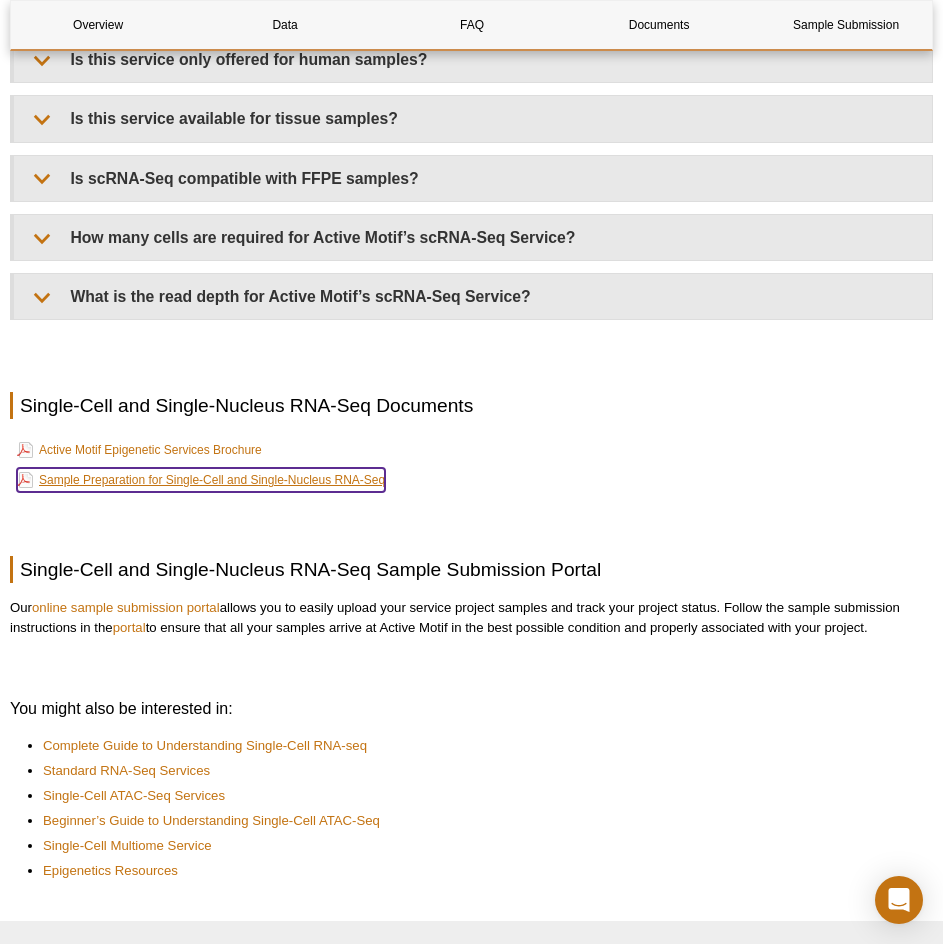 click on "Sample Preparation for Single-Cell and Single-Nucleus RNA-Seq" at bounding box center [201, 480] 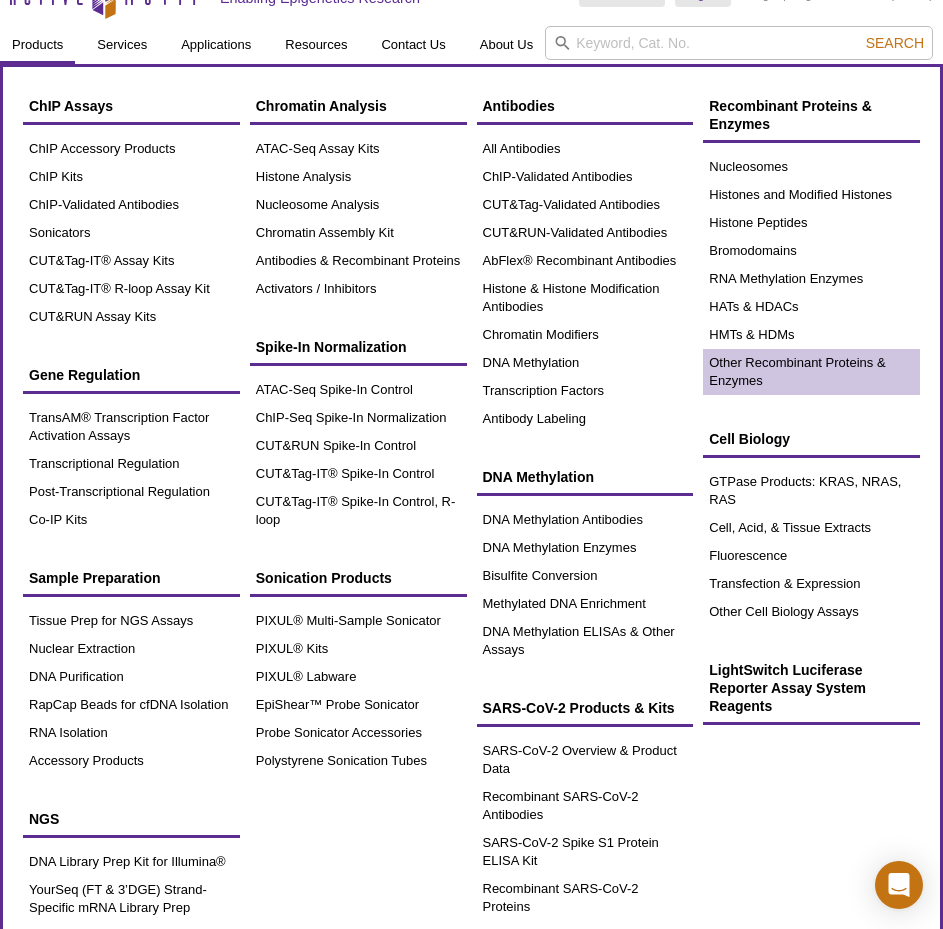 scroll, scrollTop: 0, scrollLeft: 0, axis: both 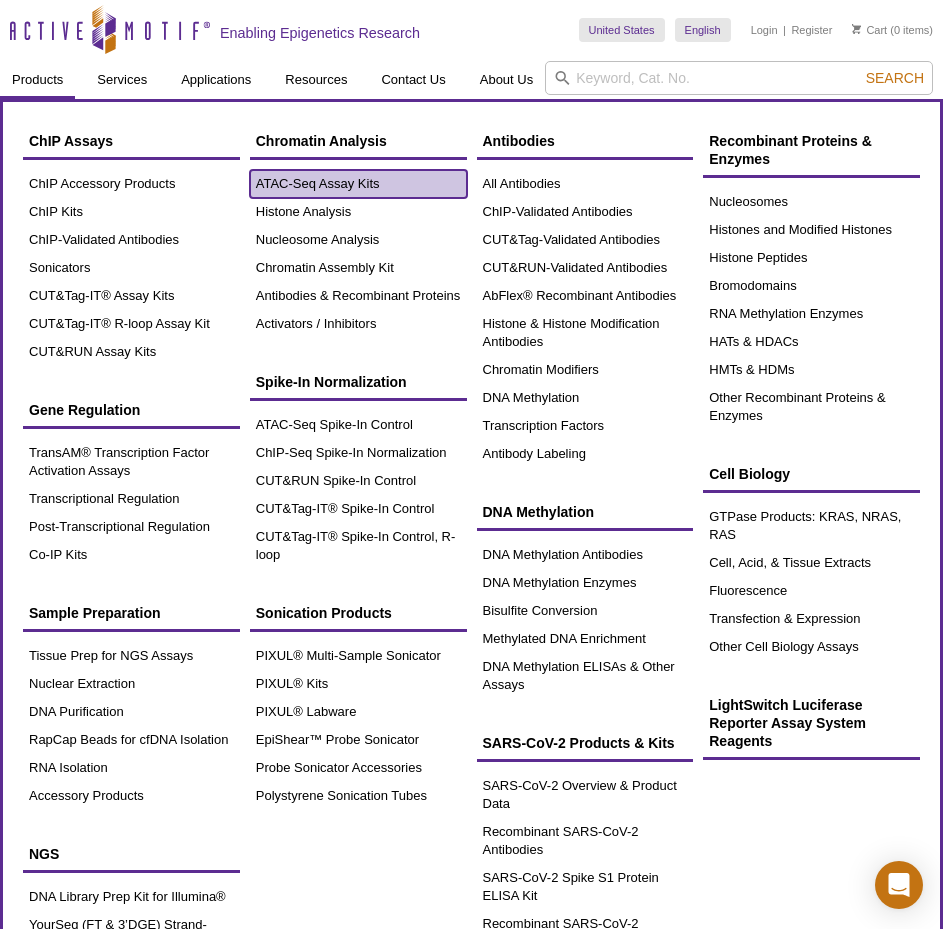 click on "ATAC-Seq Assay Kits" at bounding box center (358, 184) 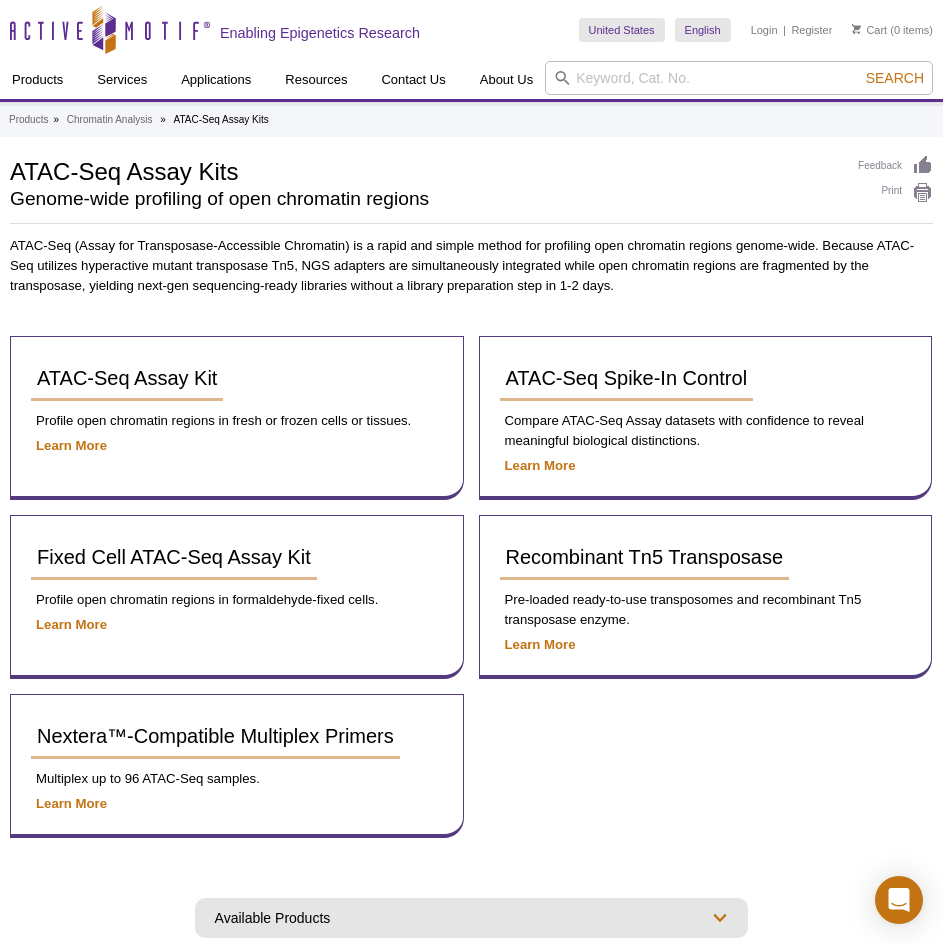 scroll, scrollTop: 0, scrollLeft: 0, axis: both 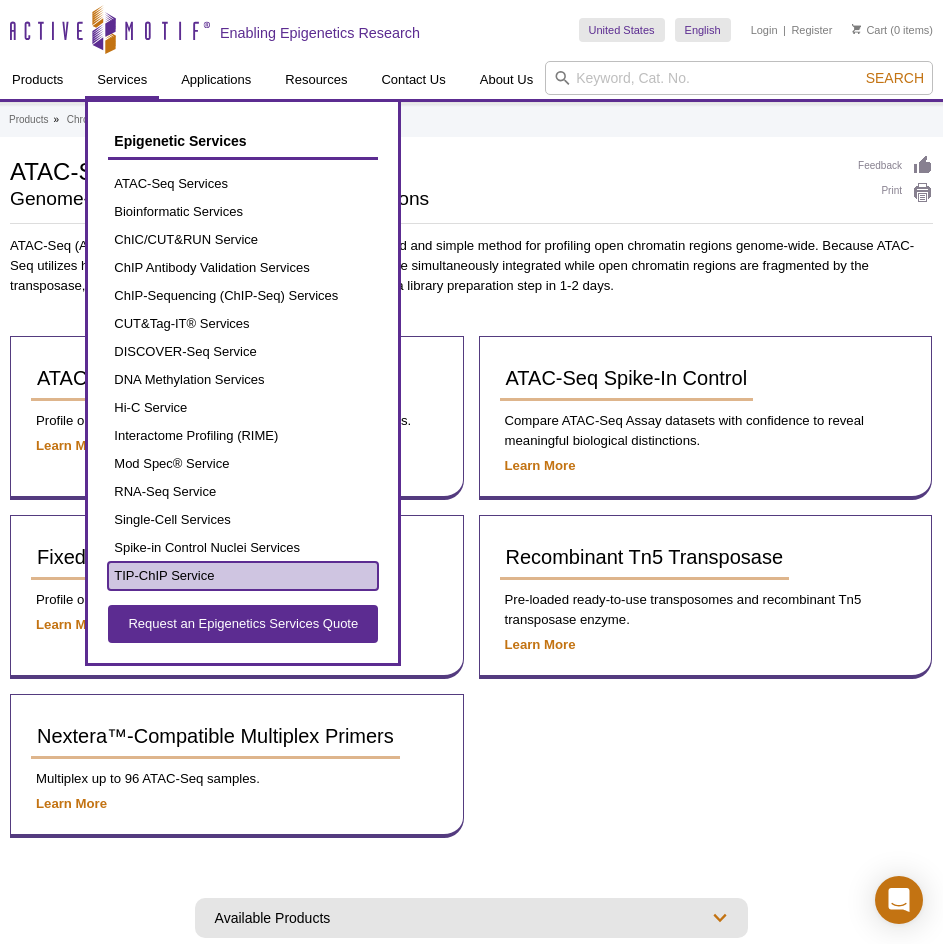 click on "TIP-ChIP Service" at bounding box center [243, 576] 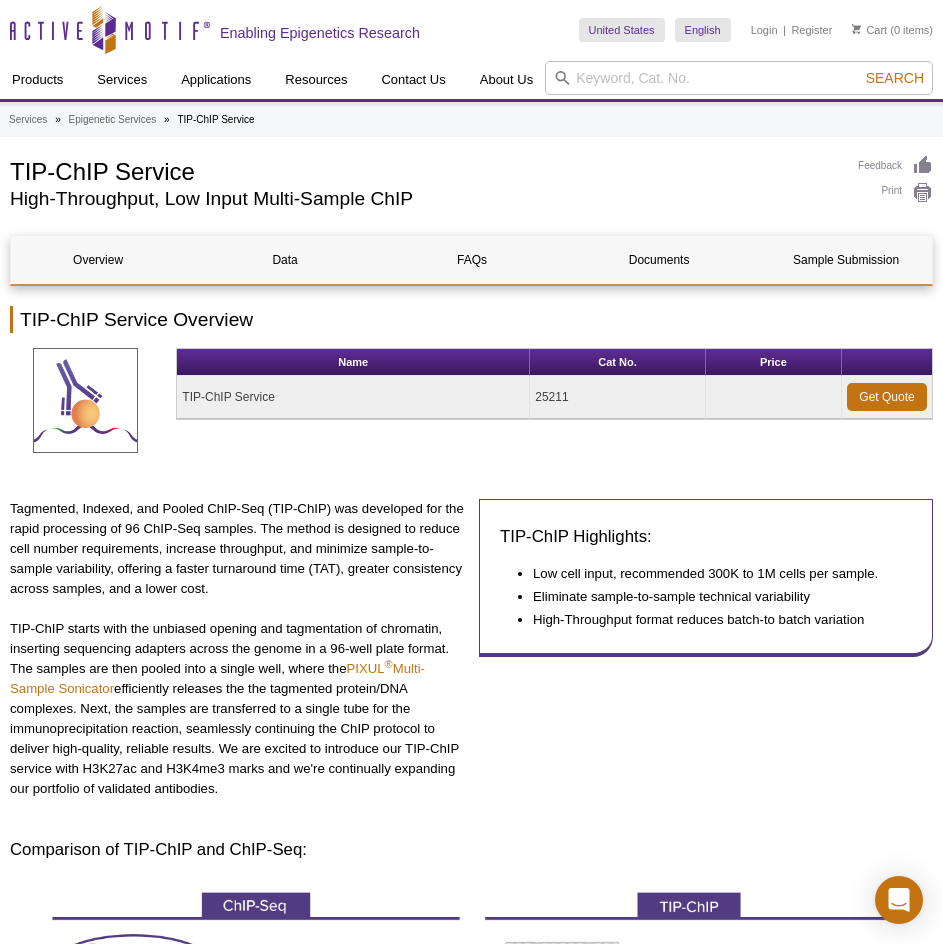 scroll, scrollTop: 200, scrollLeft: 0, axis: vertical 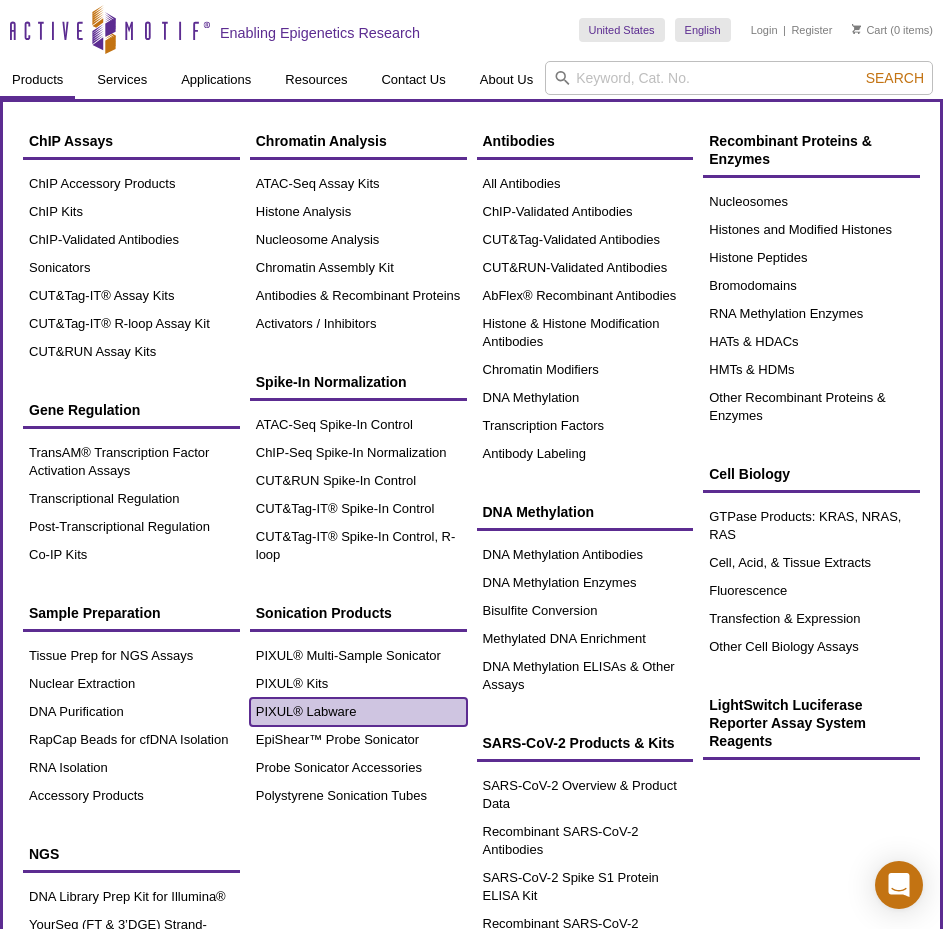 click on "PIXUL® Labware" at bounding box center [358, 712] 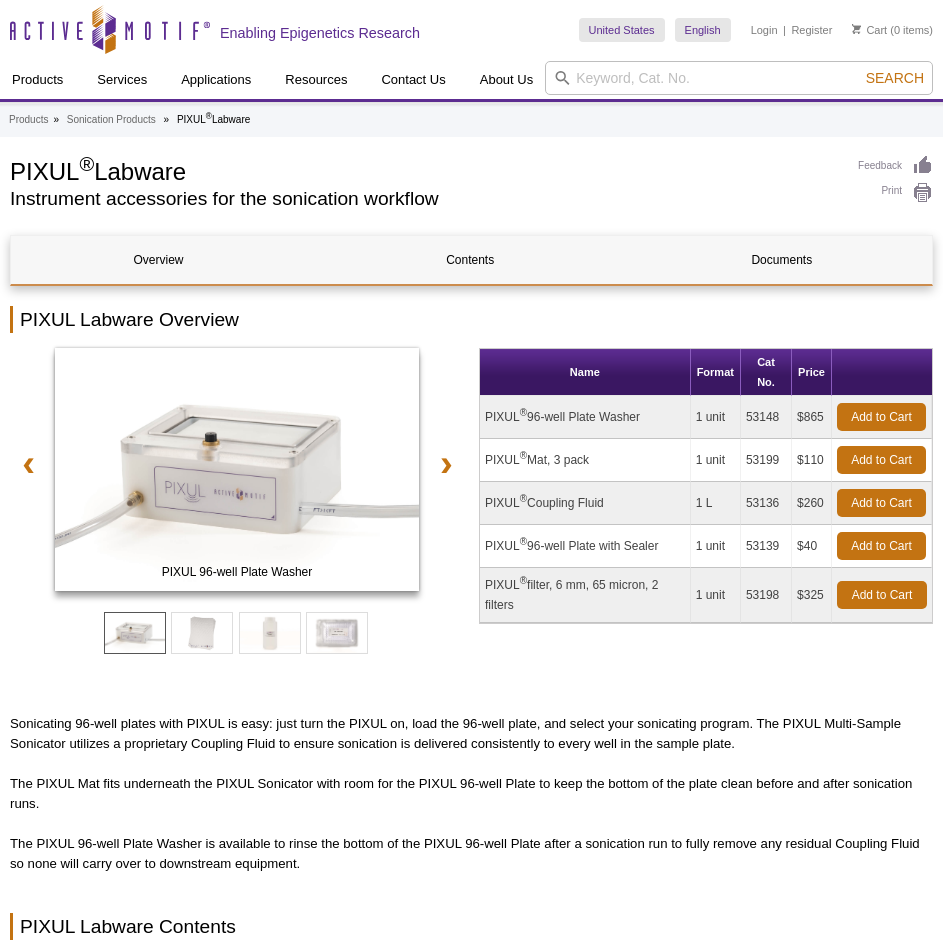 scroll, scrollTop: 0, scrollLeft: 0, axis: both 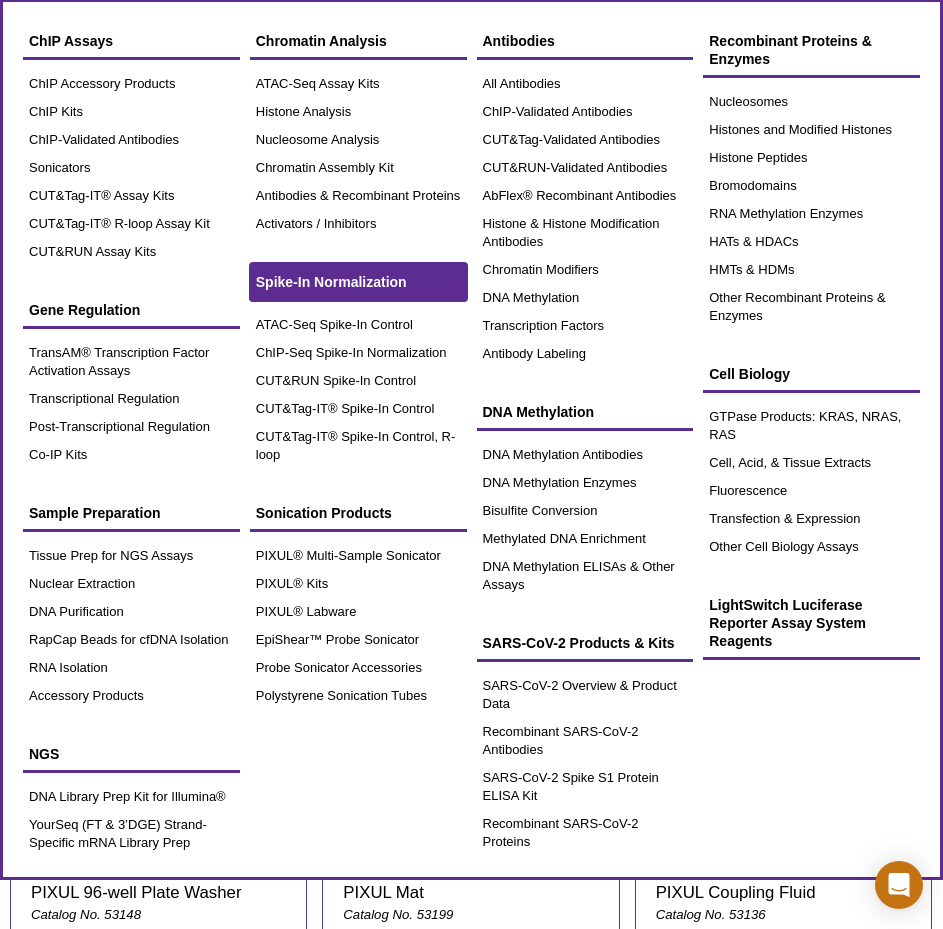 click on "Spike-In Normalization" at bounding box center (331, 282) 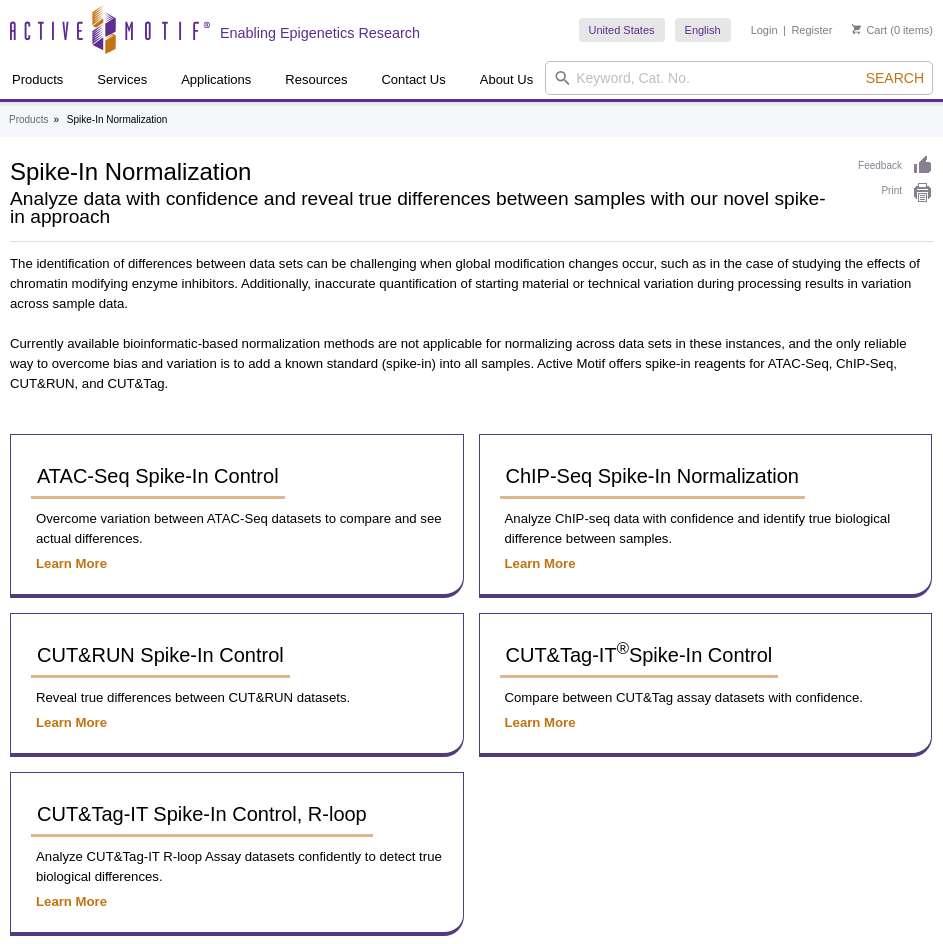 scroll, scrollTop: 0, scrollLeft: 0, axis: both 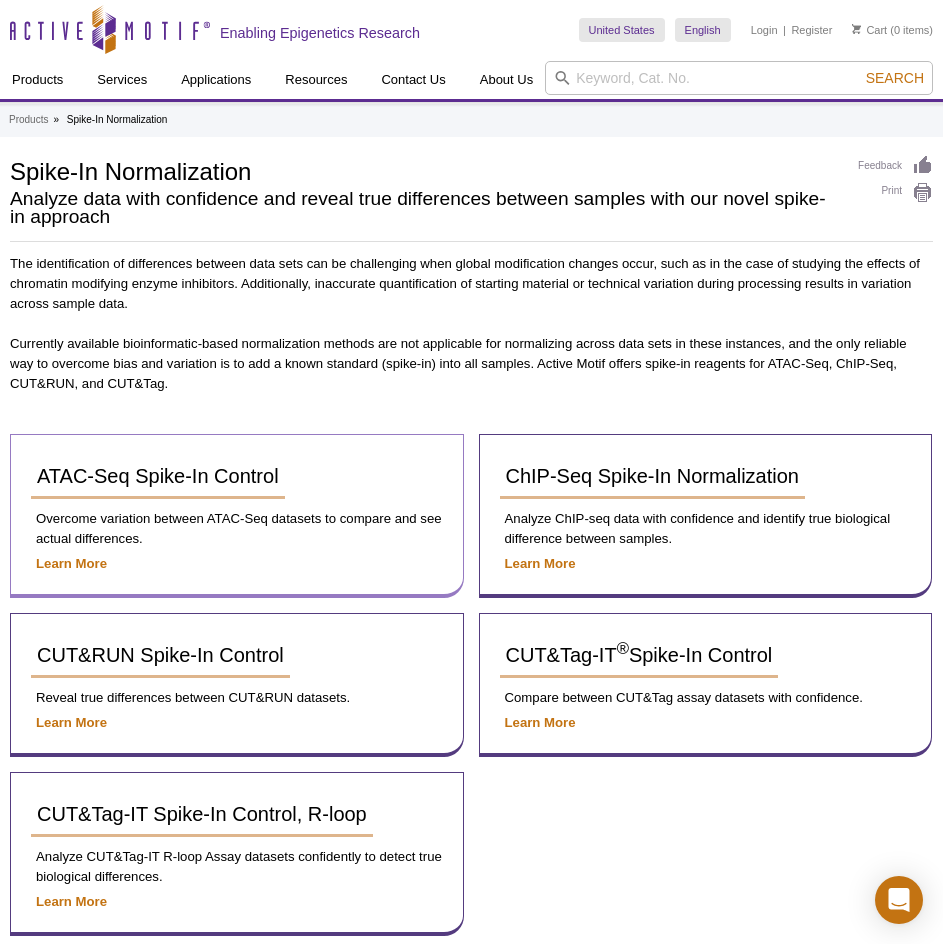 click on "Learn More" at bounding box center [237, 564] 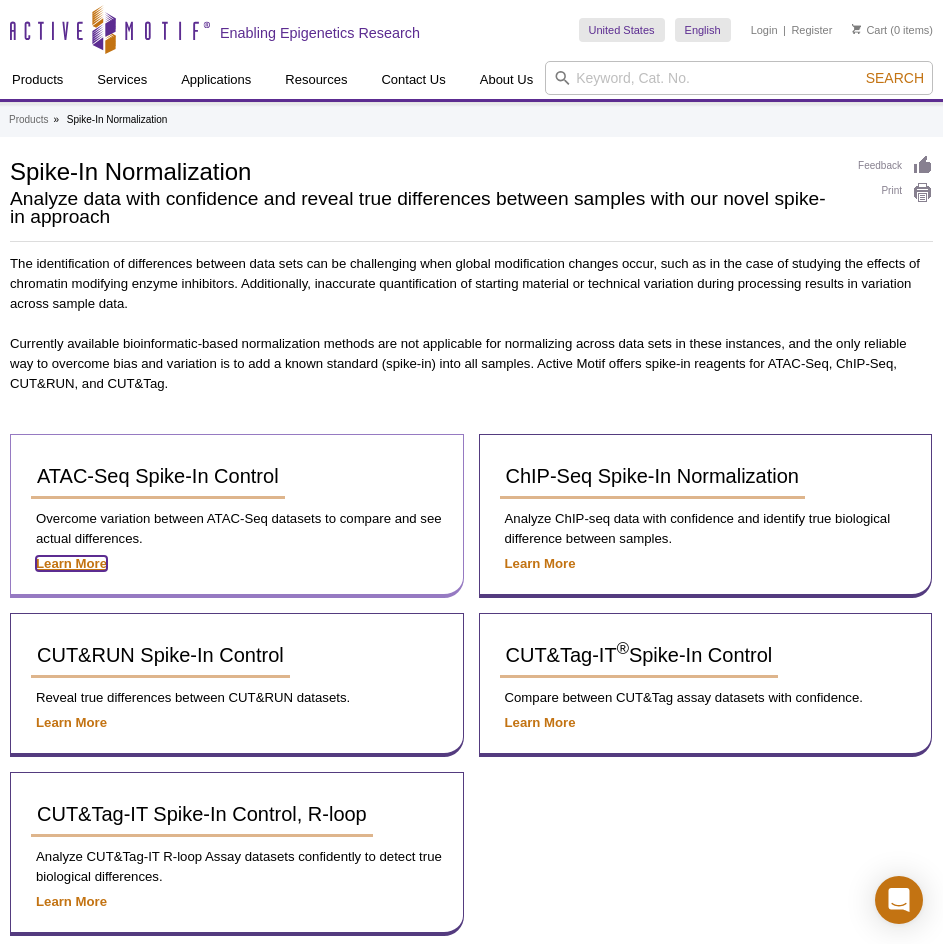 click on "Learn More" at bounding box center (71, 563) 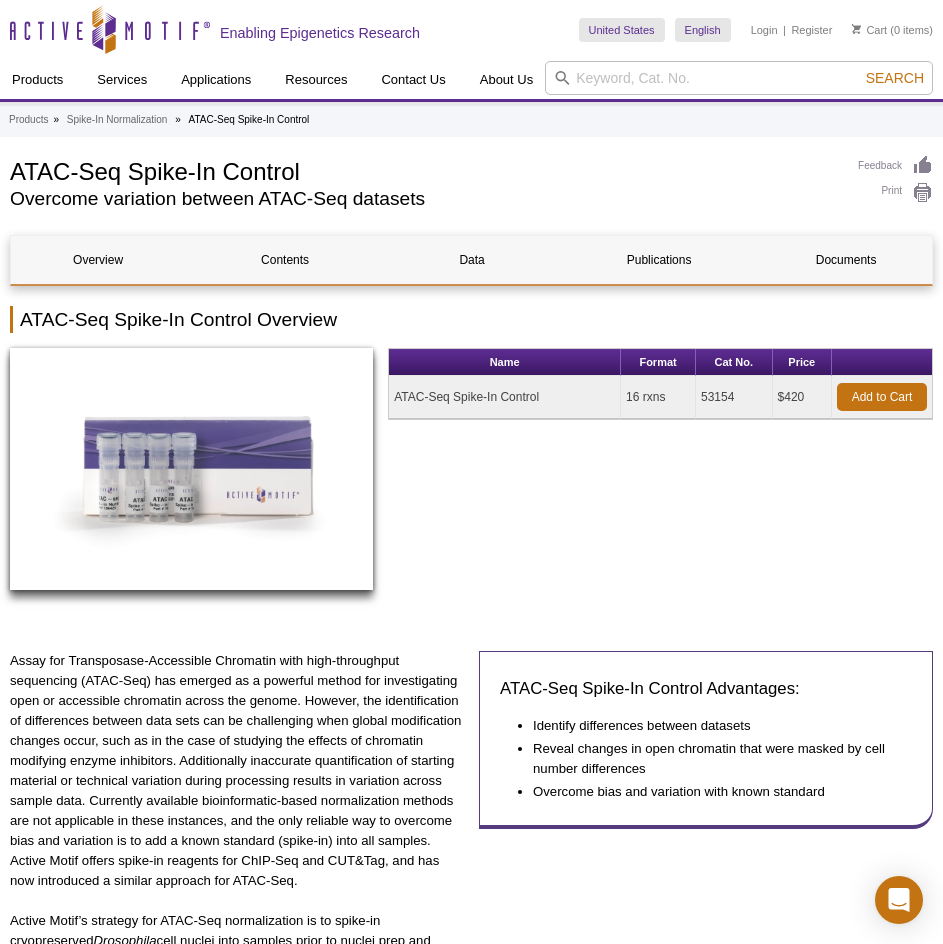 scroll, scrollTop: 0, scrollLeft: 0, axis: both 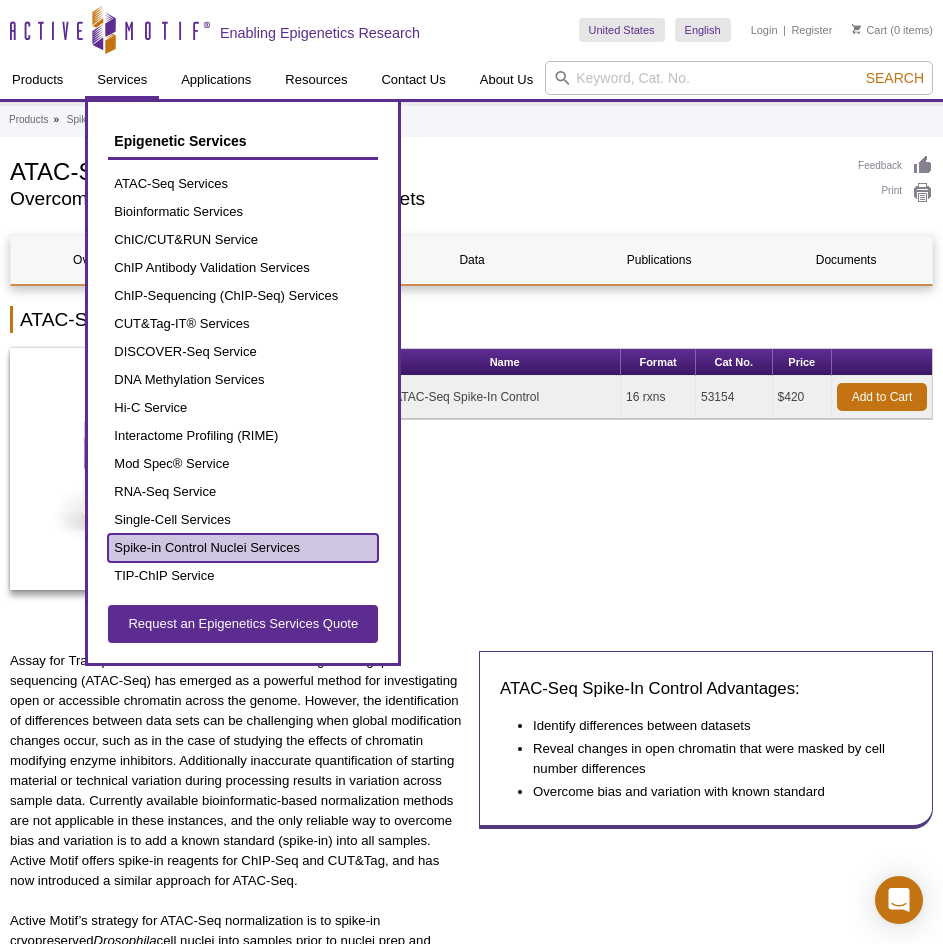 click on "Spike-in Control Nuclei Services" at bounding box center (243, 548) 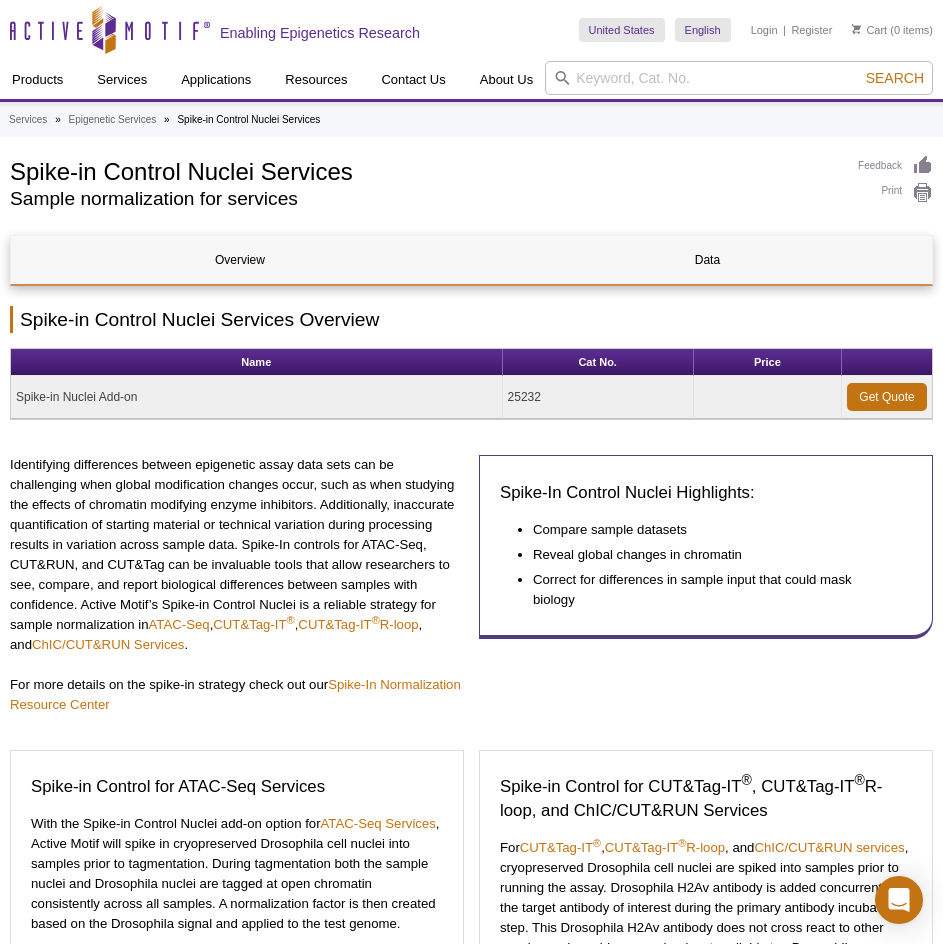 scroll, scrollTop: 0, scrollLeft: 0, axis: both 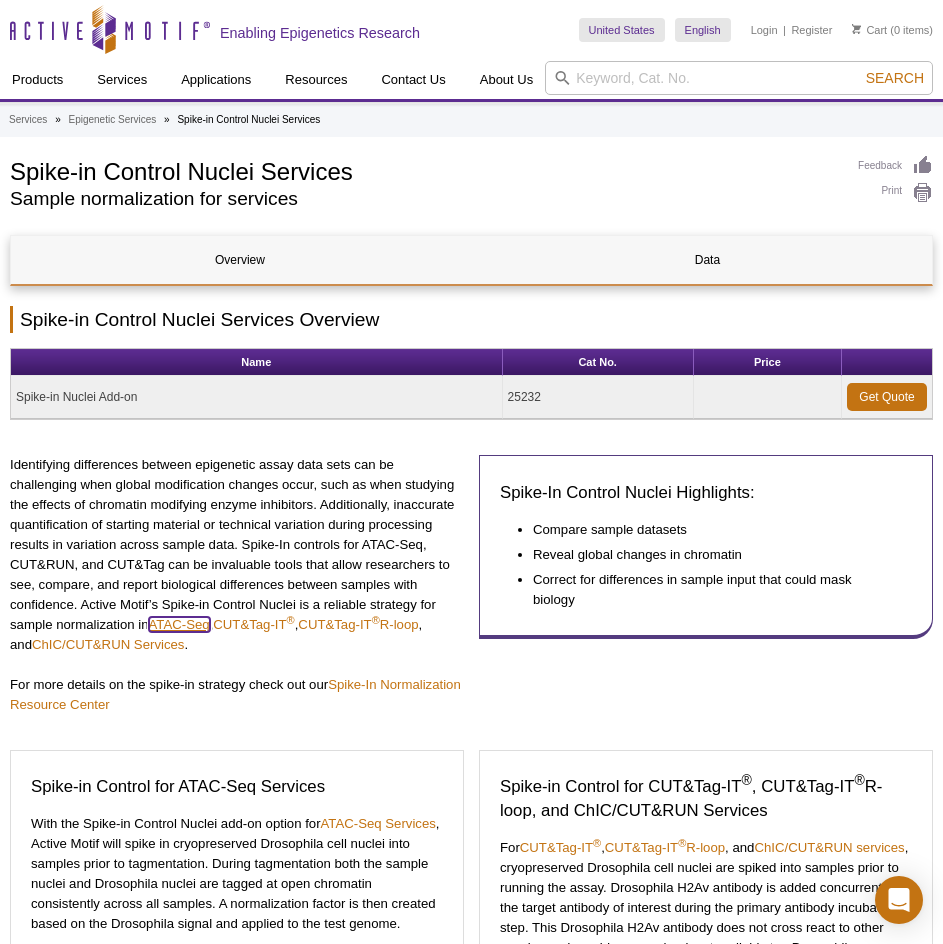 click on "ATAC-Seq" at bounding box center (179, 624) 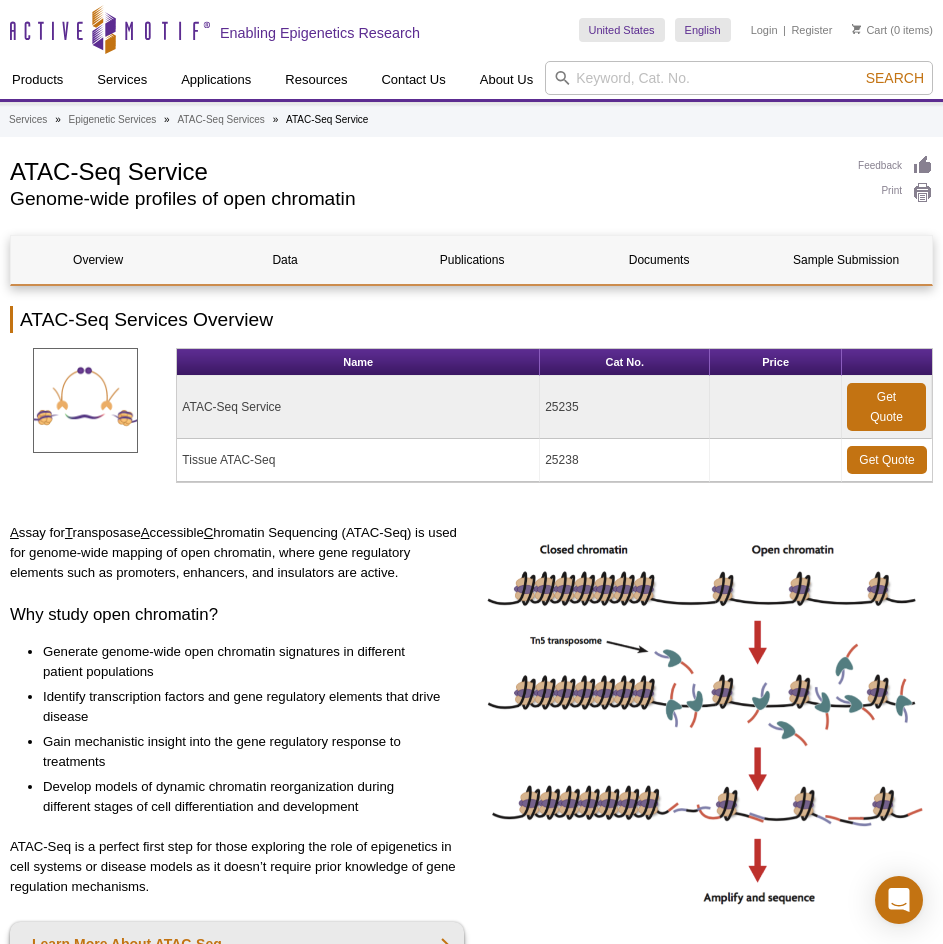 scroll, scrollTop: 0, scrollLeft: 0, axis: both 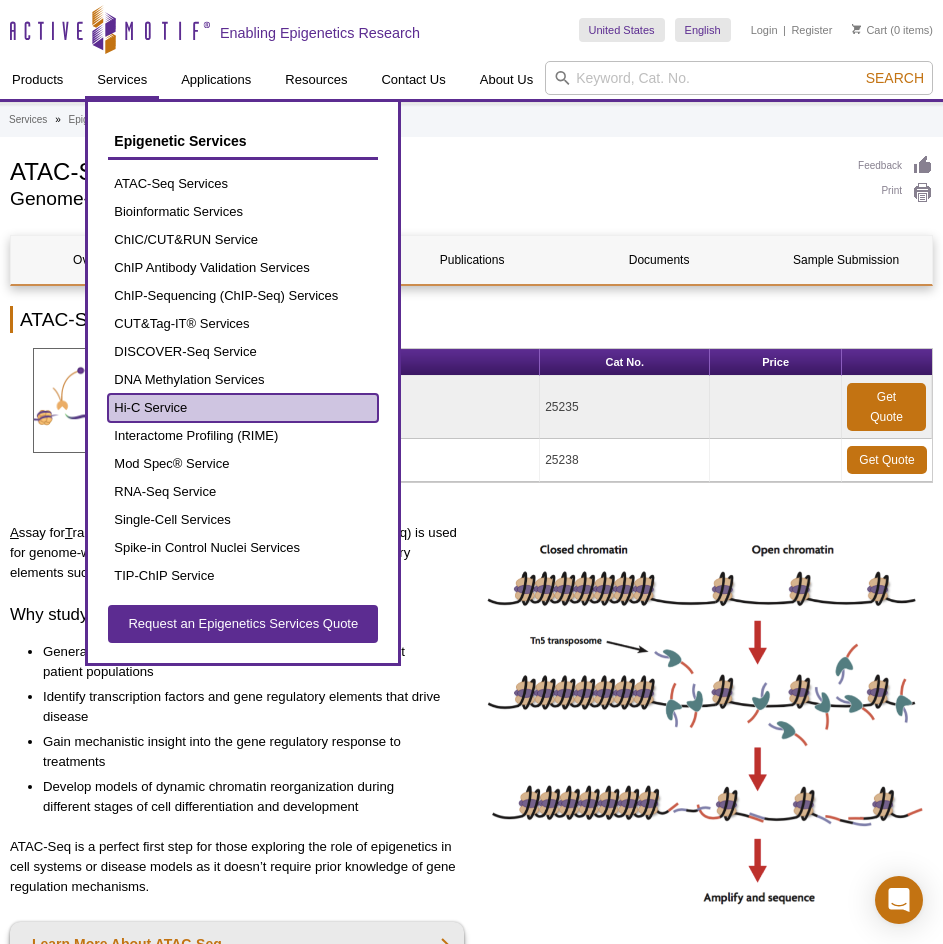 click on "Hi-C Service" at bounding box center [243, 408] 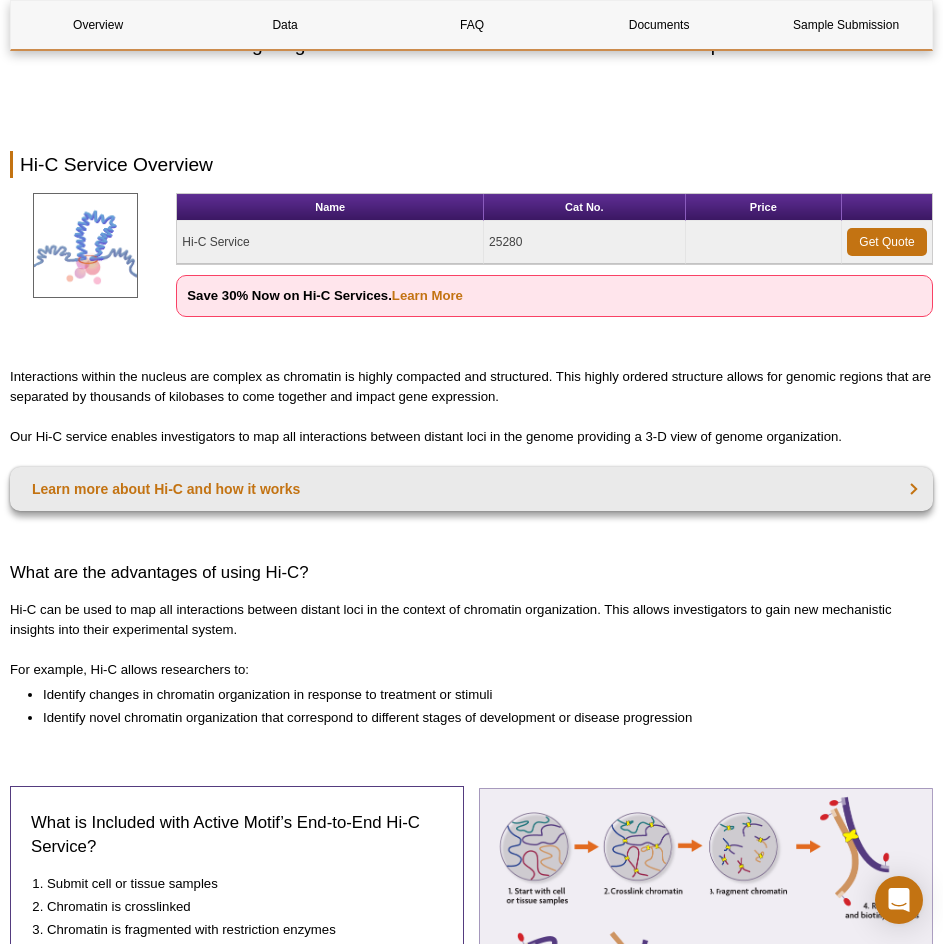 scroll, scrollTop: 300, scrollLeft: 0, axis: vertical 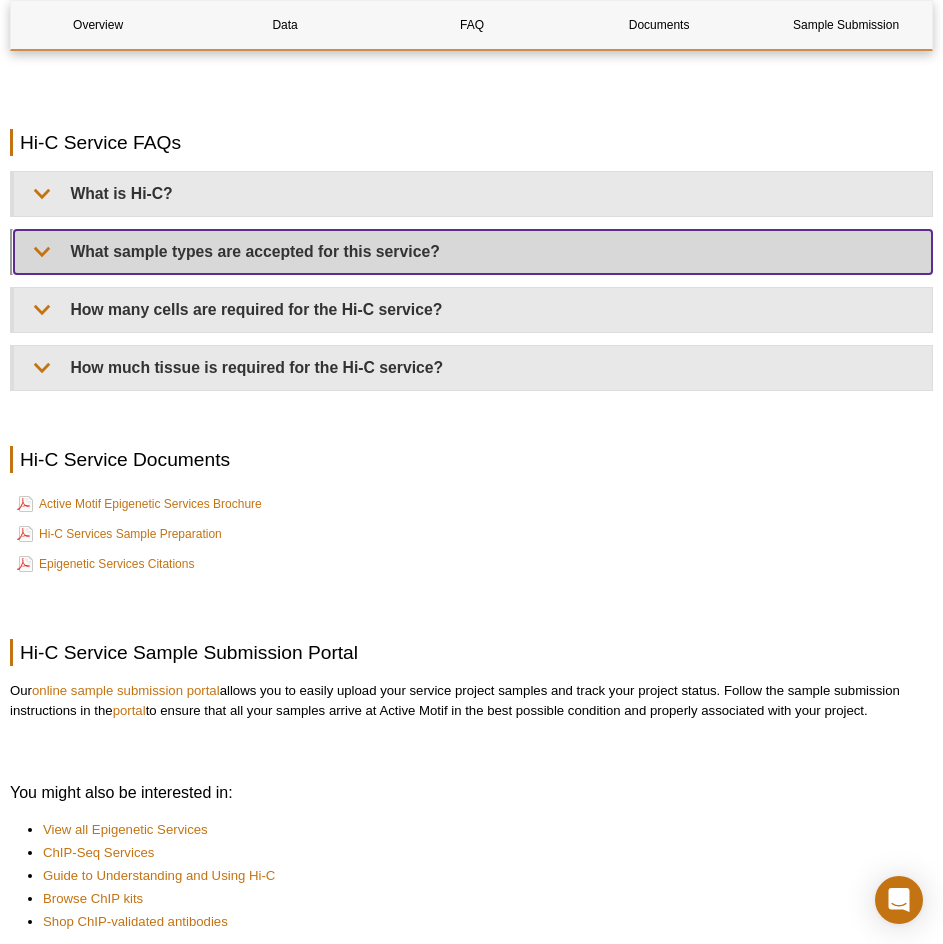 click on "What sample types are accepted for this service?" at bounding box center (473, 252) 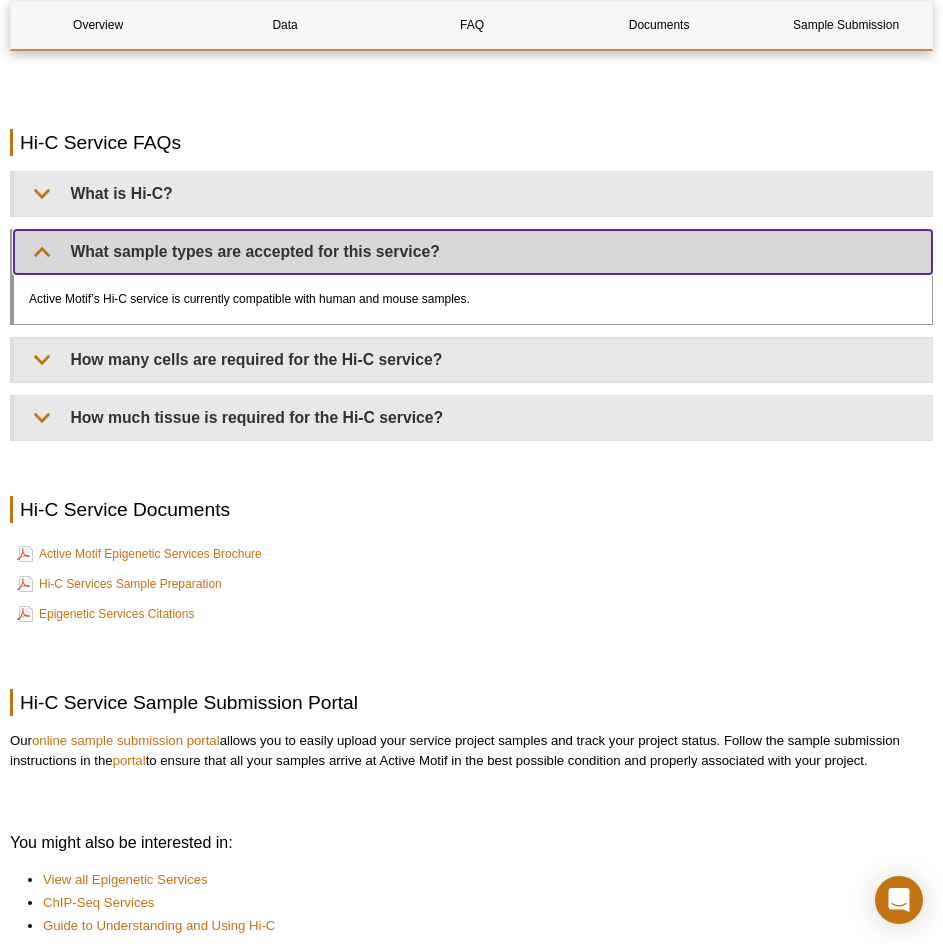 click on "What sample types are accepted for this service?" at bounding box center [473, 252] 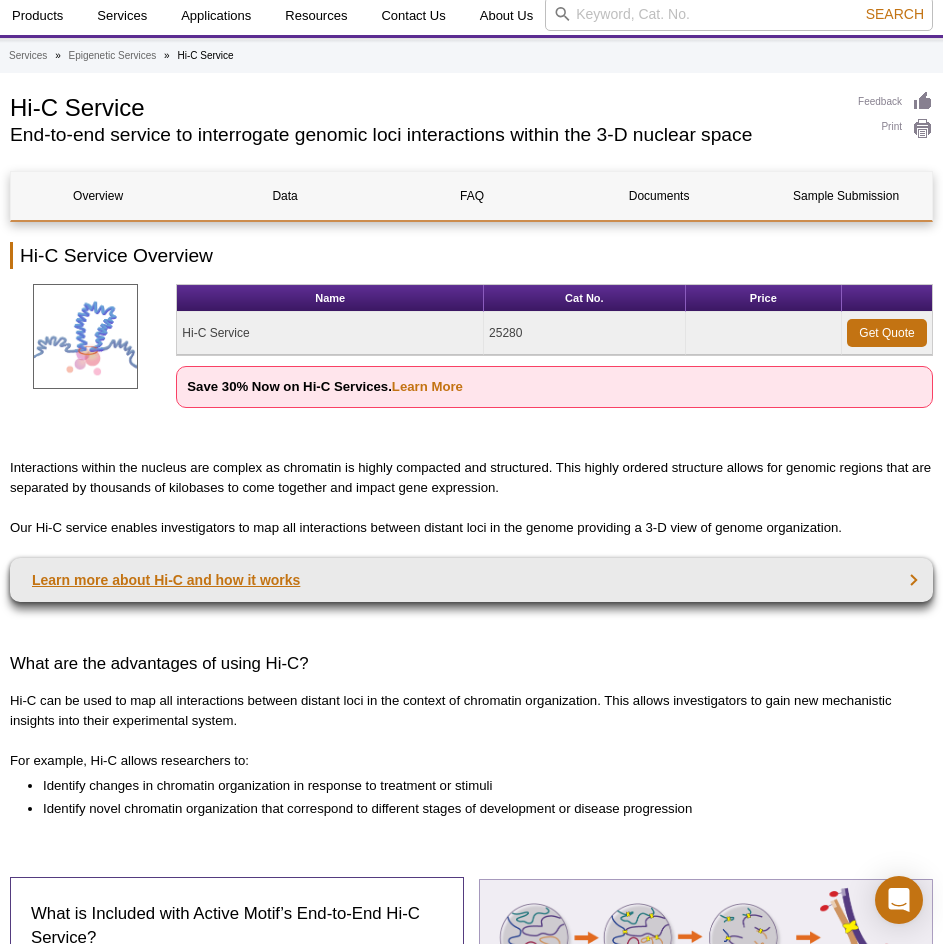 scroll, scrollTop: 100, scrollLeft: 0, axis: vertical 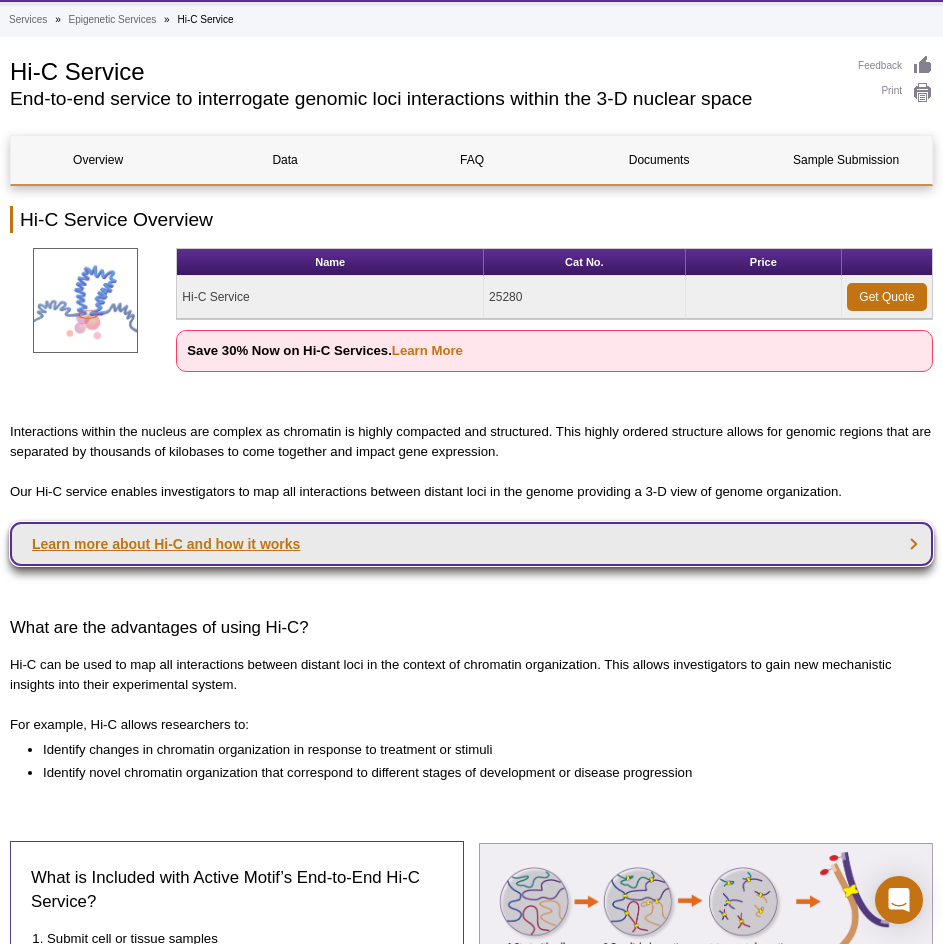 click on "Learn more about Hi-C and how it works" at bounding box center [471, 544] 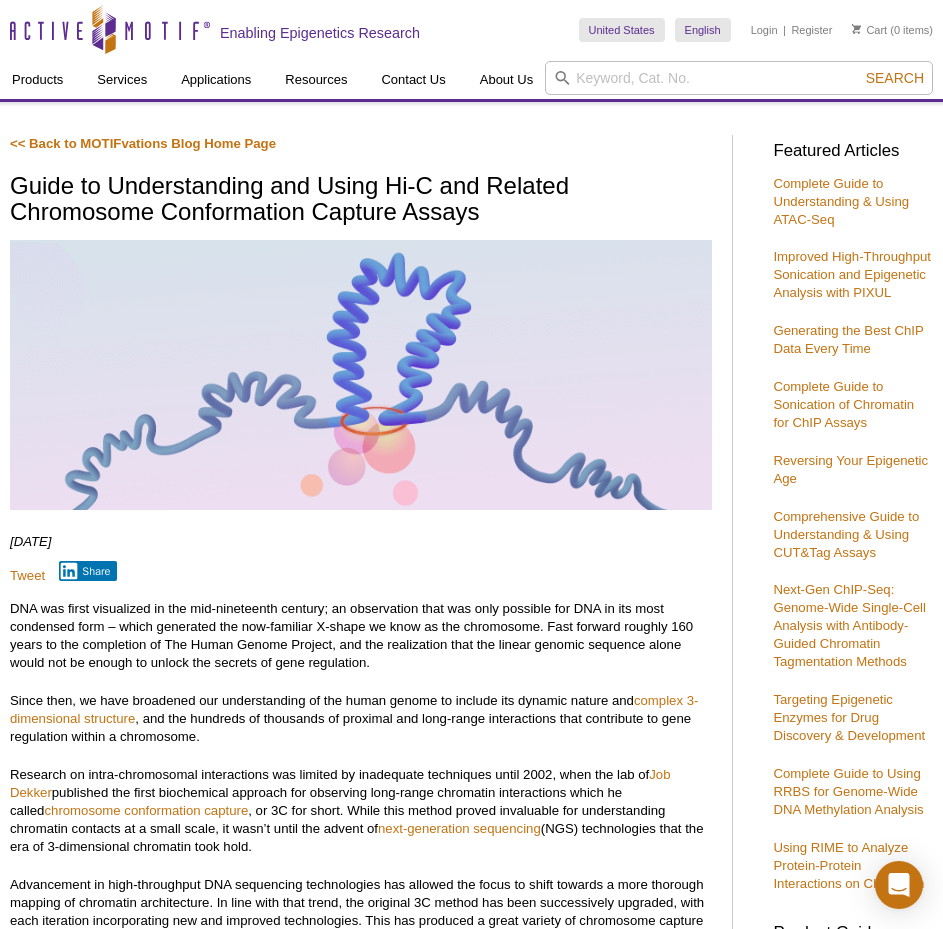 scroll, scrollTop: 0, scrollLeft: 0, axis: both 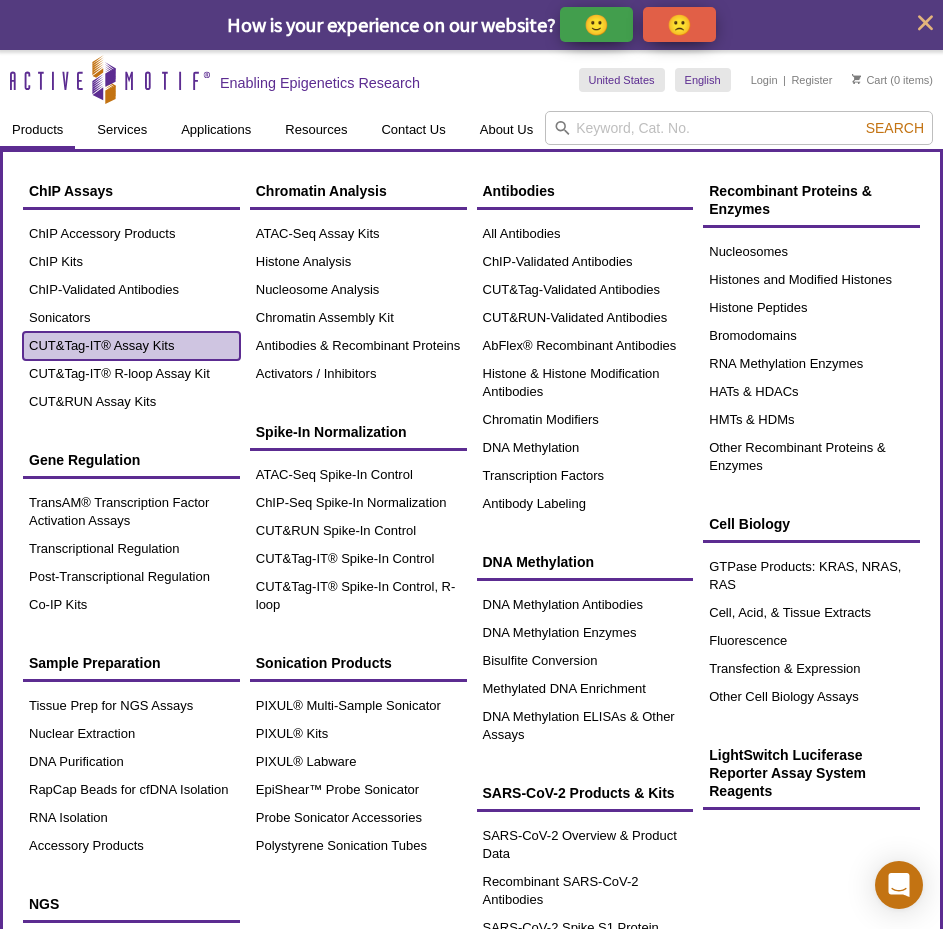 click on "CUT&Tag-IT® Assay Kits" at bounding box center [131, 346] 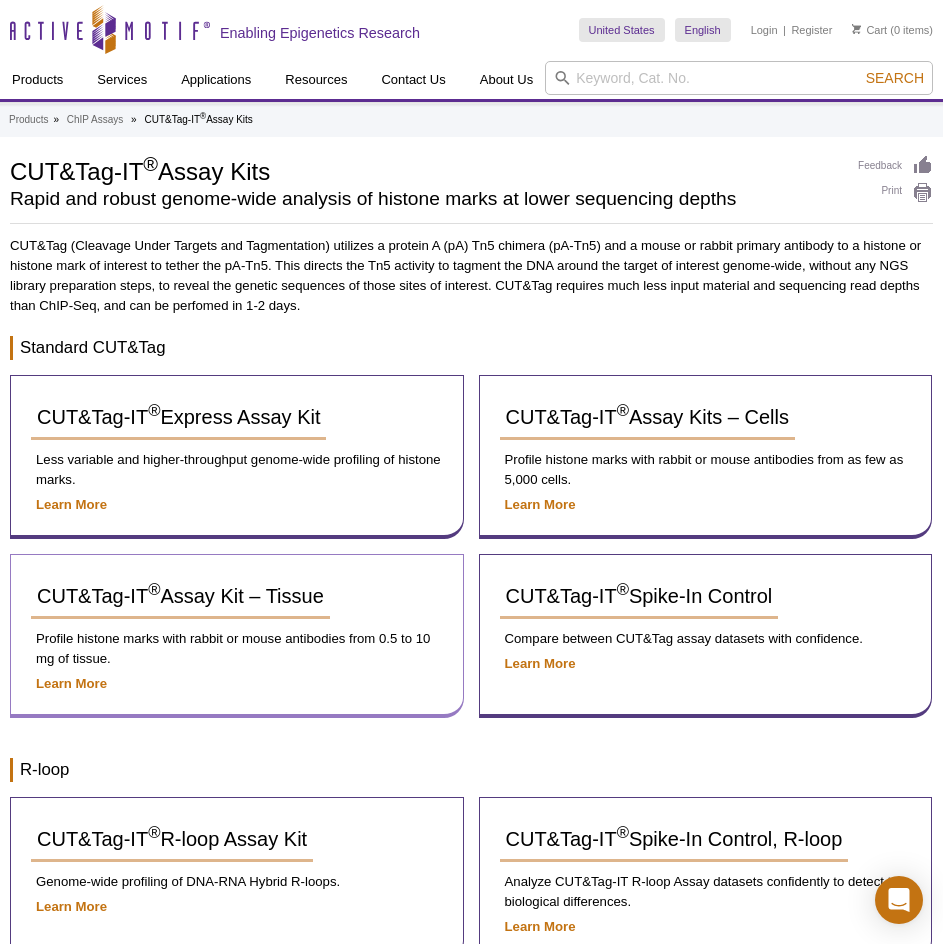 scroll, scrollTop: 84, scrollLeft: 0, axis: vertical 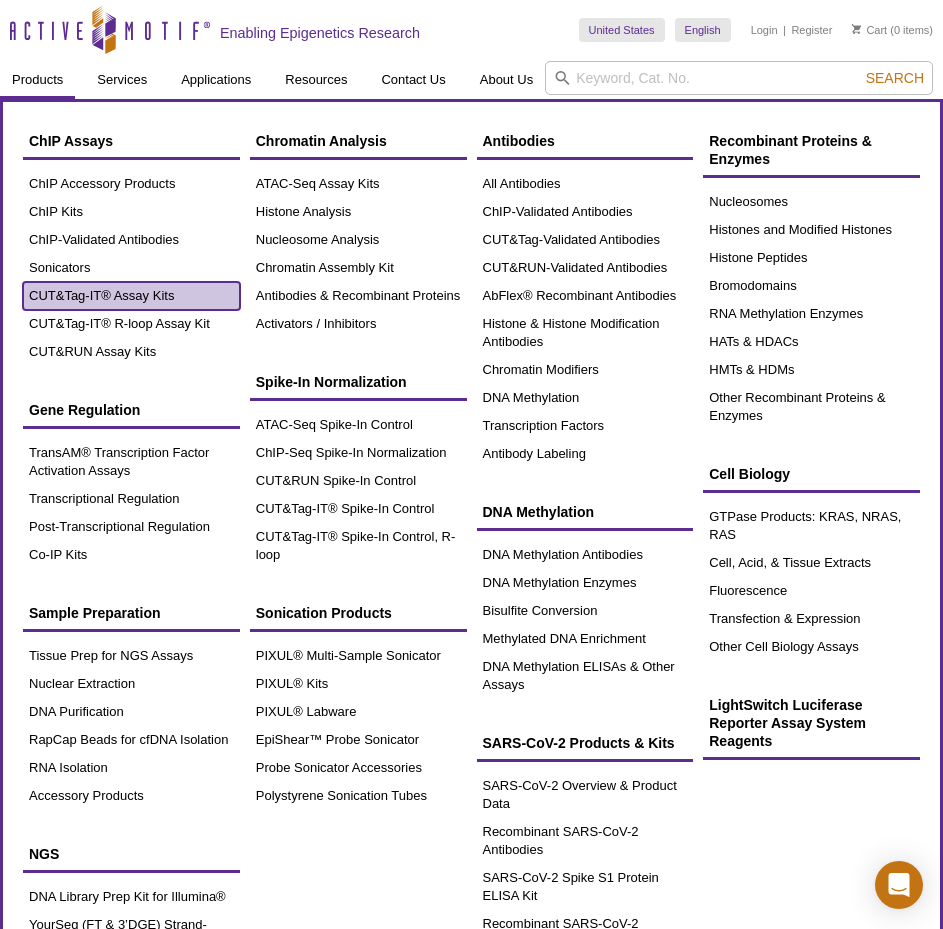 click on "CUT&Tag-IT® Assay Kits" at bounding box center [131, 296] 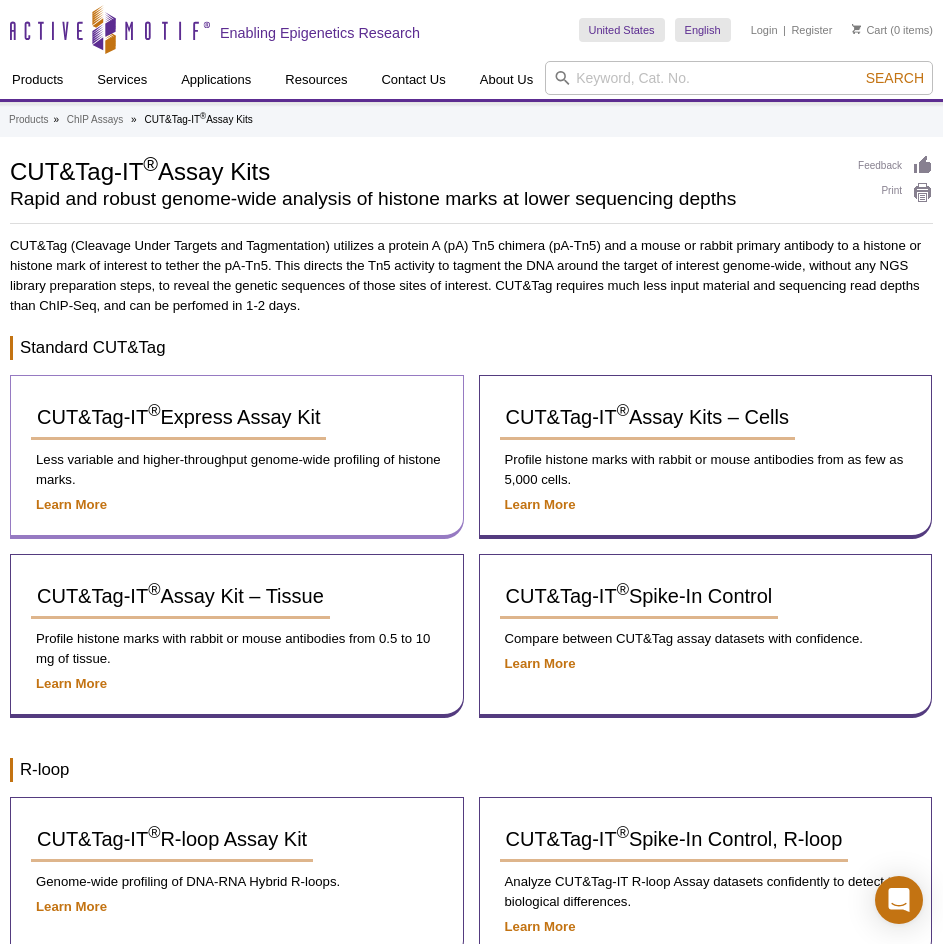 scroll, scrollTop: 0, scrollLeft: 0, axis: both 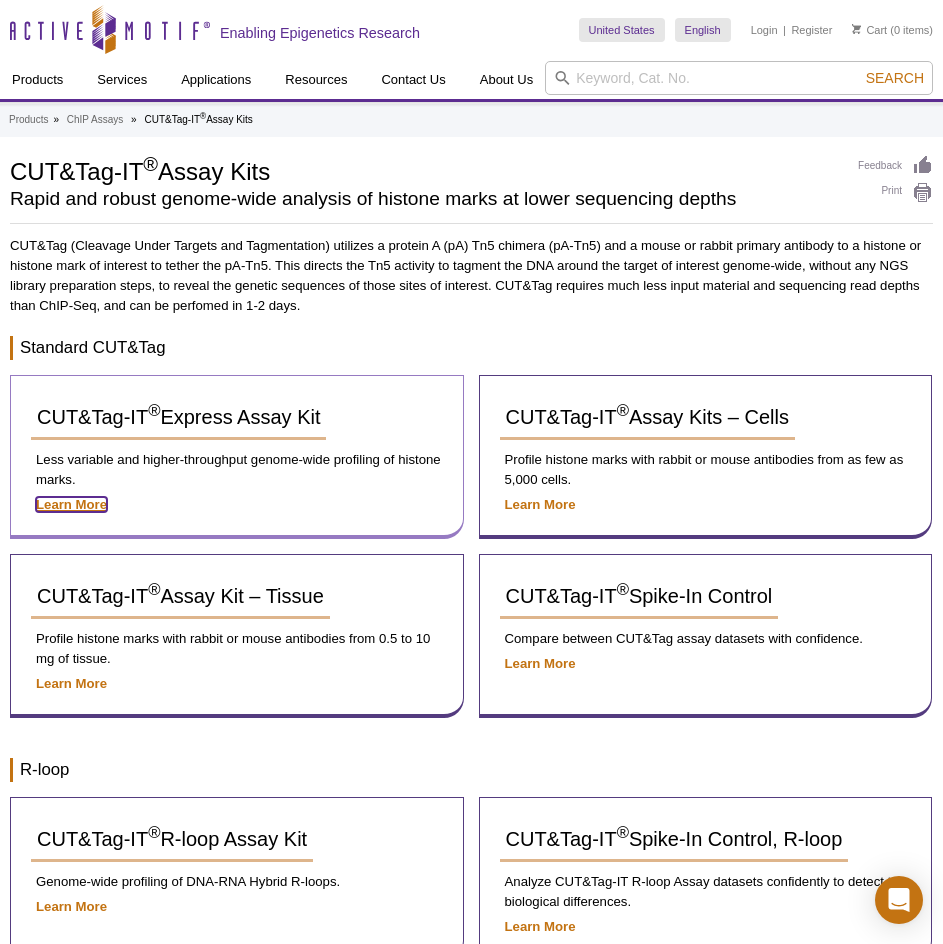 click on "Learn More" at bounding box center [71, 504] 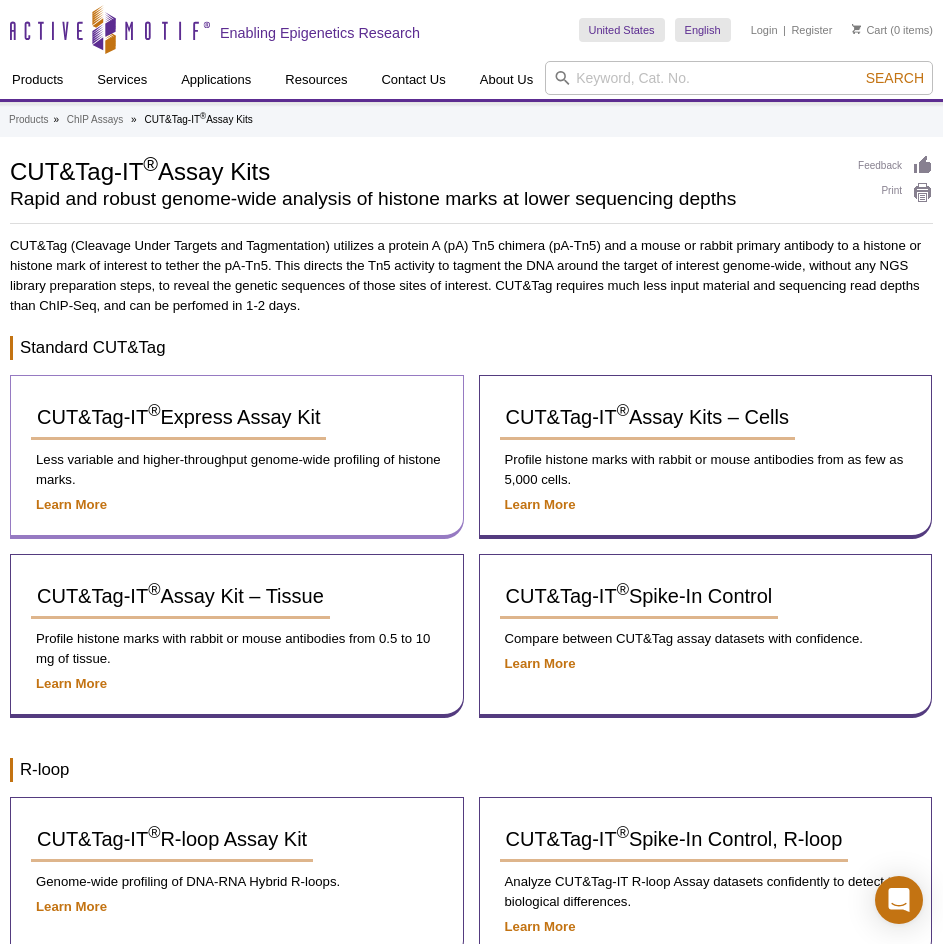 click on "CUT&Tag-IT ®  Express Assay Kit
Less variable and higher-throughput genome-wide profiling of histone marks.
Learn More" at bounding box center (237, 457) 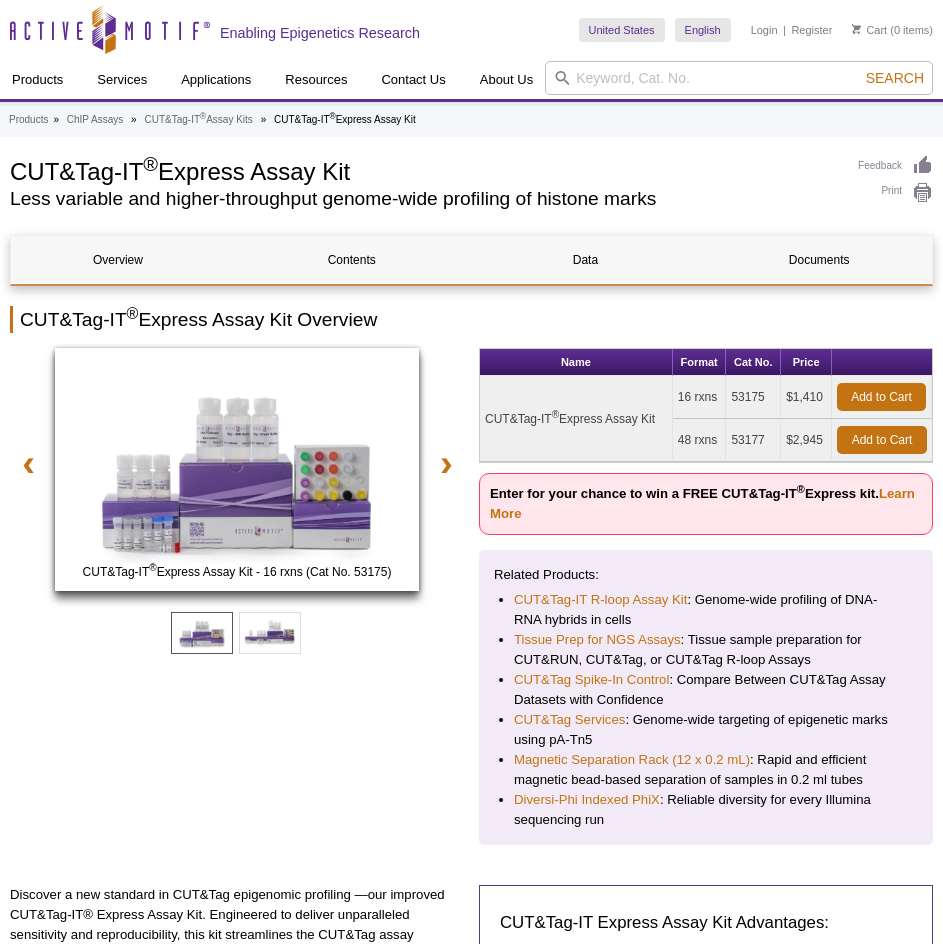 scroll, scrollTop: 0, scrollLeft: 0, axis: both 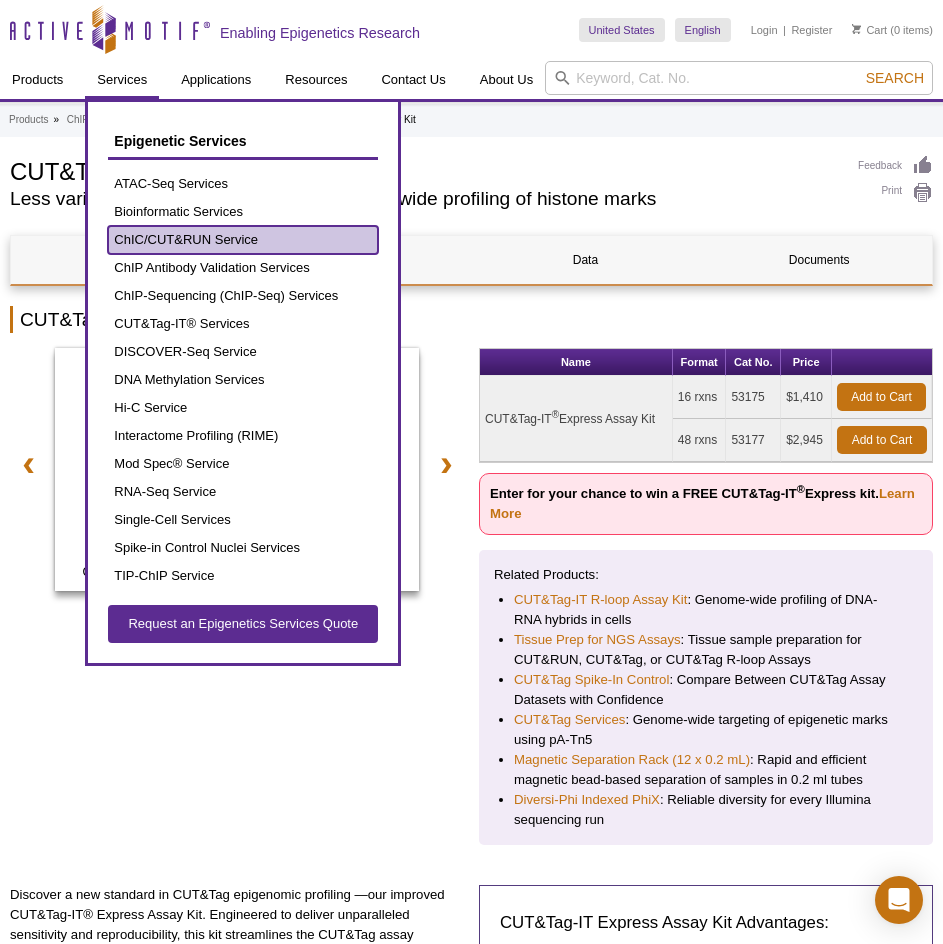click on "ChIC/CUT&RUN Service" at bounding box center (243, 240) 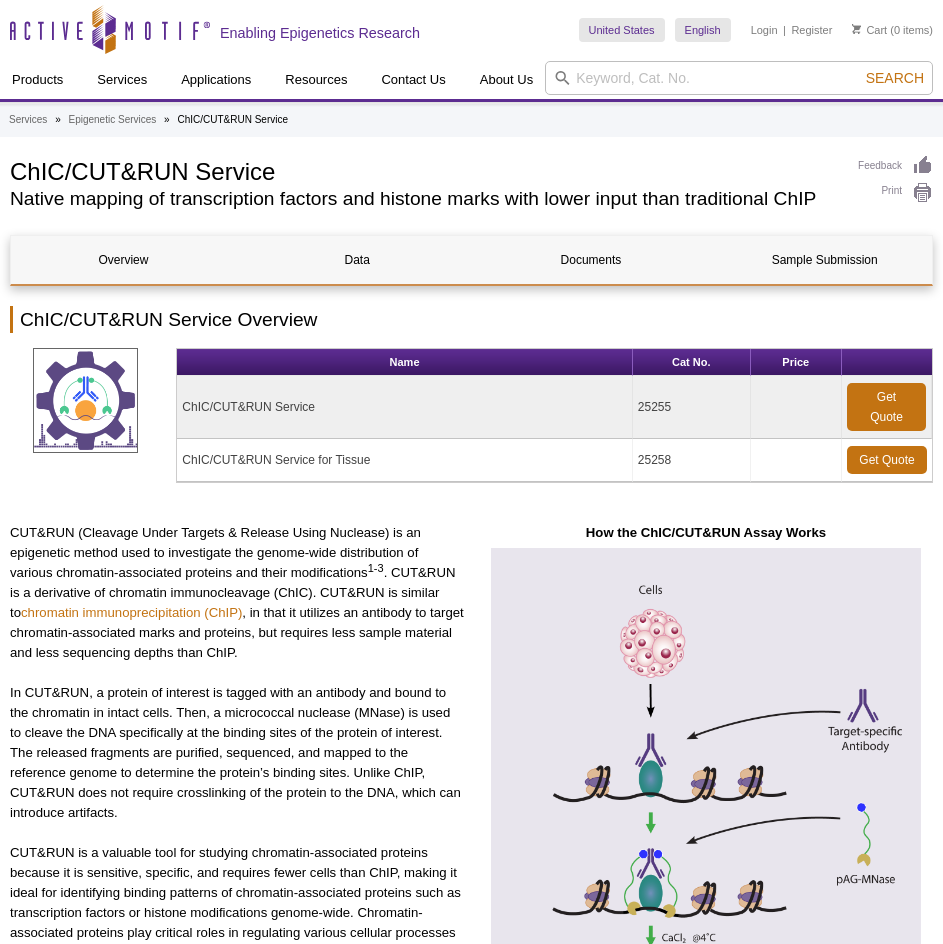scroll, scrollTop: 100, scrollLeft: 0, axis: vertical 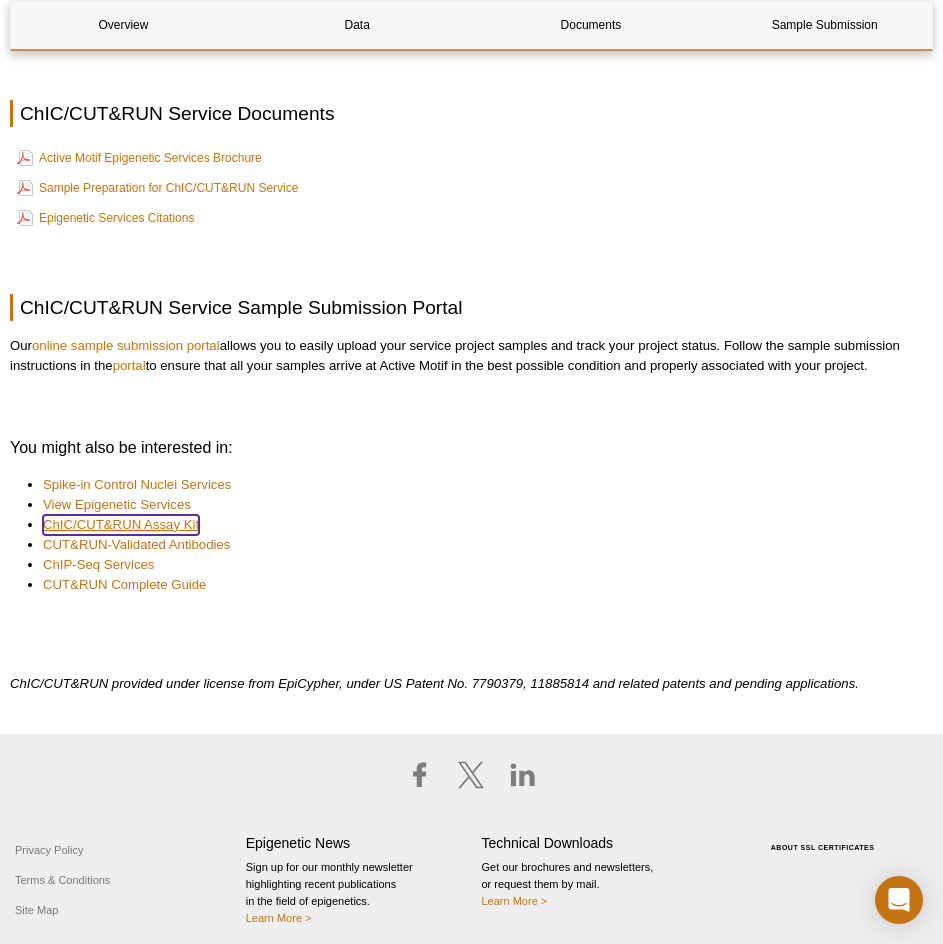 click on "ChIC/CUT&RUN Assay Kit" at bounding box center (121, 525) 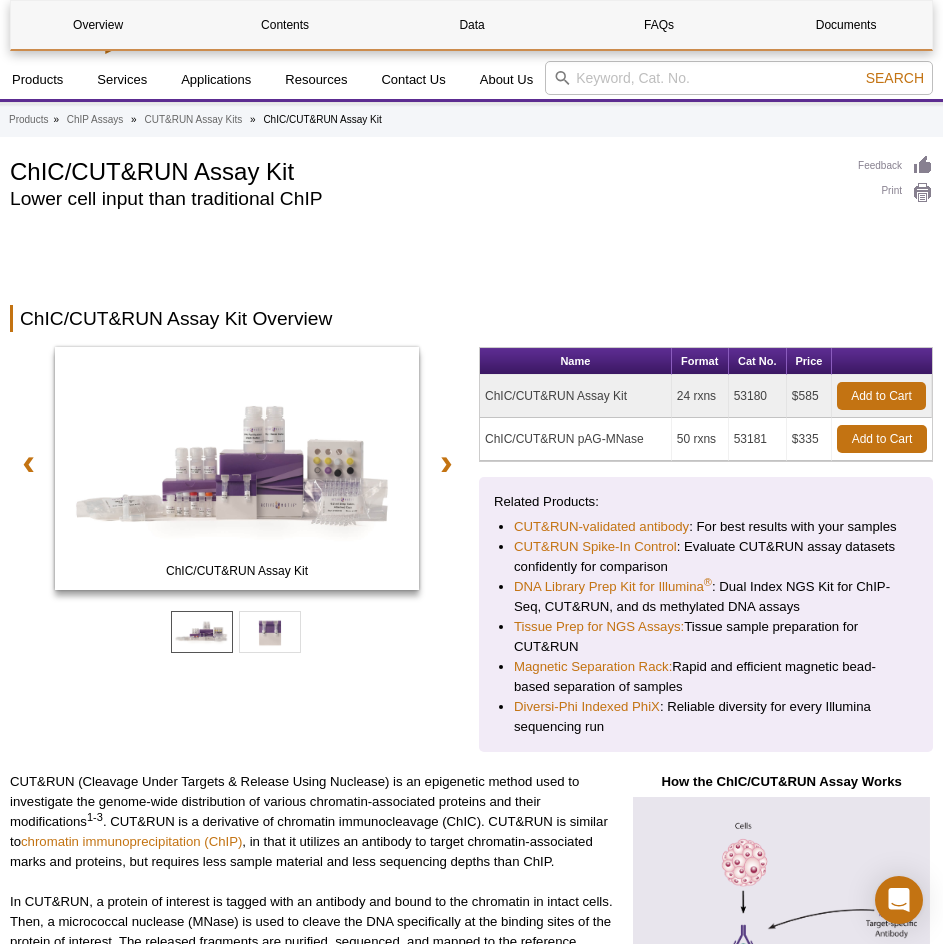 scroll, scrollTop: 500, scrollLeft: 0, axis: vertical 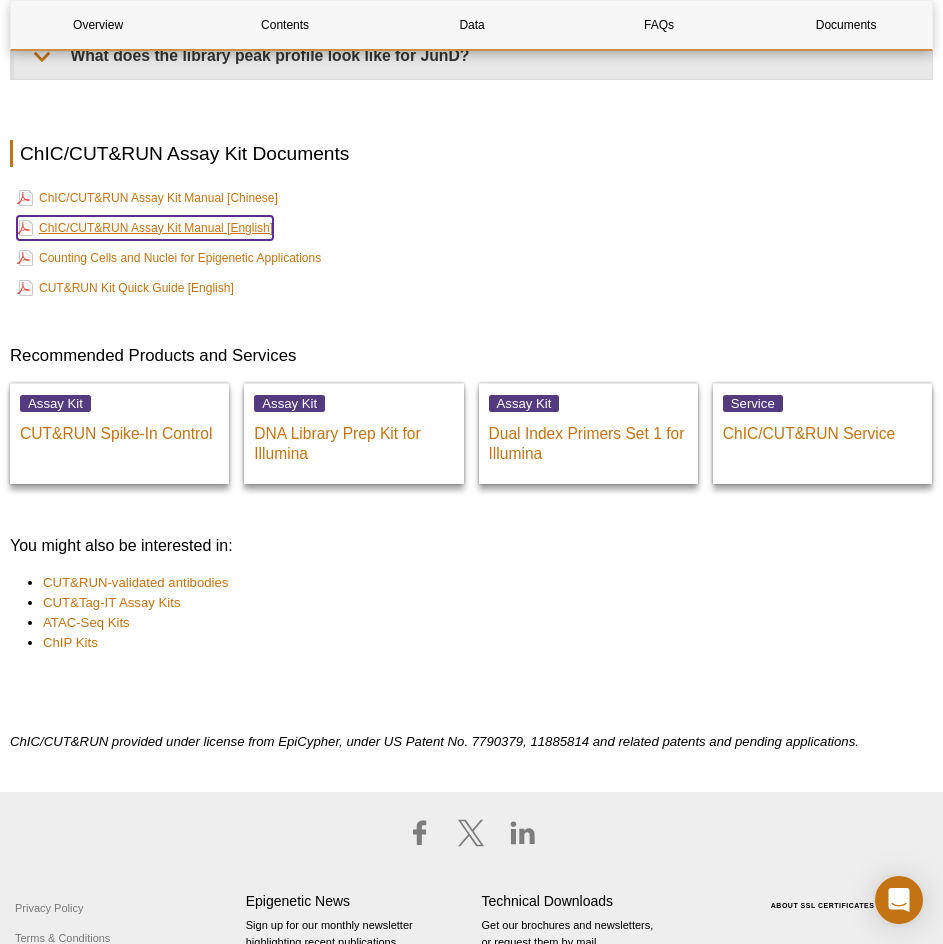 click on "ChIC/CUT&RUN Assay Kit Manual [English]" at bounding box center [145, 228] 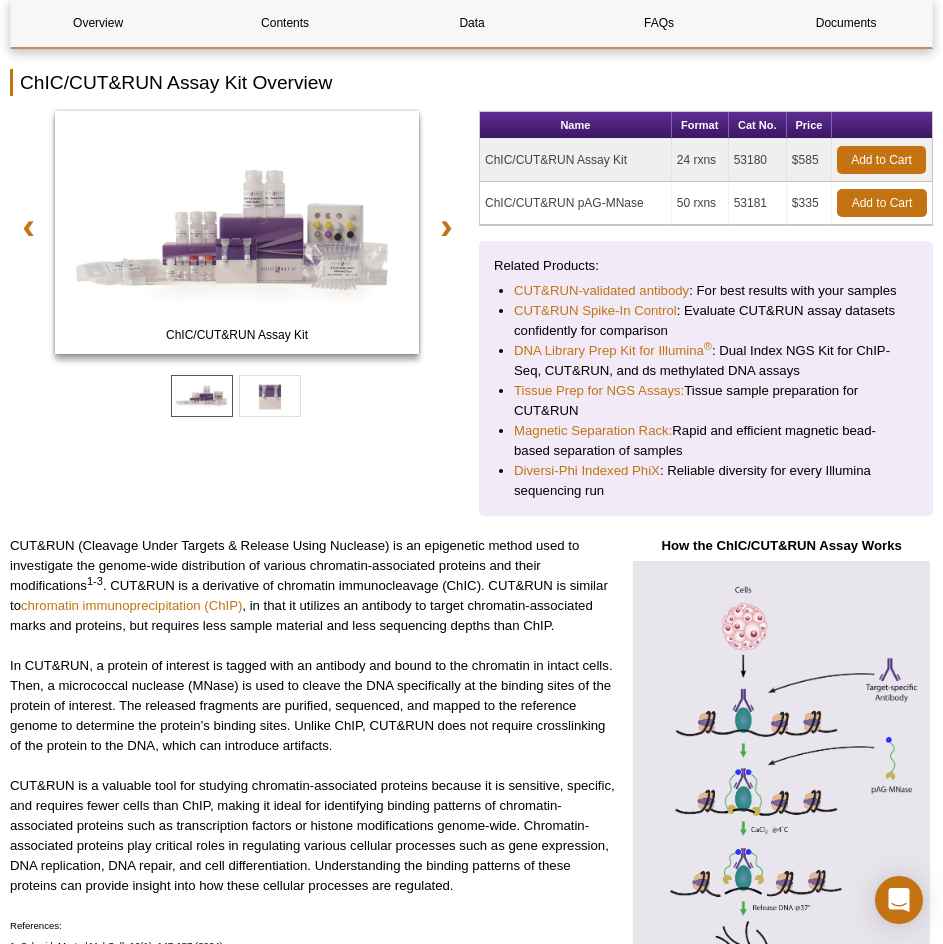 scroll, scrollTop: 0, scrollLeft: 0, axis: both 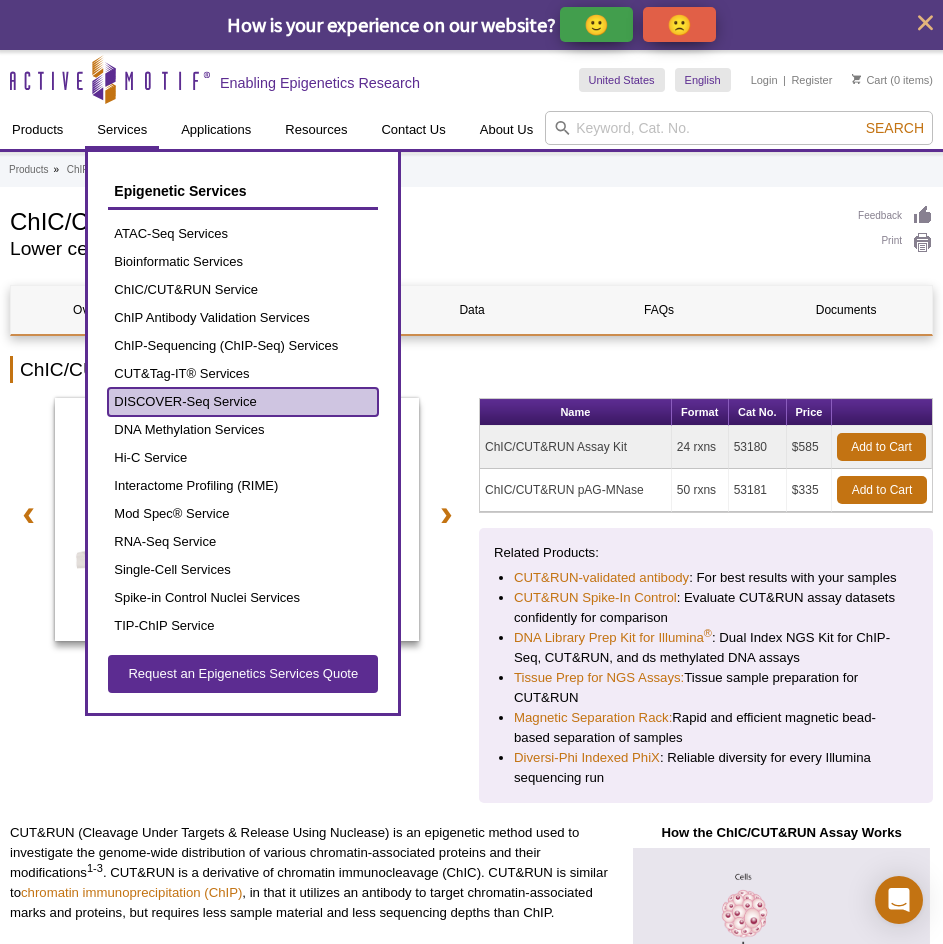 click on "DISCOVER-Seq Service" at bounding box center (243, 402) 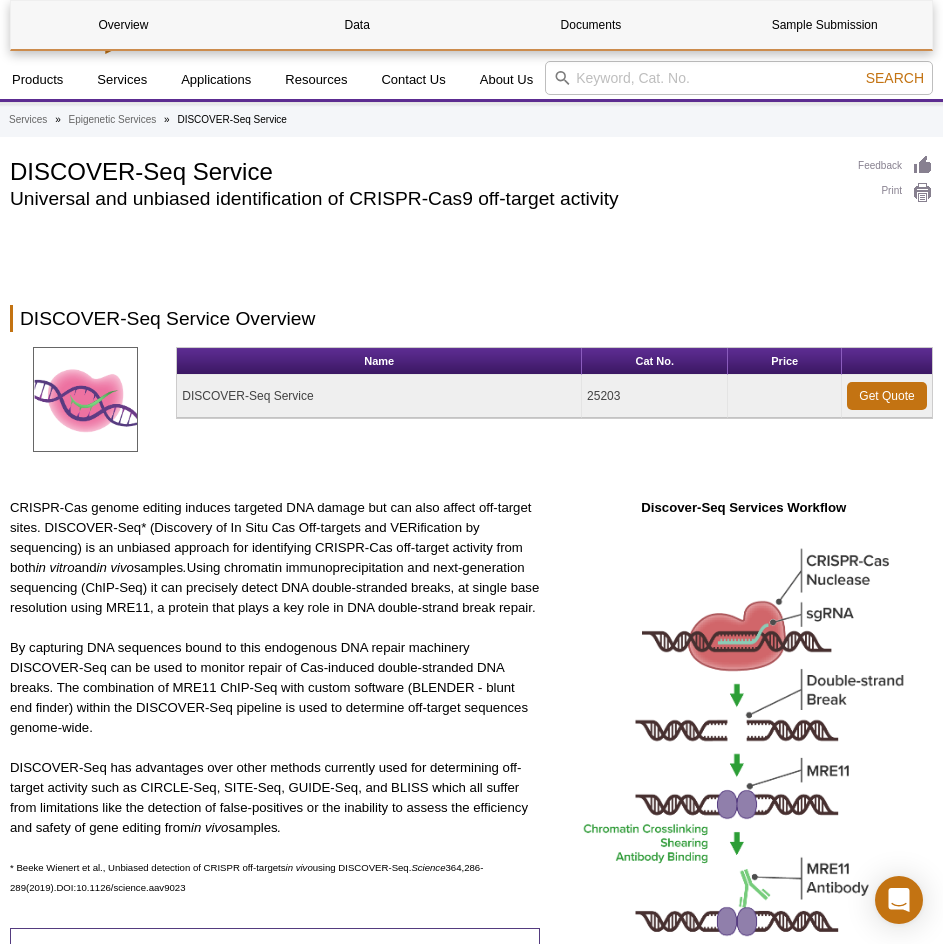 scroll, scrollTop: 400, scrollLeft: 0, axis: vertical 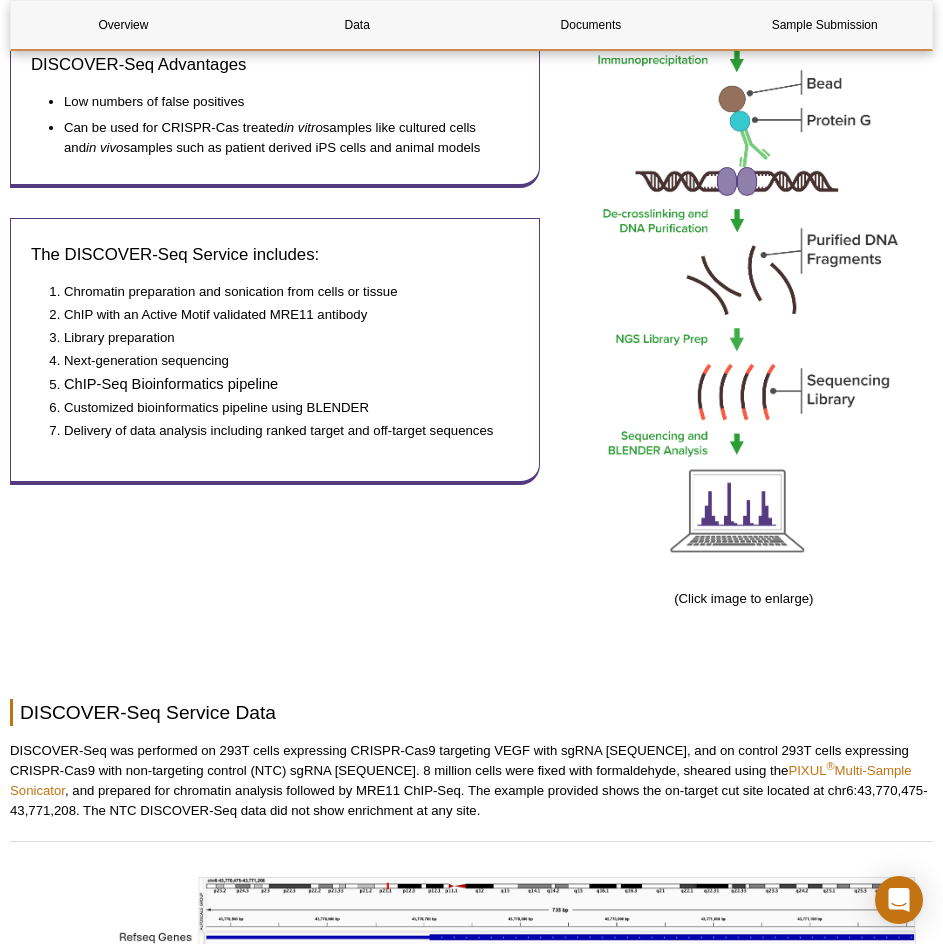 click on "CRISPR-Cas genome editing induces targeted DNA damage but can also affect off-target sites. DISCOVER-Seq* (Discovery of In Situ Cas Off-targets and VERification by sequencing) is an unbiased approach for identifying CRISPR-Cas off-target activity from both  in vitro  and  in vivo  samples .  Using chromatin immunoprecipitation and next-generation sequencing (ChIP-Seq) it can precisely detect DNA double-stranded breaks, at single base resolution using MRE11, a protein that plays a key role in DNA double-strand break repair.
By capturing DNA sequences bound to this endogenous DNA repair machinery DISCOVER-Seq can be used to monitor repair of Cas-induced double-stranded DNA breaks. The combination of MRE11 ChIP-Seq with custom software (BLENDER - blunt end finder) within the DISCOVER-Seq pipeline is used to determine off-target sequences genome-wide.
in vivo  samples .
* Beeke Wienert et al., Unbiased detection of CRISPR off-targets  in vivo  using DISCOVER-Seq. Science
DISCOVER-Seq Advantages" at bounding box center (275, 113) 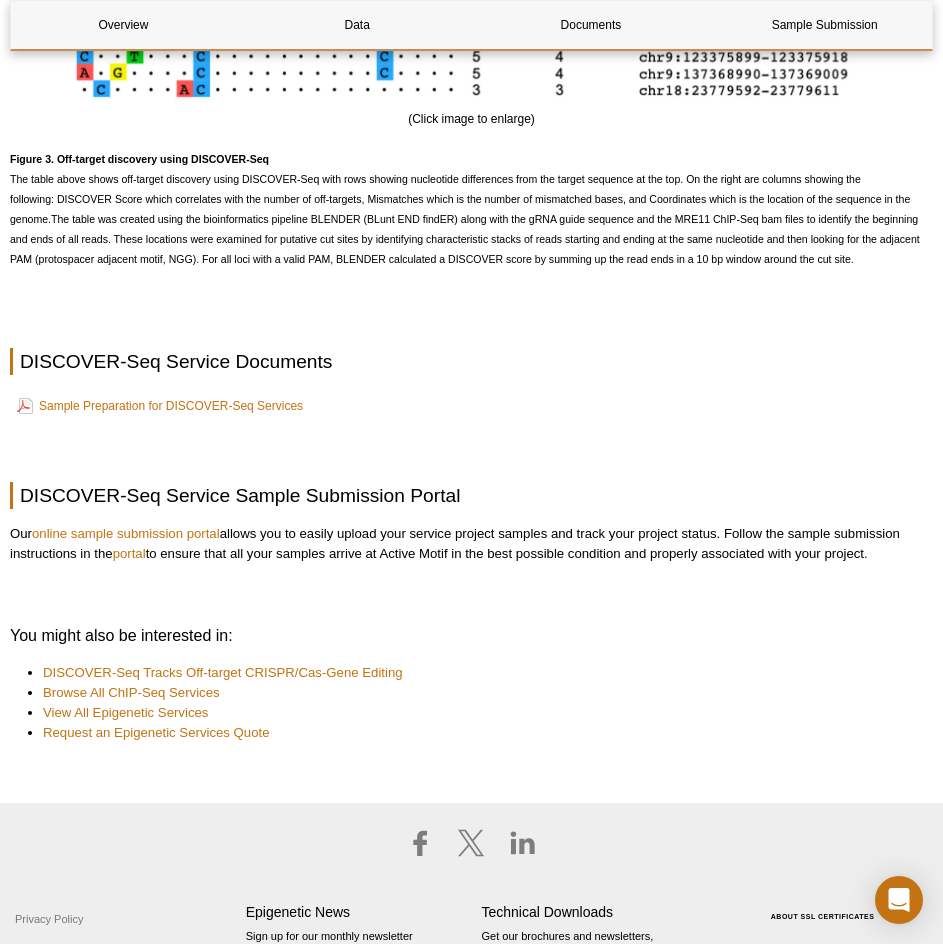 scroll, scrollTop: 3336, scrollLeft: 0, axis: vertical 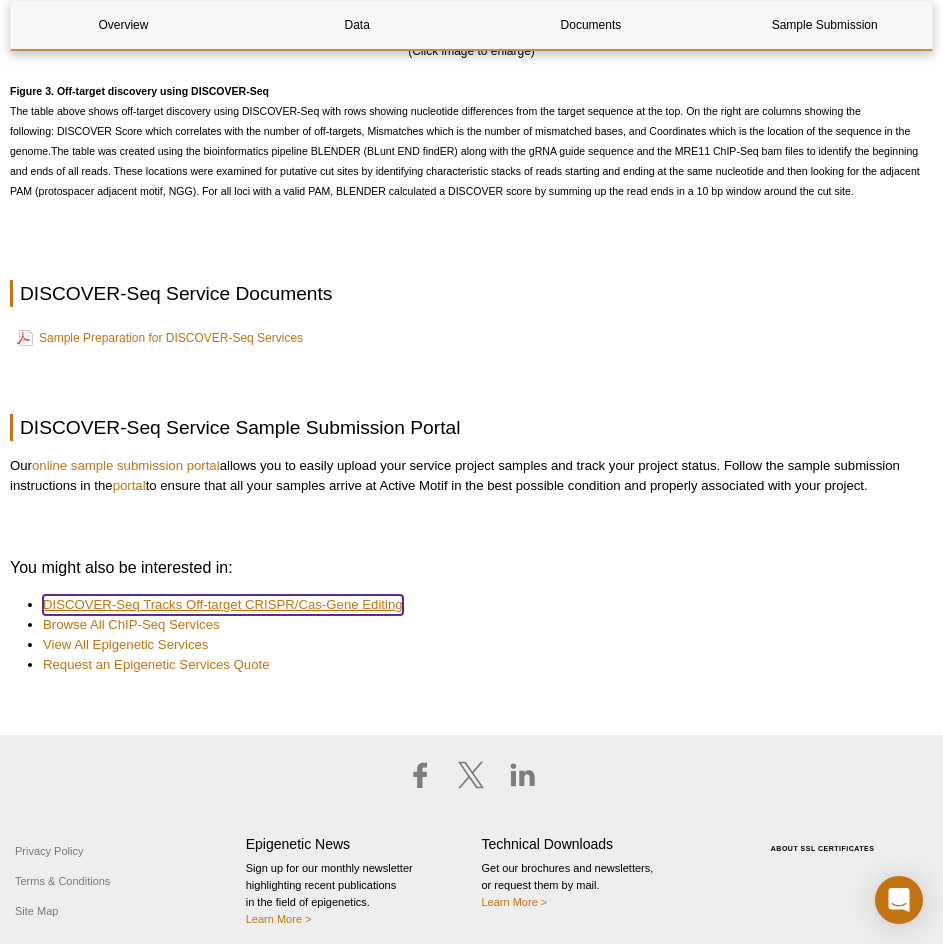 click on "DISCOVER-Seq Tracks Off-target CRISPR/Cas-Gene Editing" at bounding box center [223, 605] 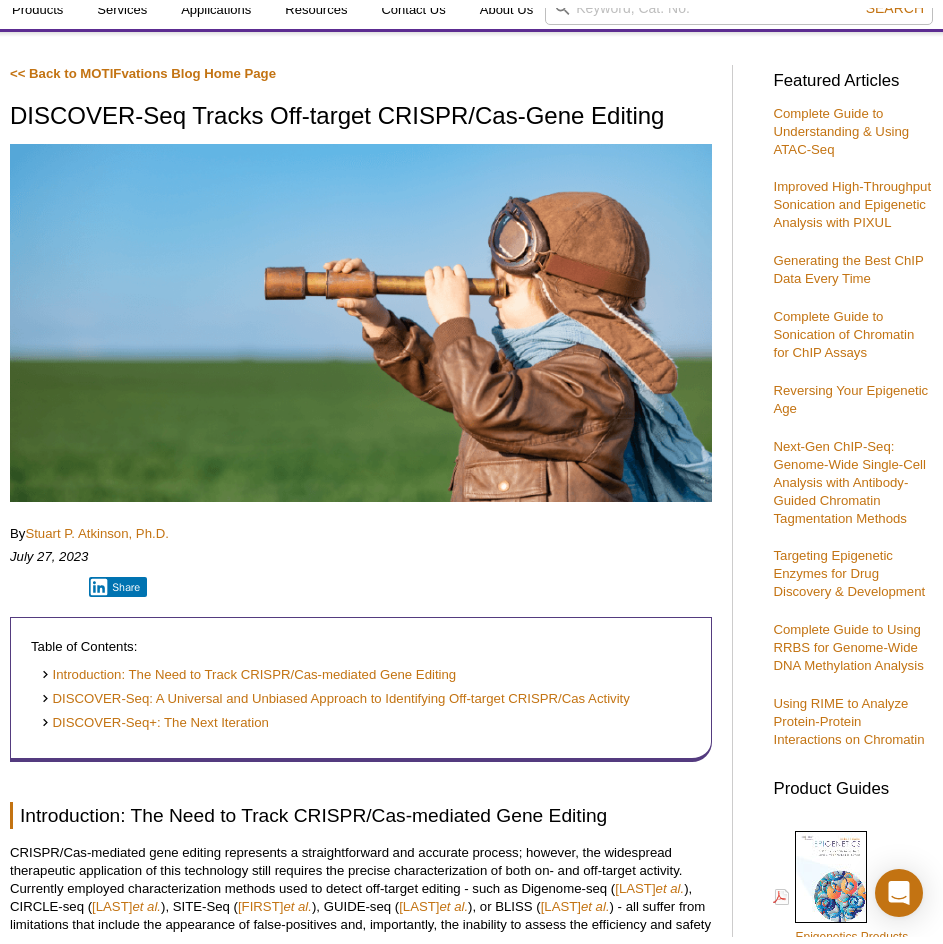 scroll, scrollTop: 600, scrollLeft: 0, axis: vertical 